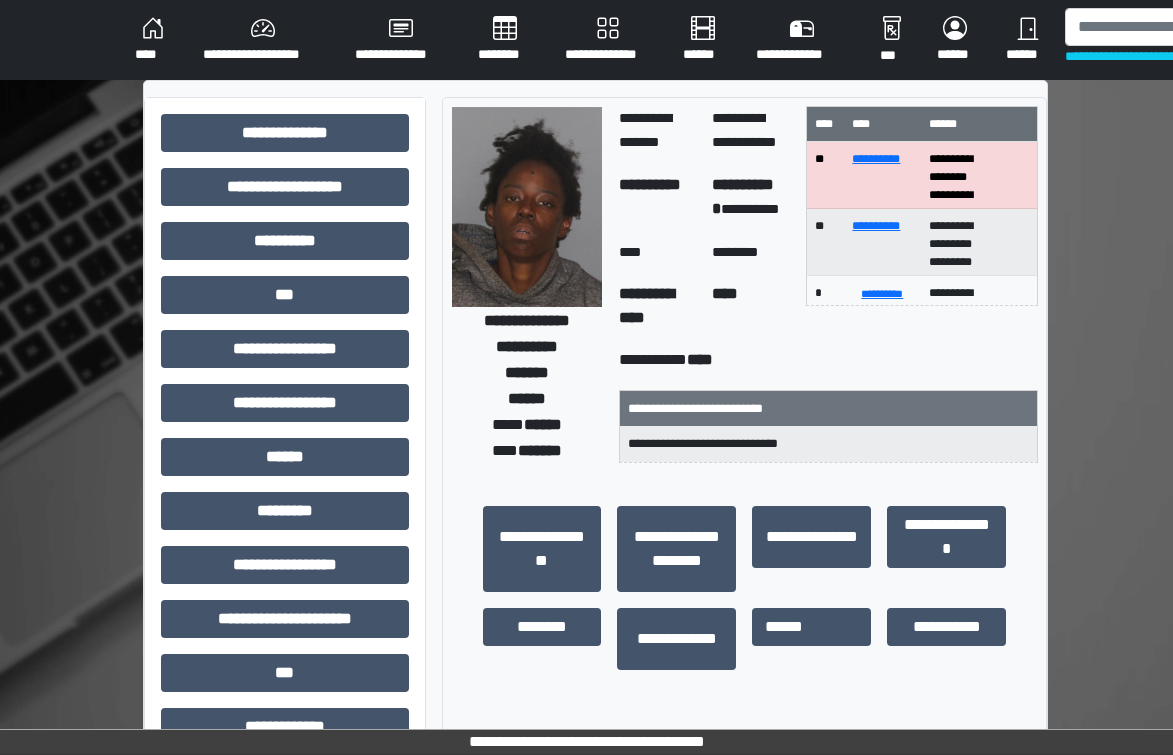 scroll, scrollTop: 0, scrollLeft: 0, axis: both 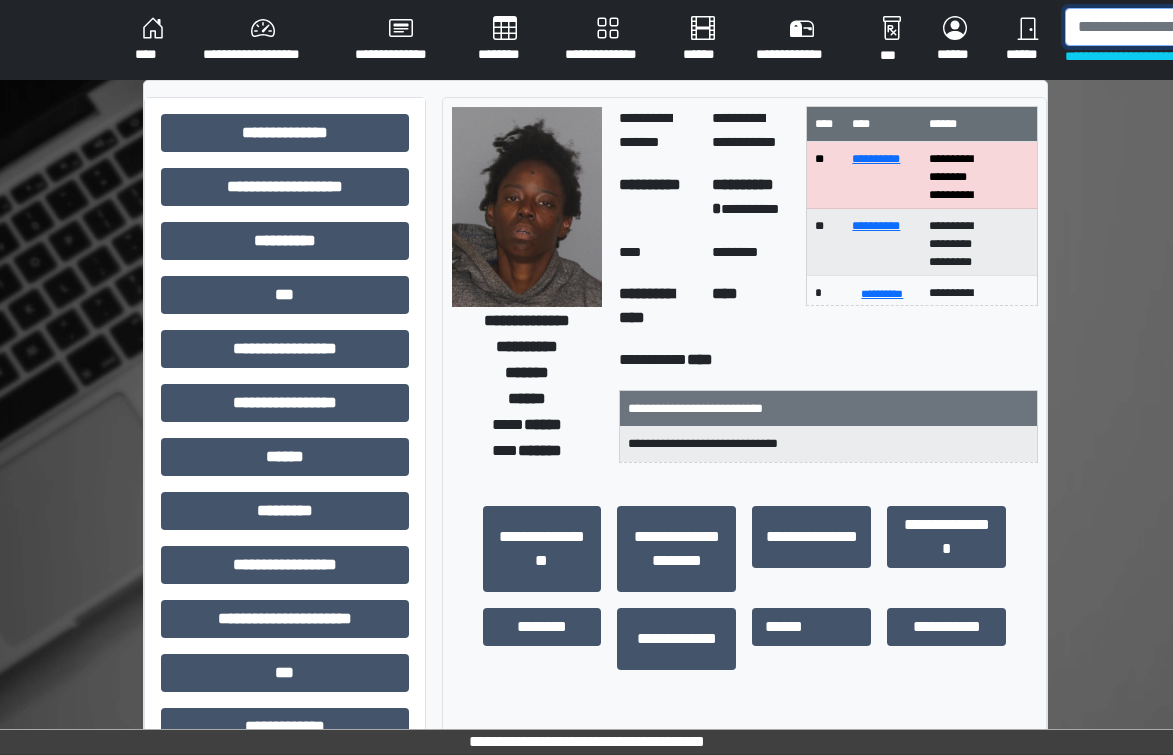 click at bounding box center [1168, 27] 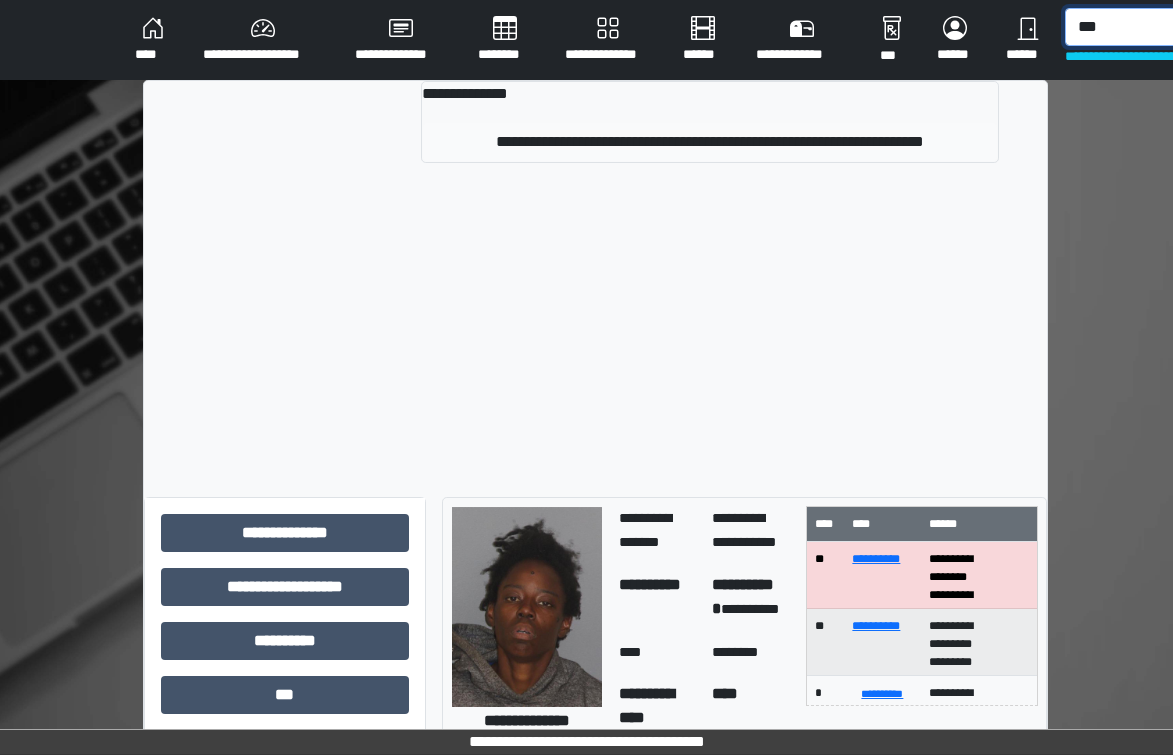 type on "***" 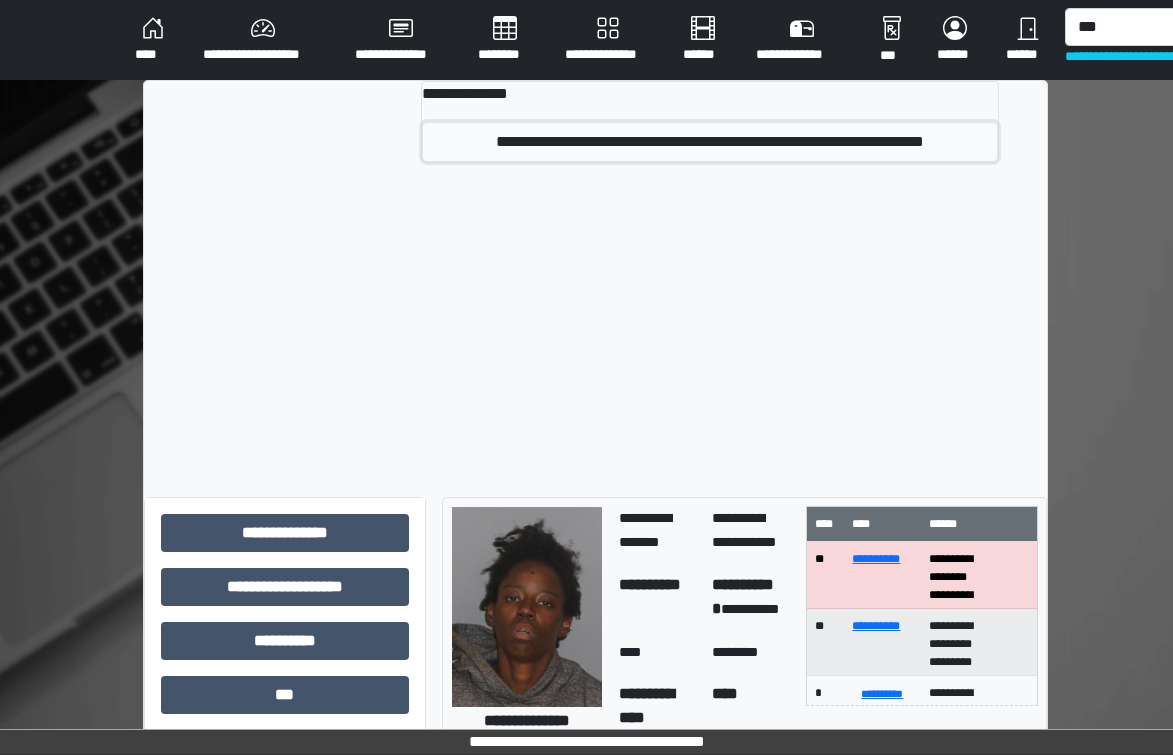 click on "**********" at bounding box center (710, 142) 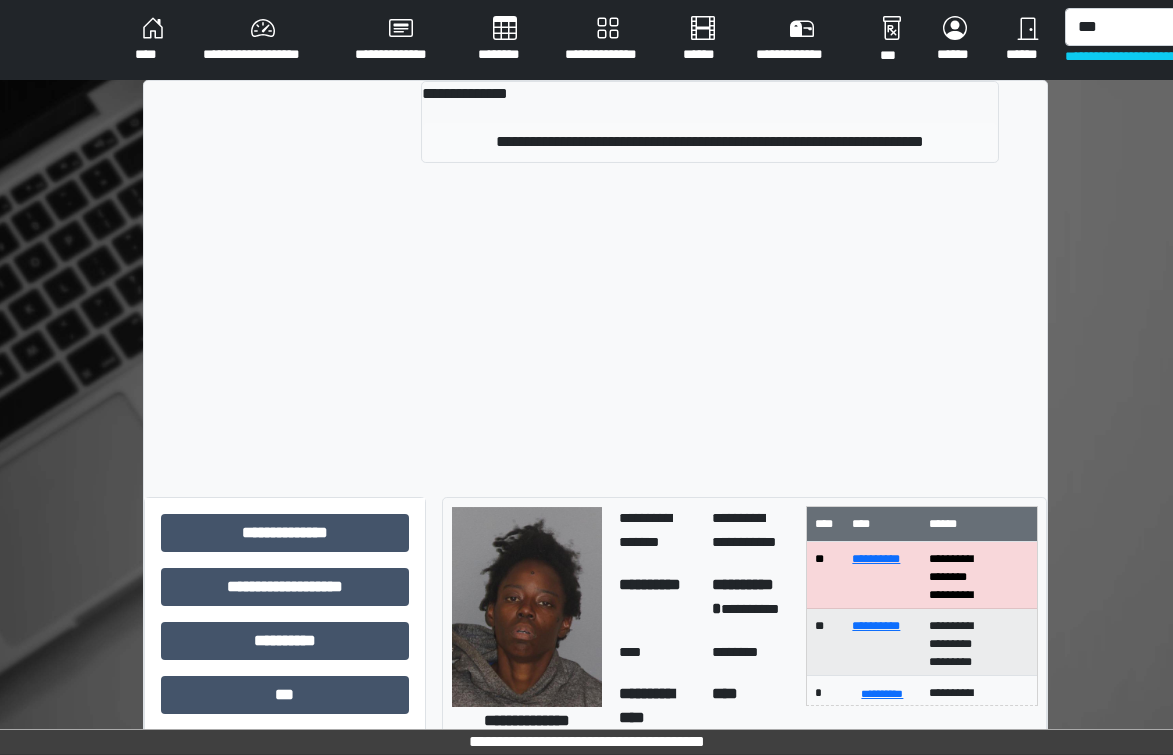 type 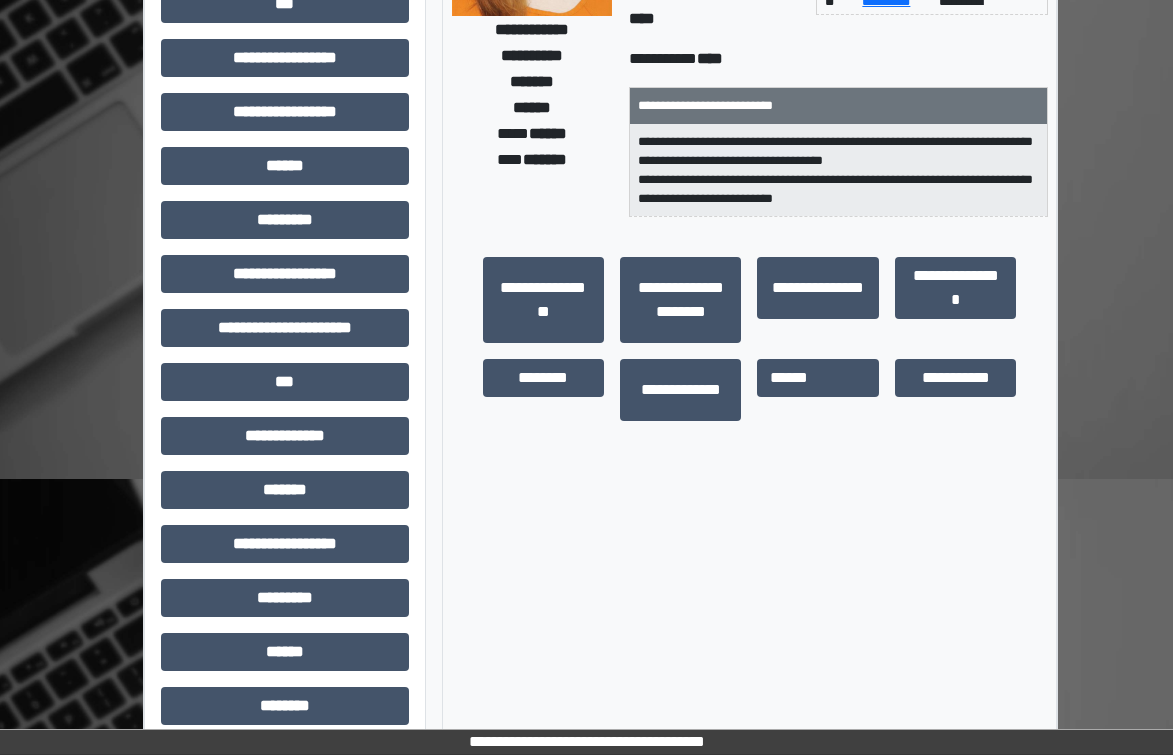 scroll, scrollTop: 300, scrollLeft: 0, axis: vertical 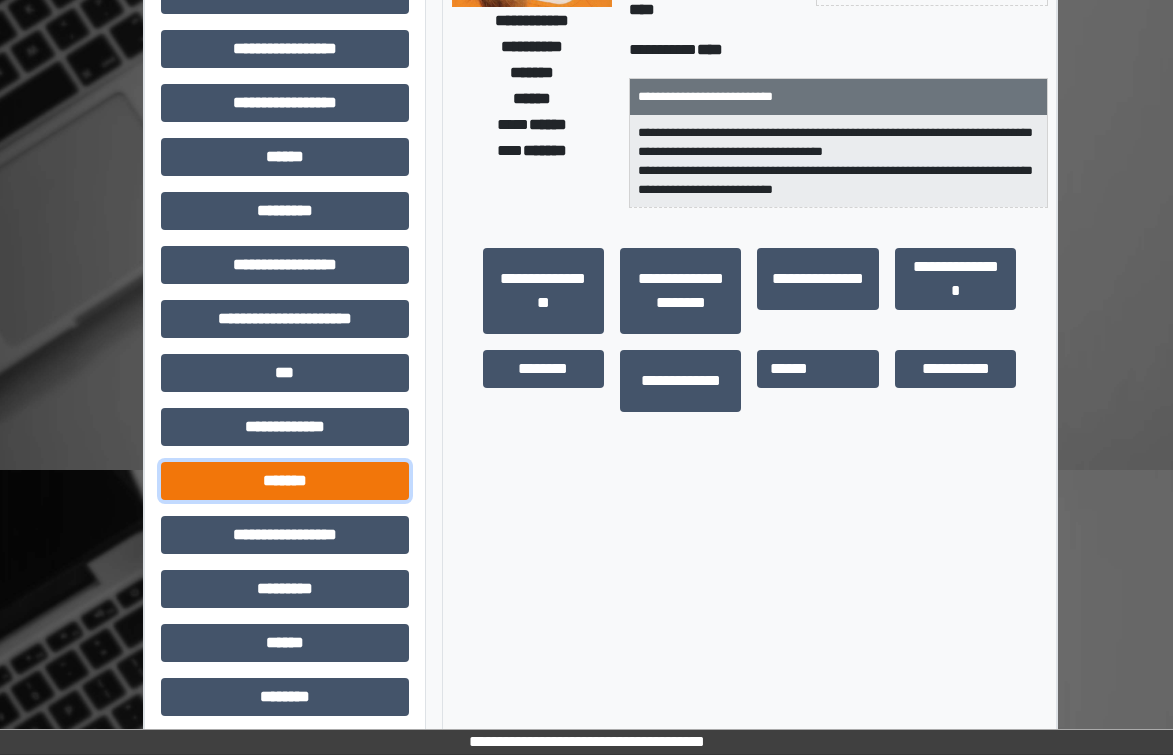 click on "*******" at bounding box center (285, 481) 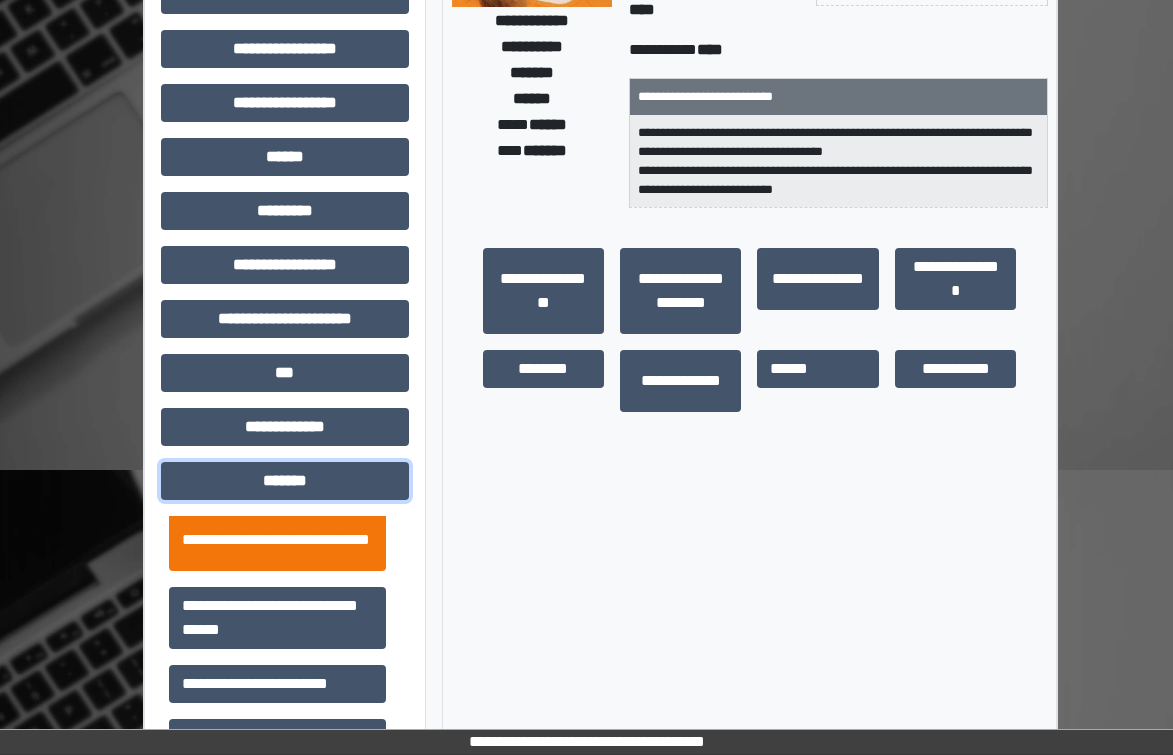 scroll, scrollTop: 800, scrollLeft: 0, axis: vertical 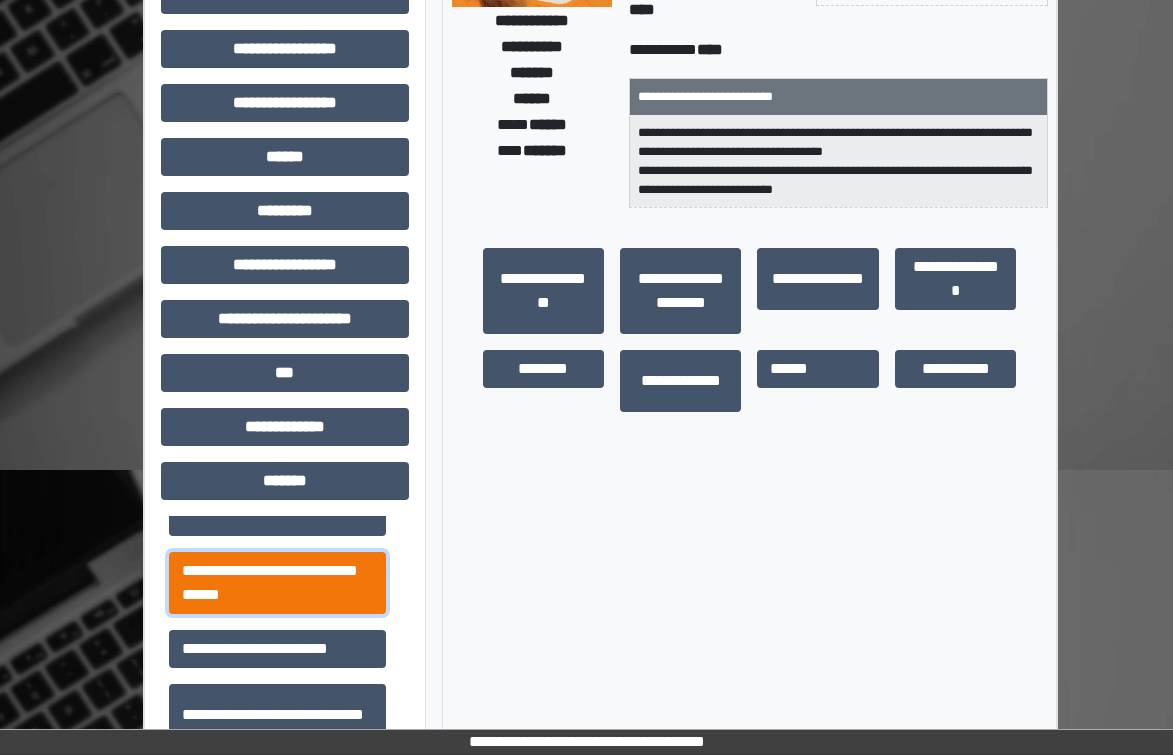 click on "**********" at bounding box center (277, 583) 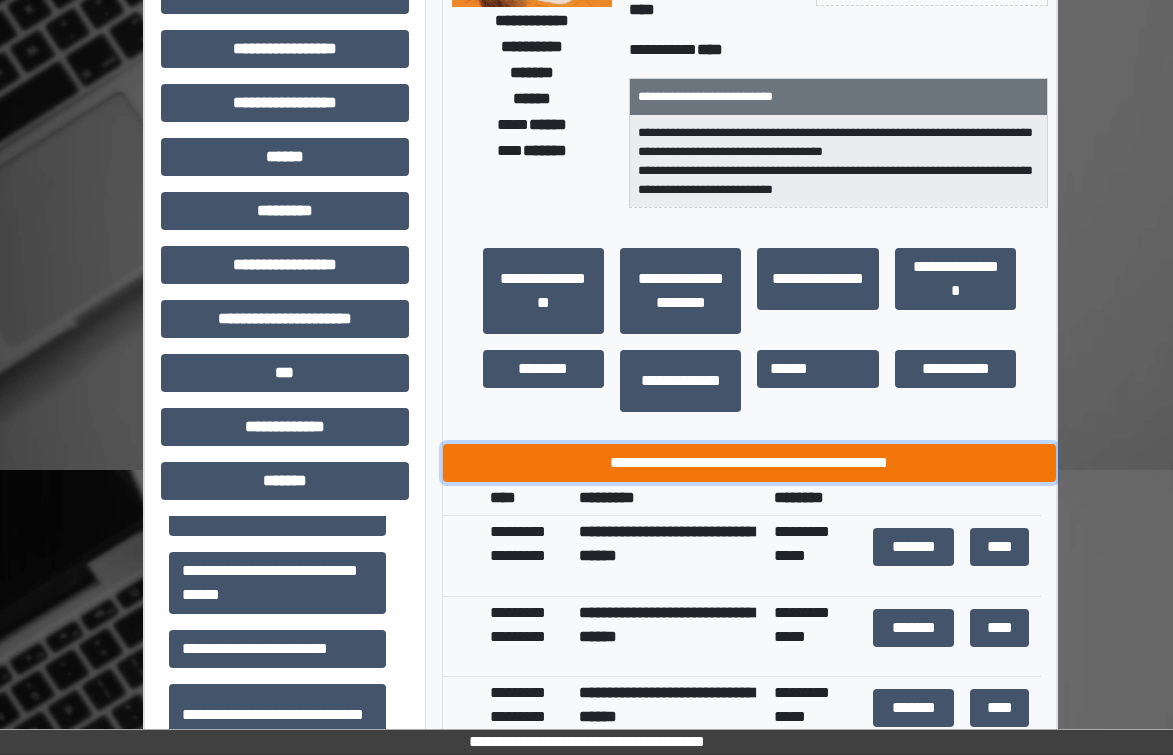 click on "**********" at bounding box center [750, 463] 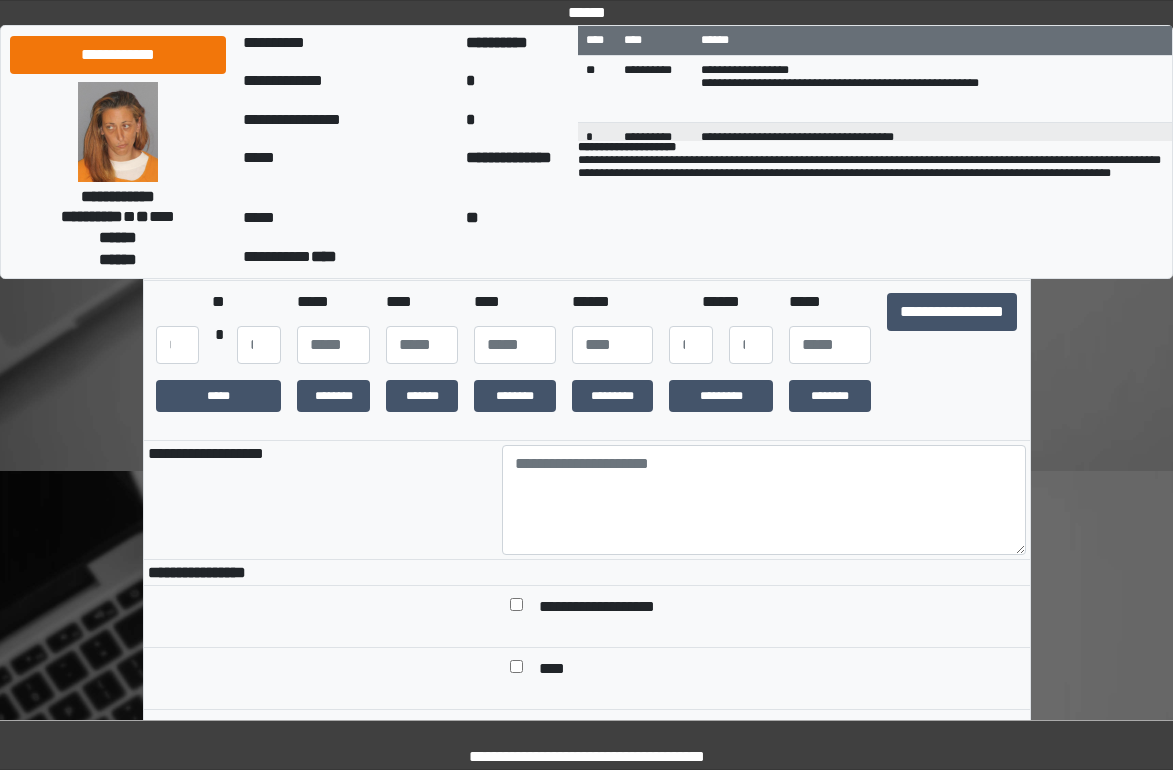 scroll, scrollTop: 300, scrollLeft: 0, axis: vertical 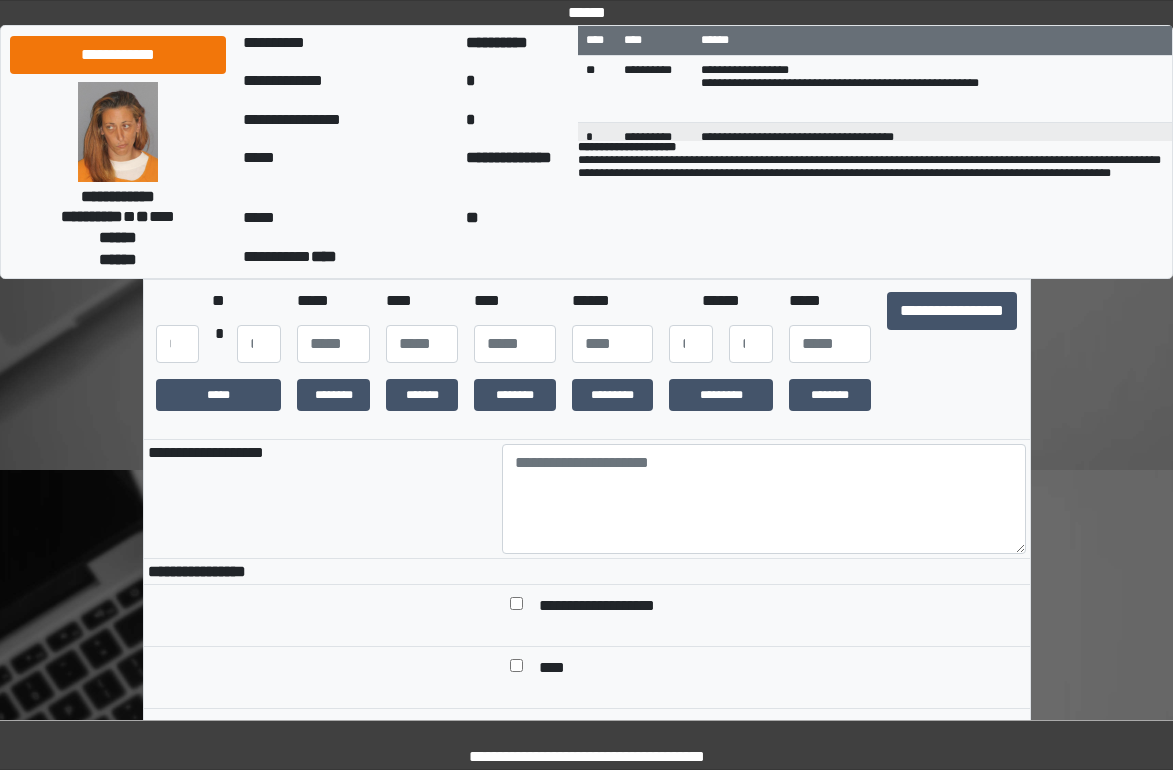 click on "**********" at bounding box center [952, 327] 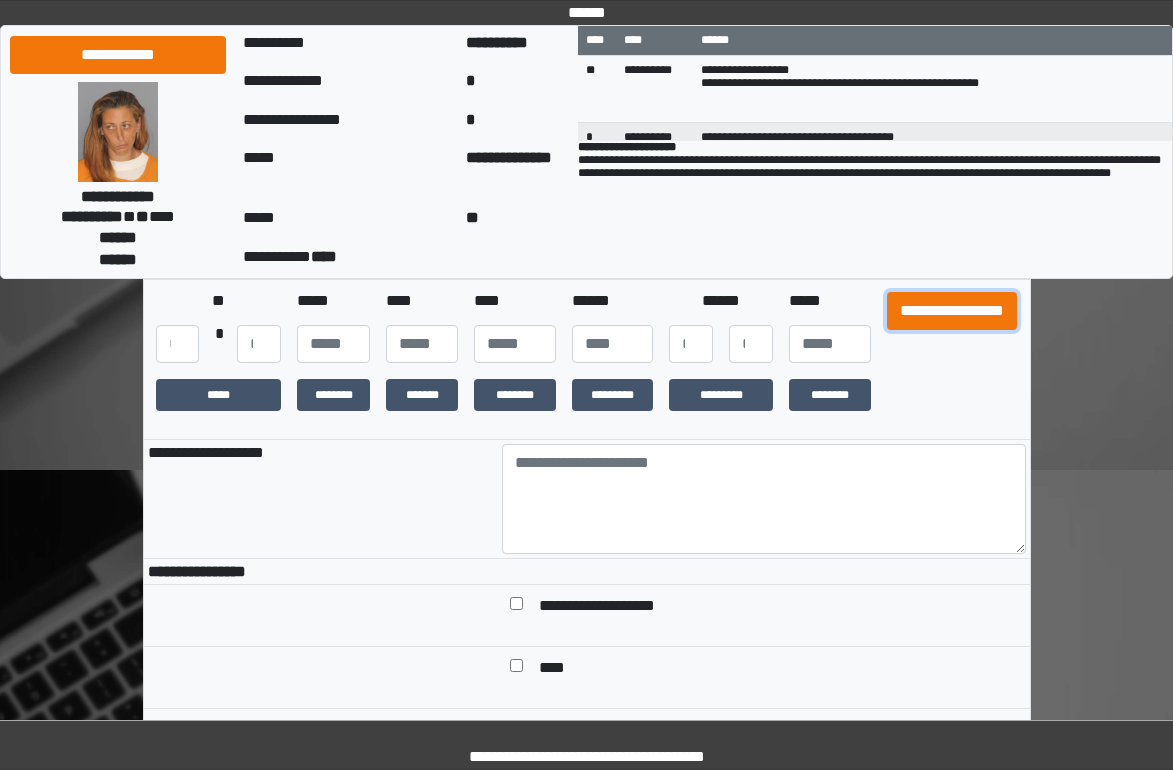 click on "**********" at bounding box center [952, 311] 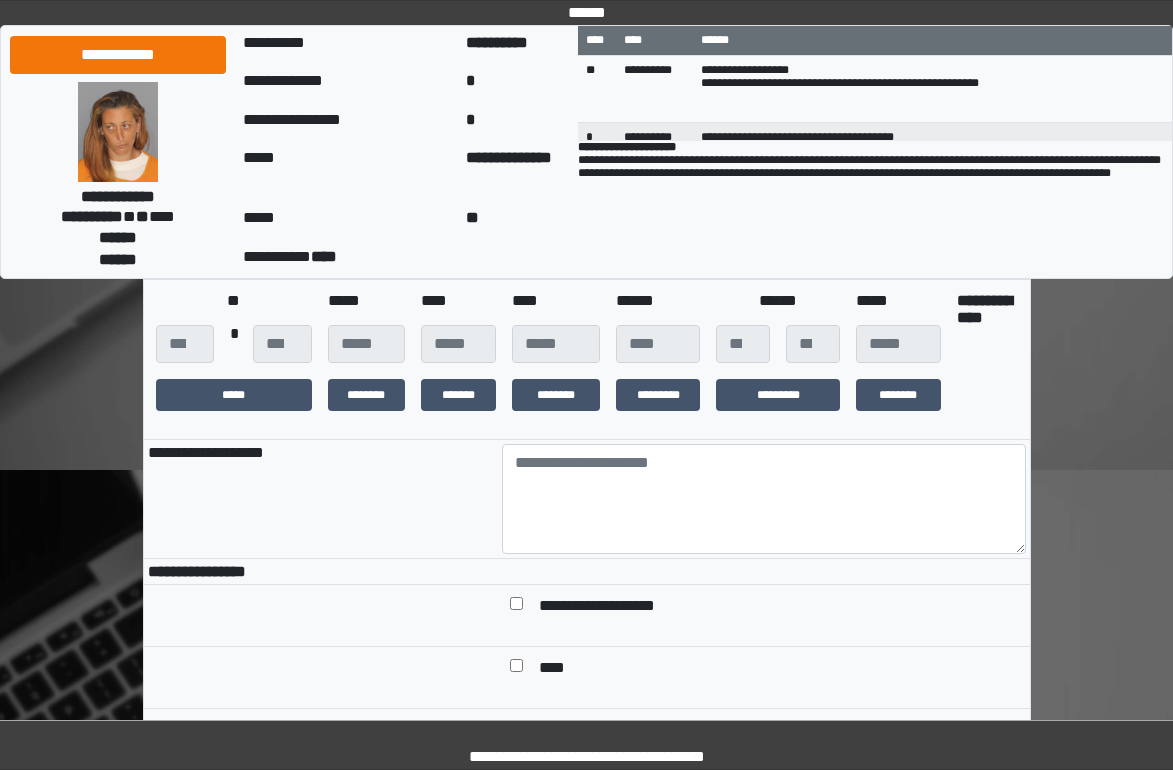 click at bounding box center (764, 572) 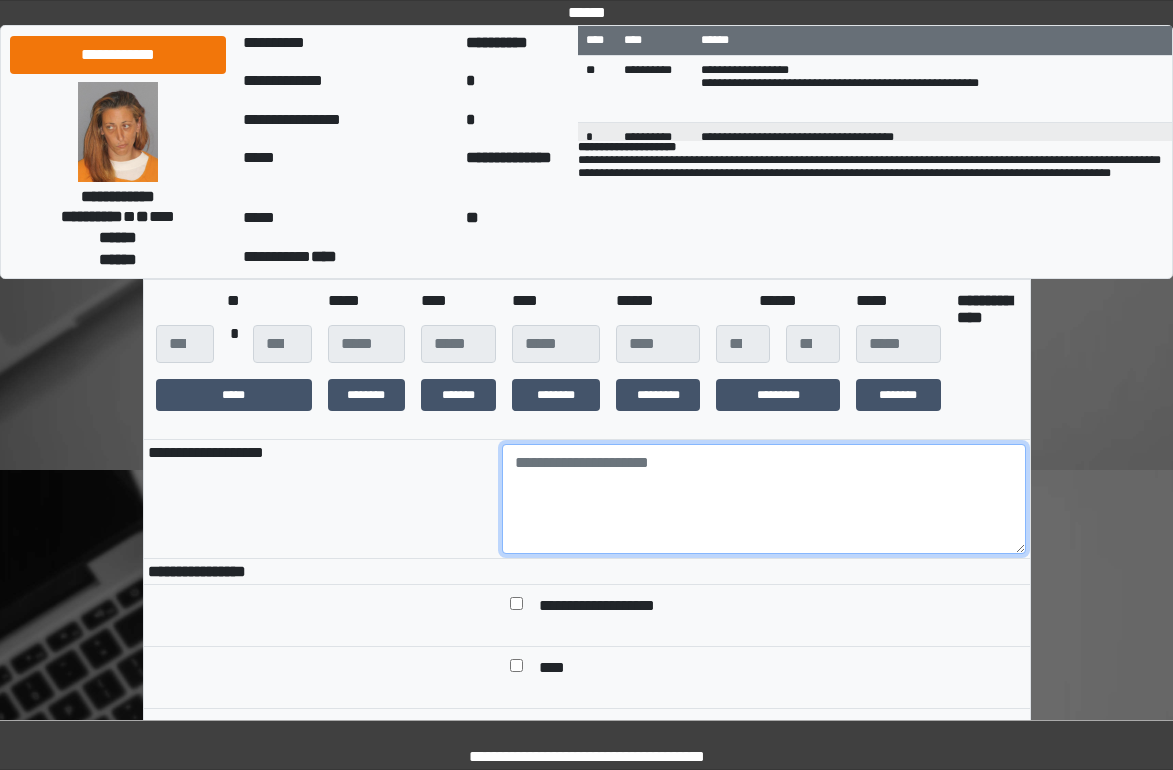 click at bounding box center [764, 499] 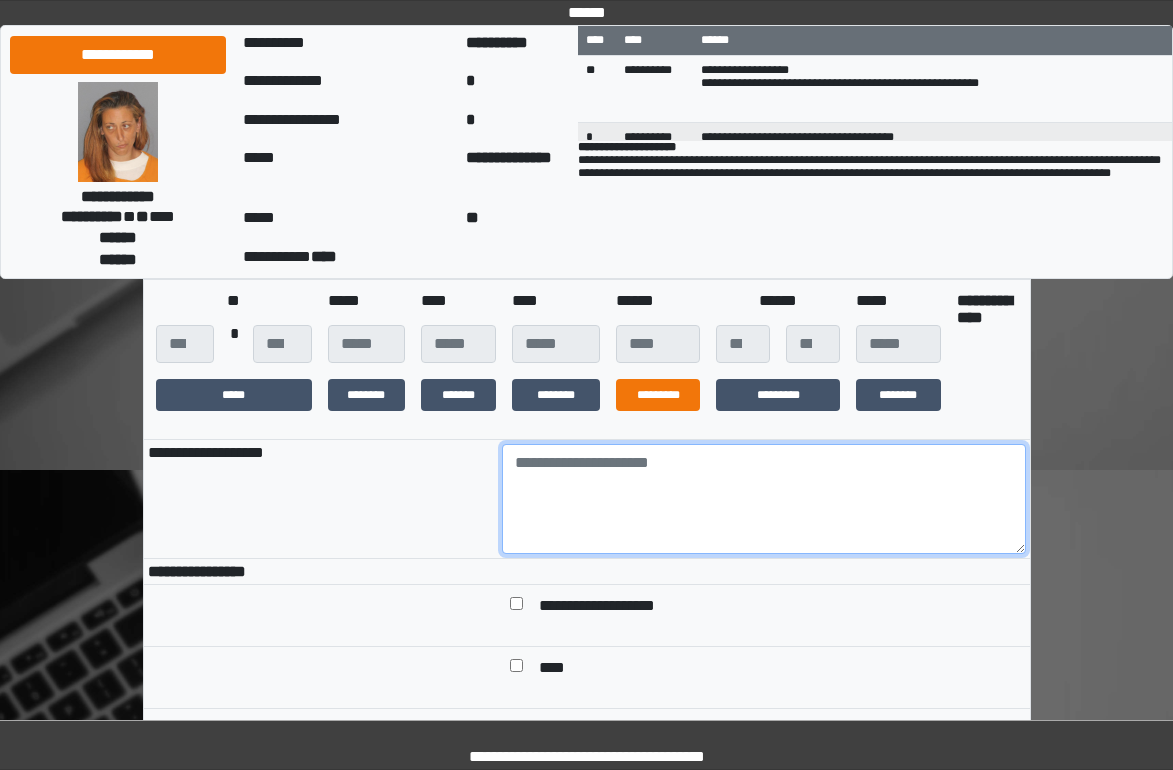 paste on "**********" 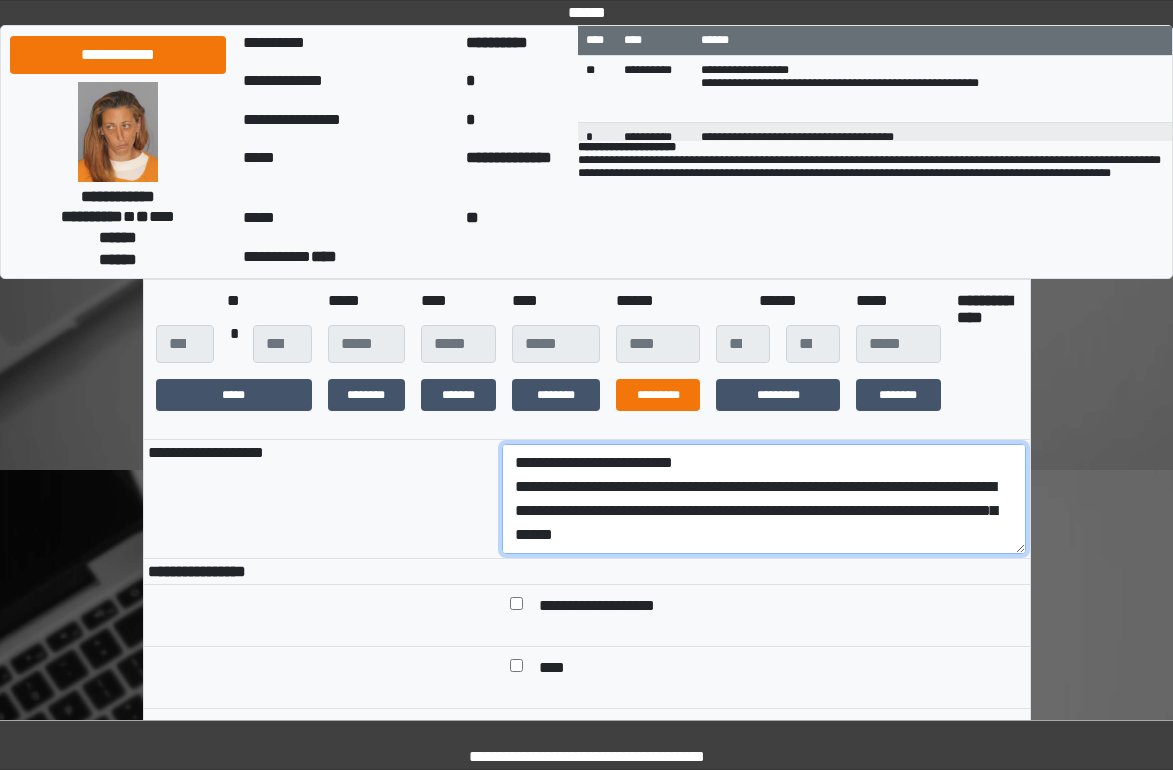 scroll, scrollTop: 377, scrollLeft: 0, axis: vertical 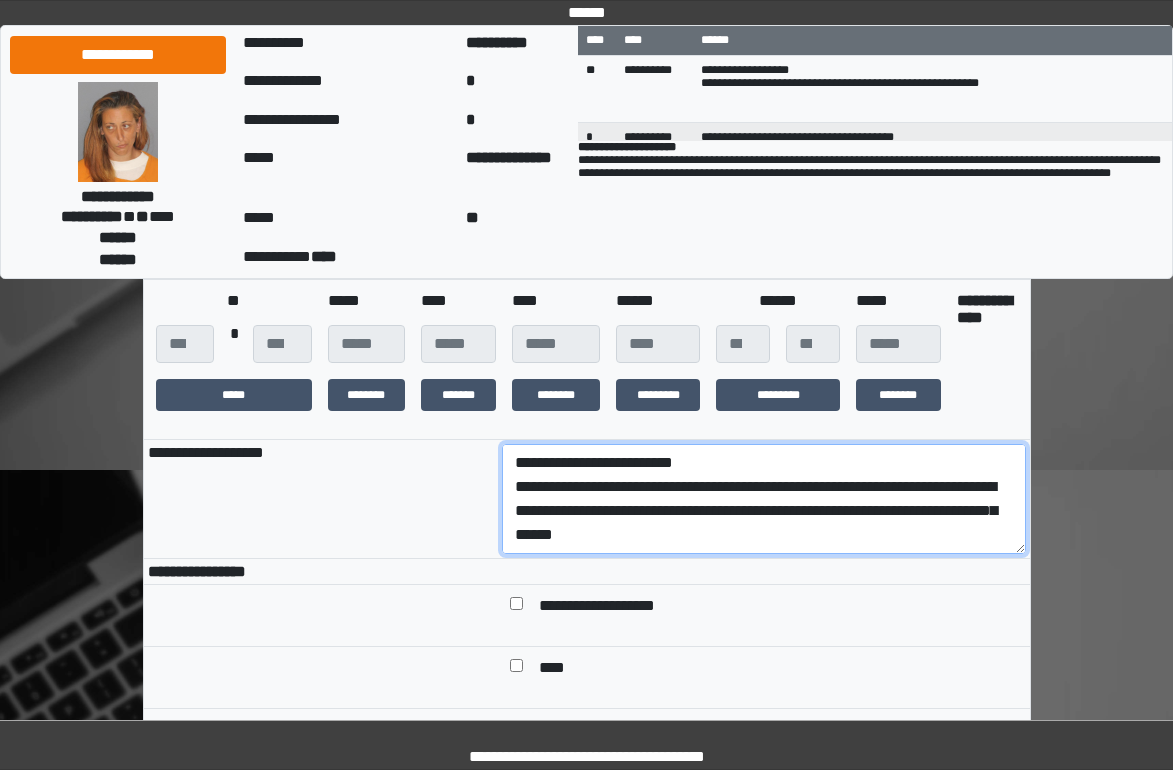 drag, startPoint x: 770, startPoint y: 547, endPoint x: 425, endPoint y: 511, distance: 346.87317 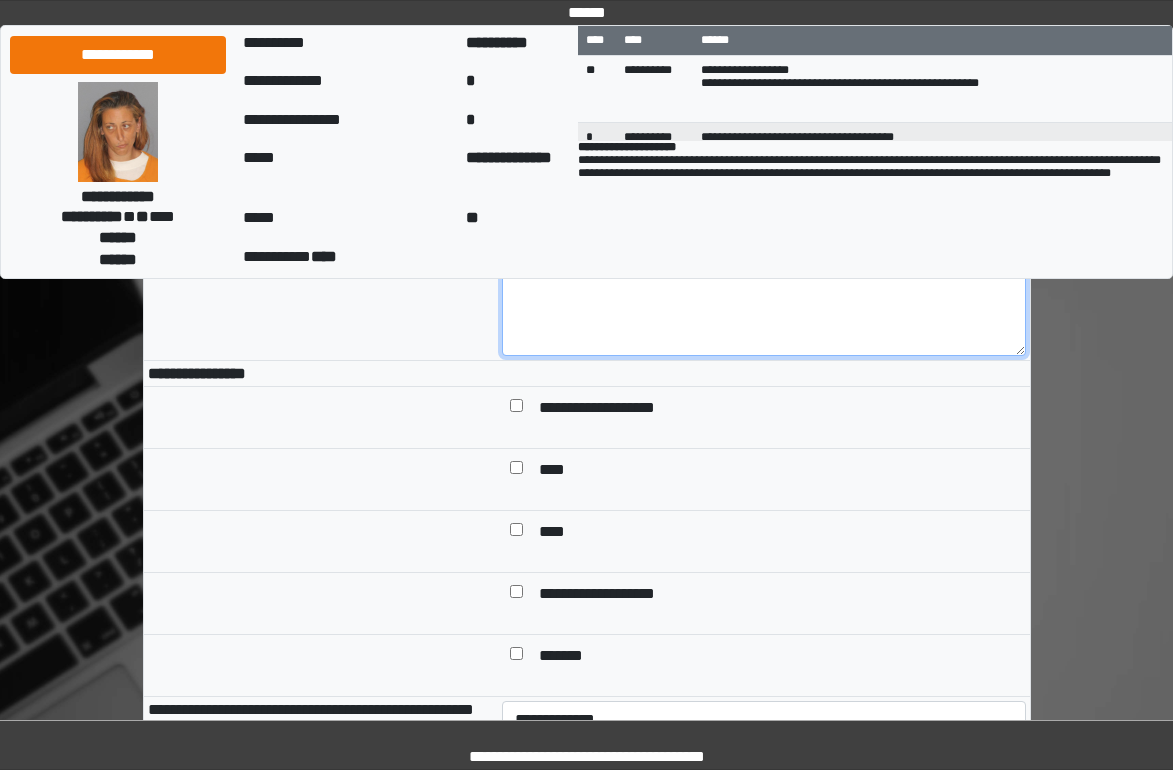 scroll, scrollTop: 500, scrollLeft: 0, axis: vertical 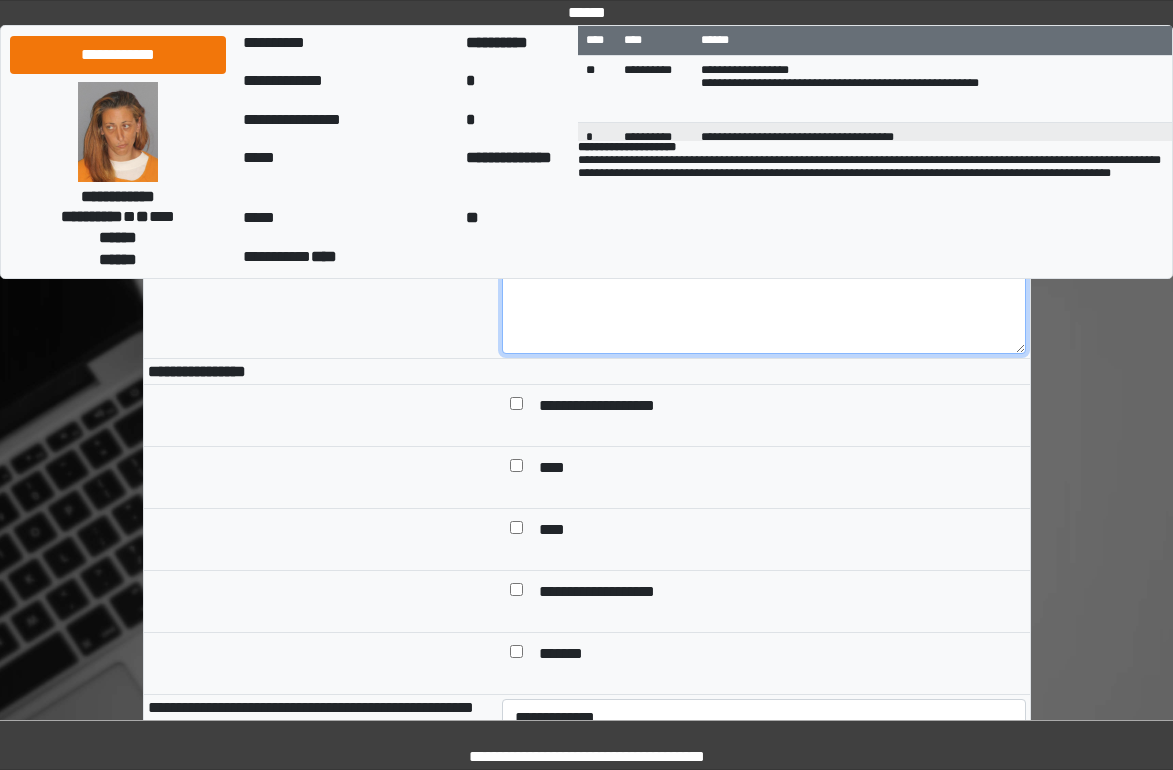 type on "**********" 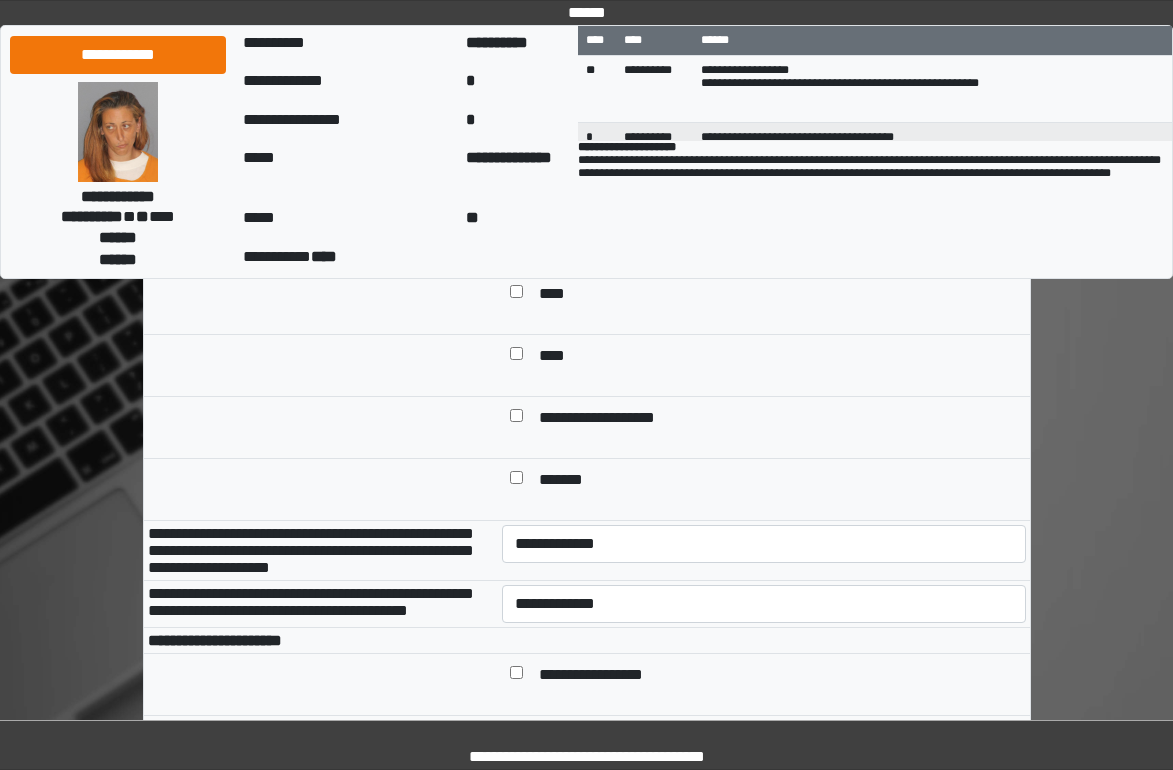 scroll, scrollTop: 900, scrollLeft: 0, axis: vertical 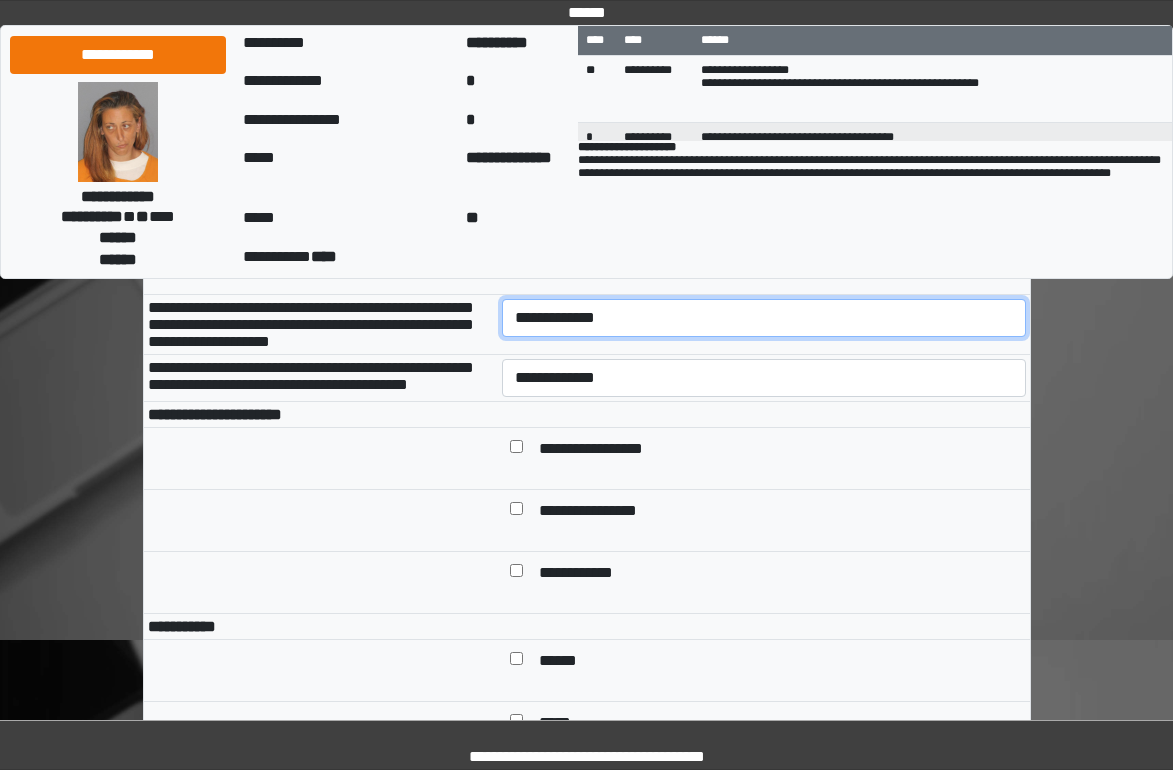 click on "**********" at bounding box center [764, 318] 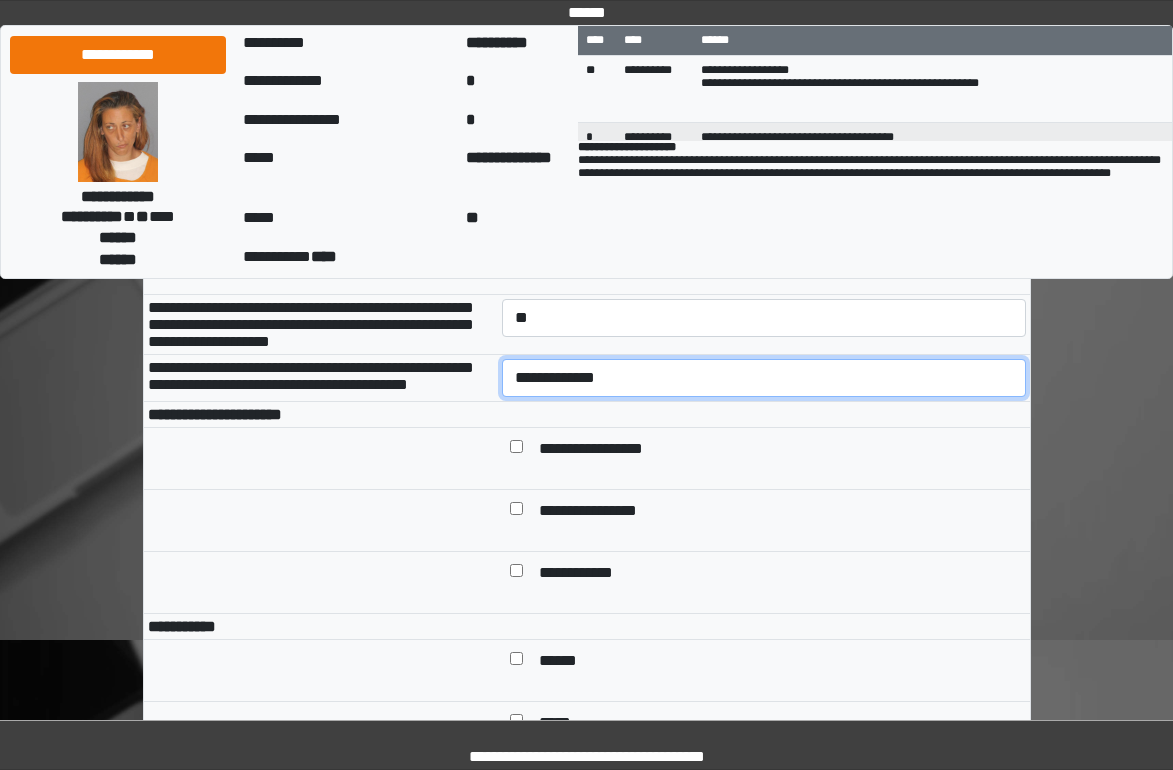 click on "**********" at bounding box center (764, 378) 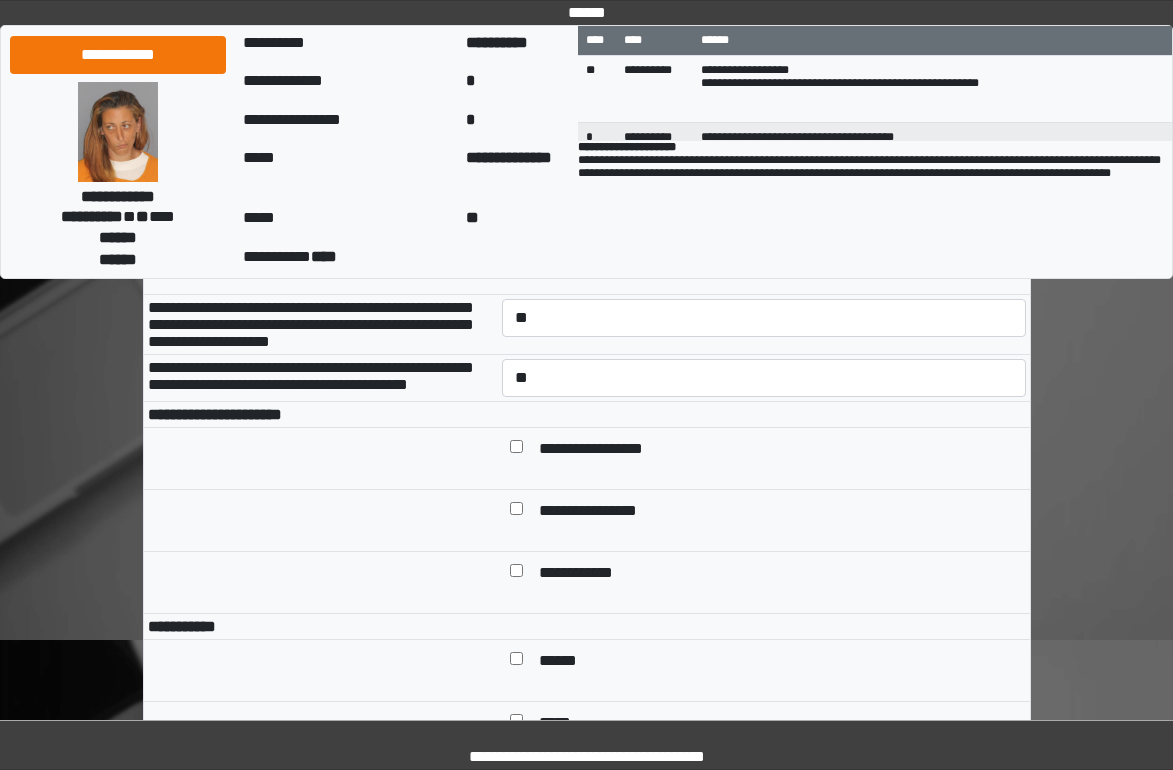 click on "**********" at bounding box center [606, 450] 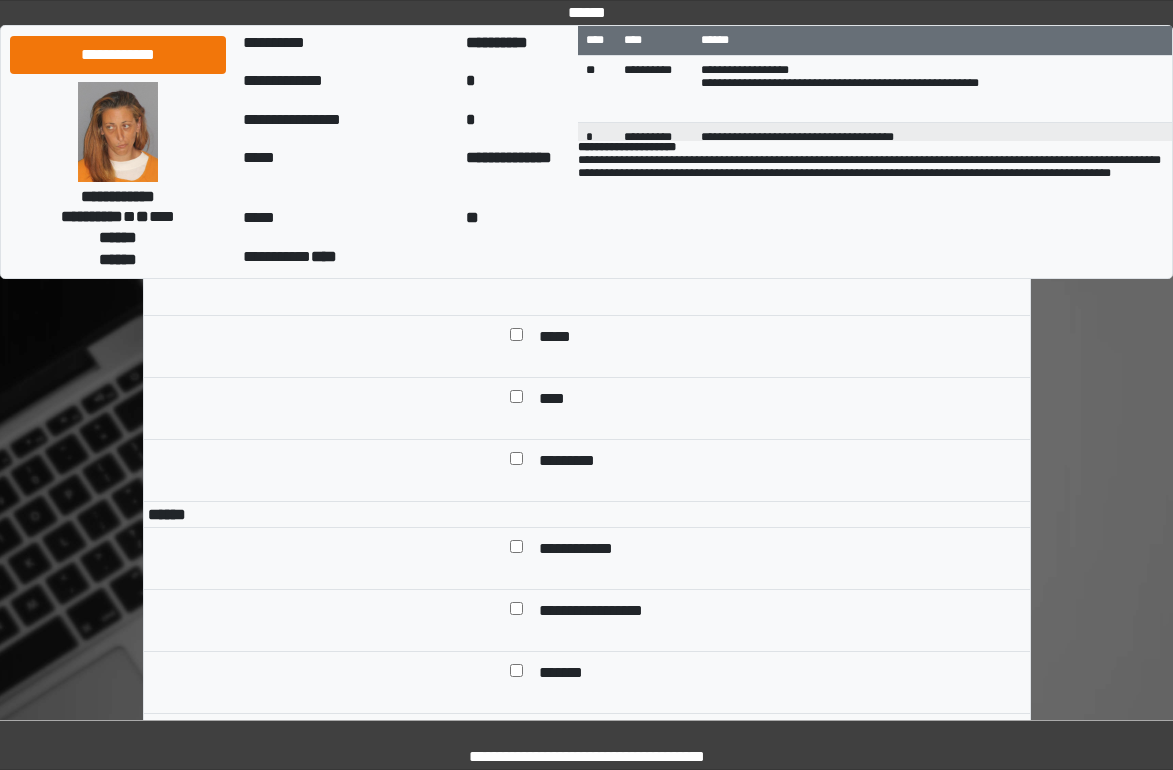 scroll, scrollTop: 1300, scrollLeft: 0, axis: vertical 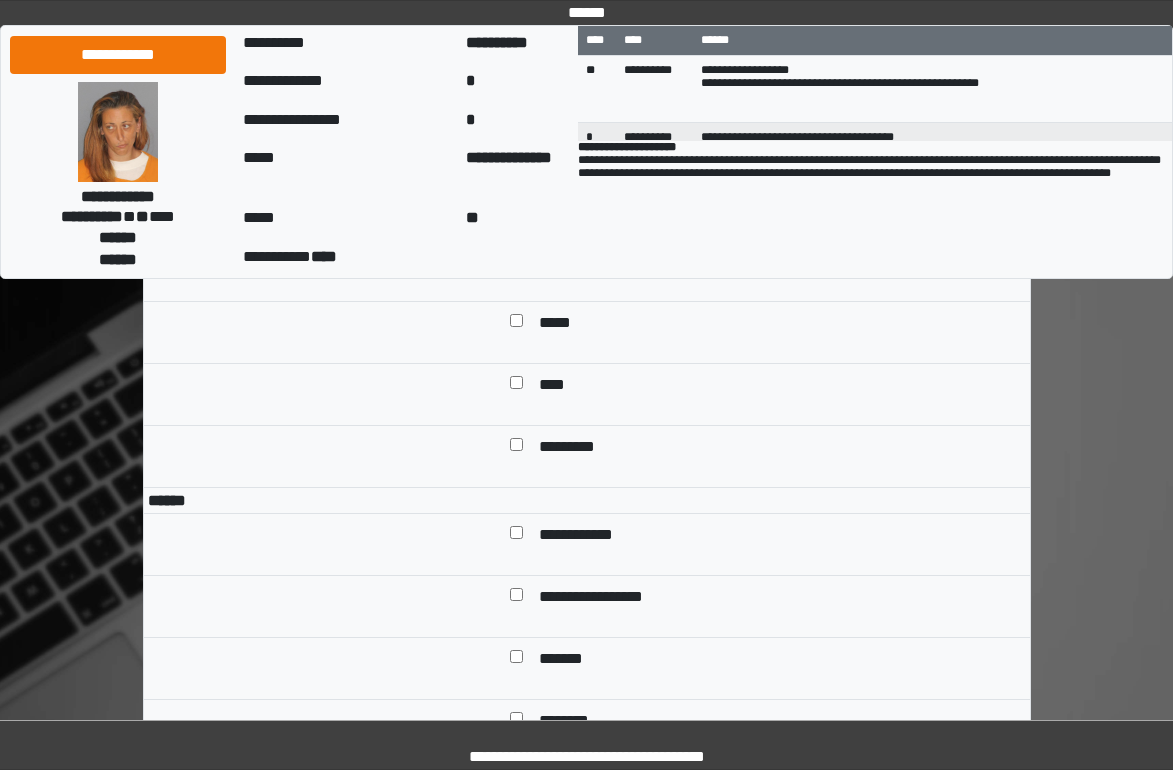 click on "******" at bounding box center [778, 262] 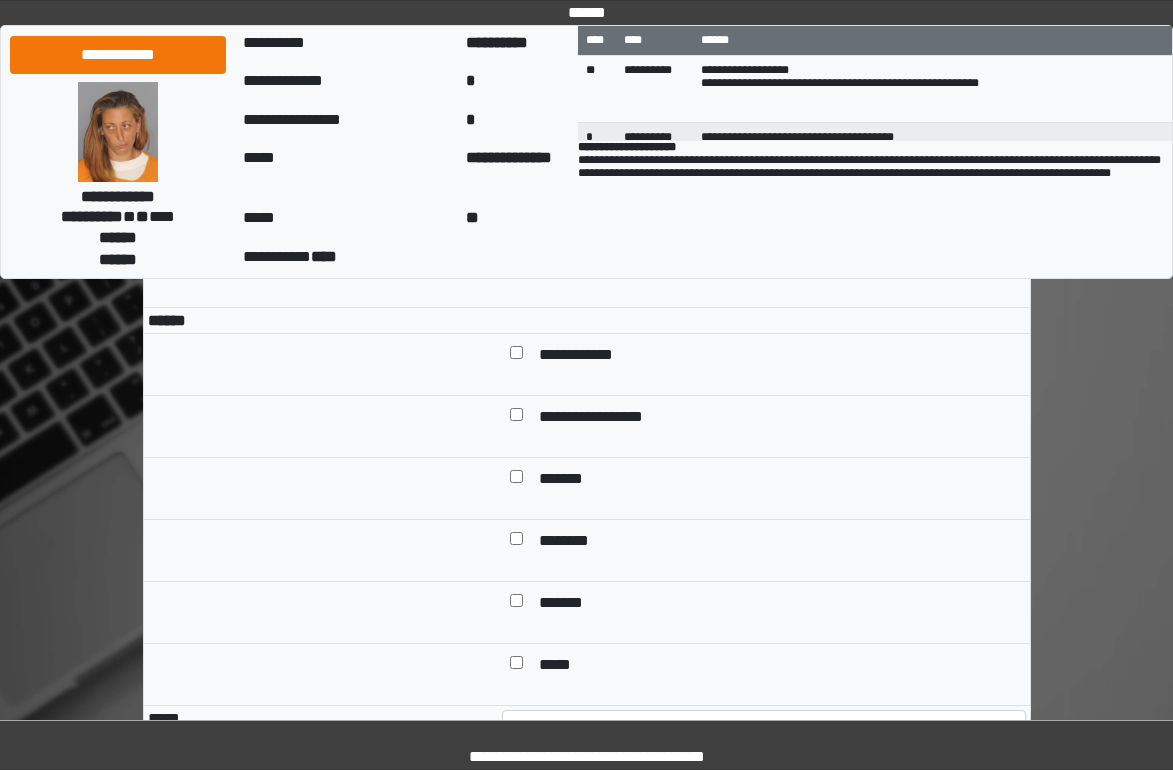 scroll, scrollTop: 1700, scrollLeft: 0, axis: vertical 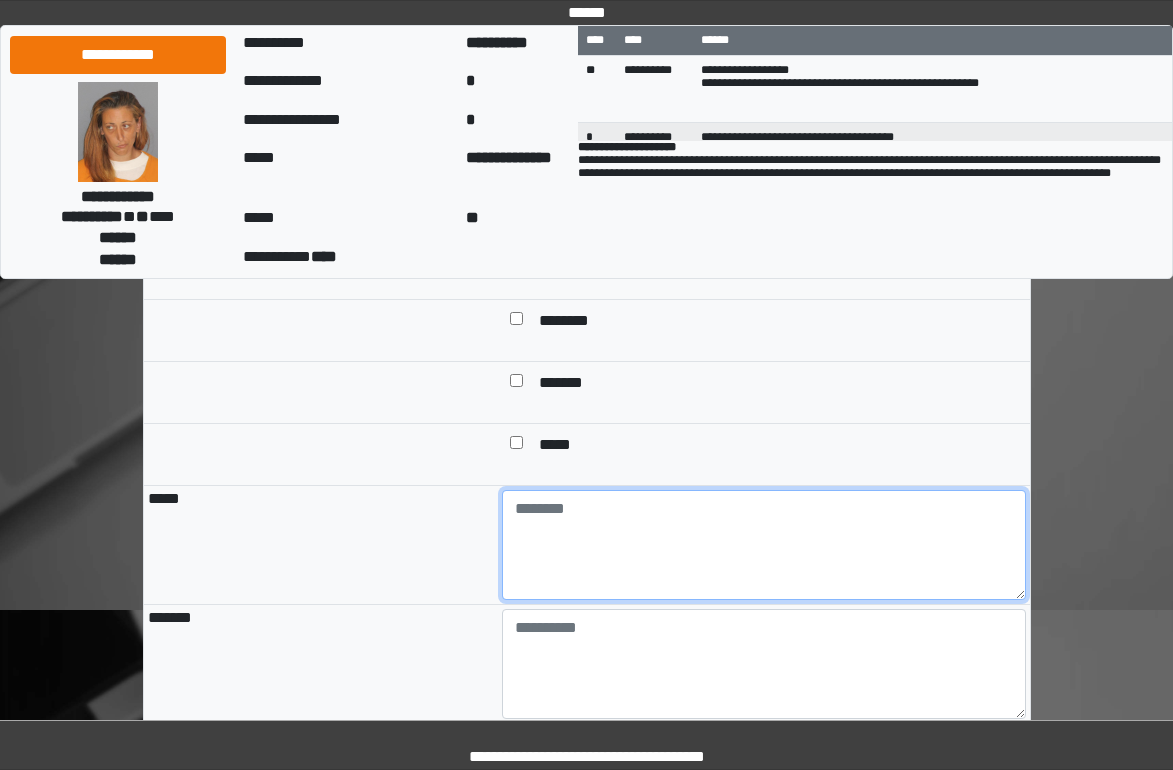click at bounding box center (764, 545) 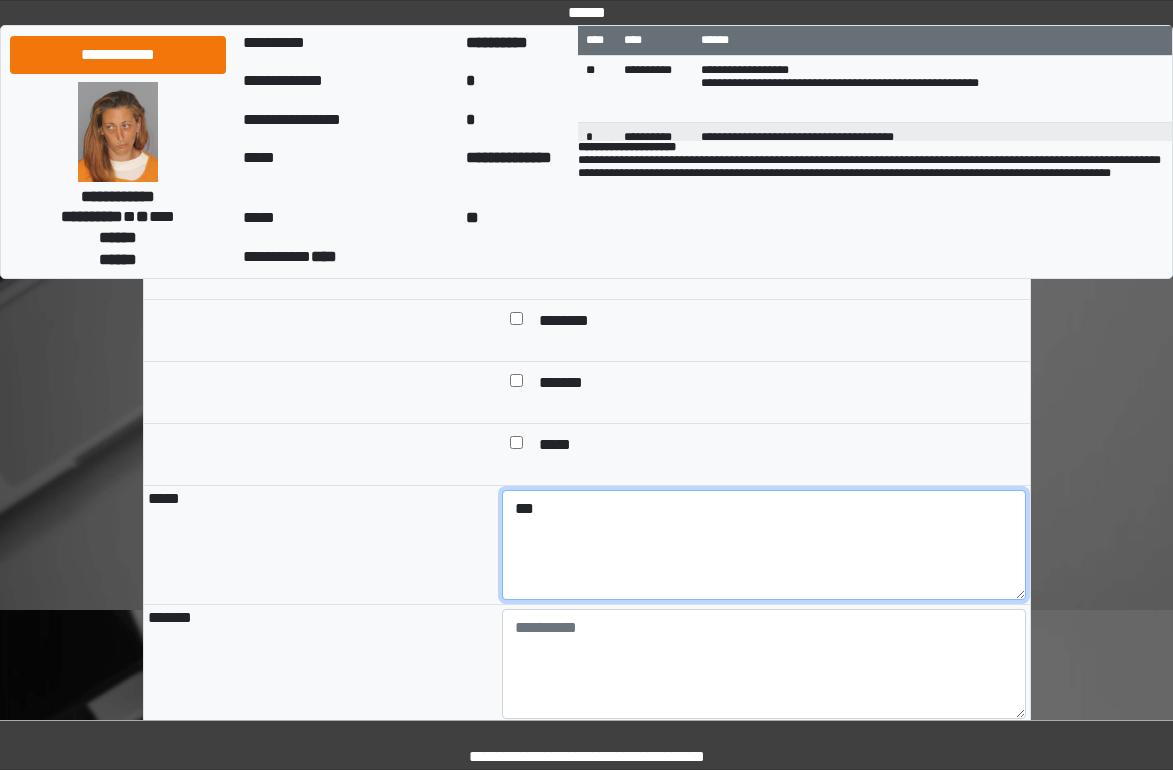 type on "***" 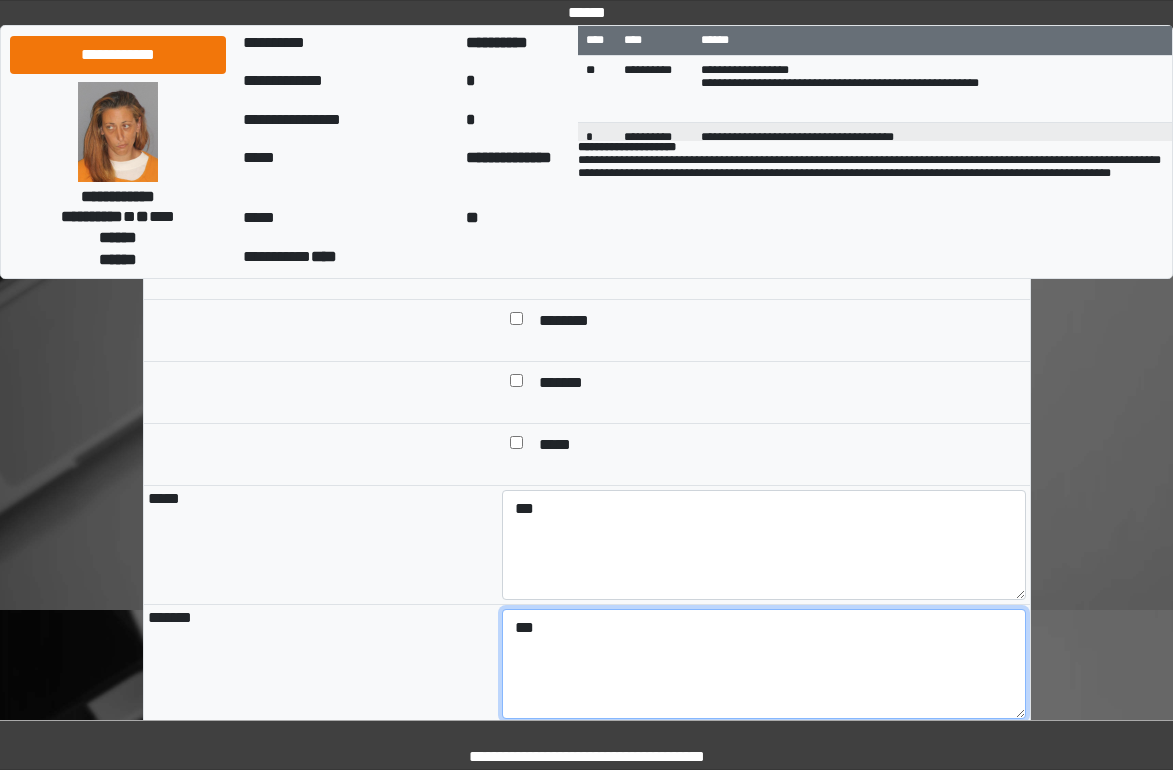 type on "***" 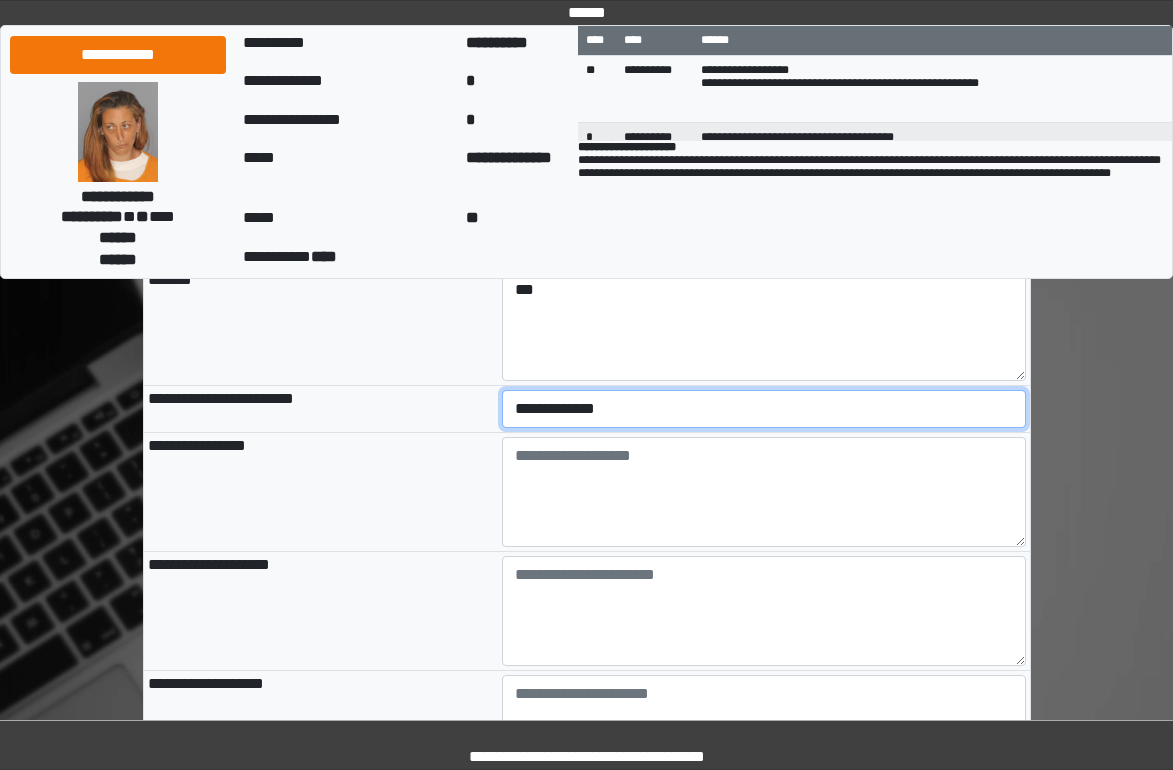 scroll, scrollTop: 2139, scrollLeft: 0, axis: vertical 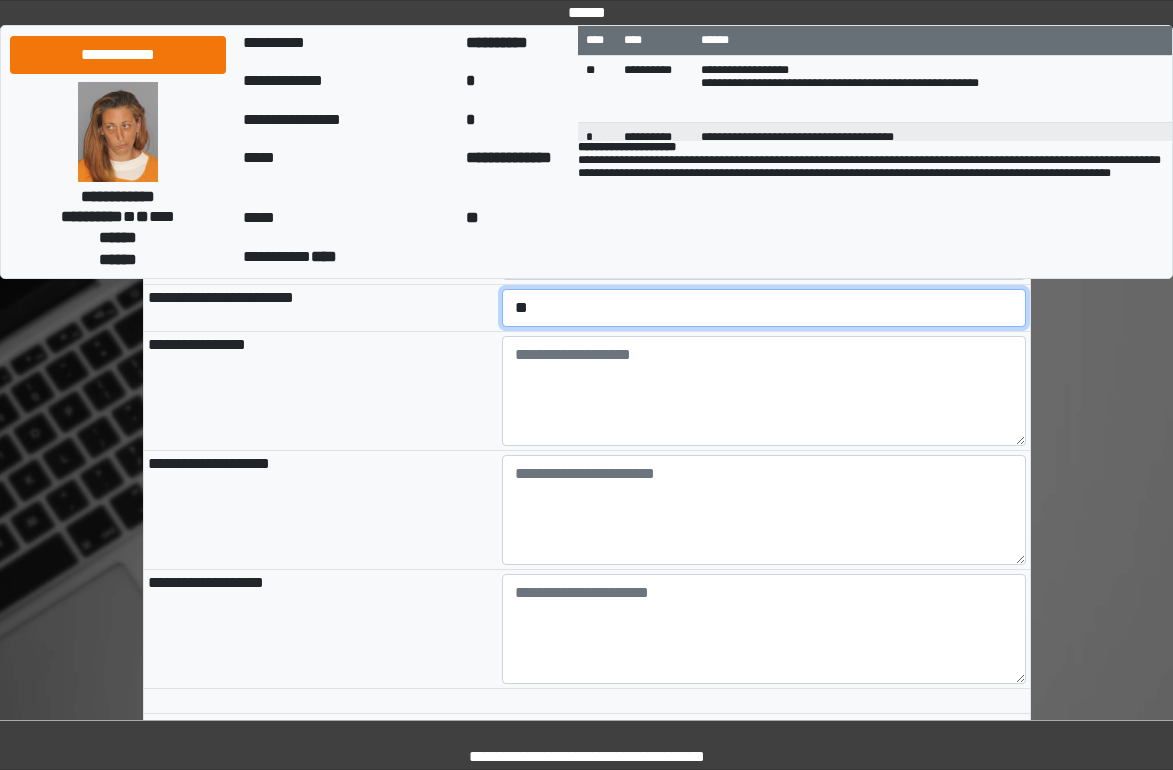 select on "*" 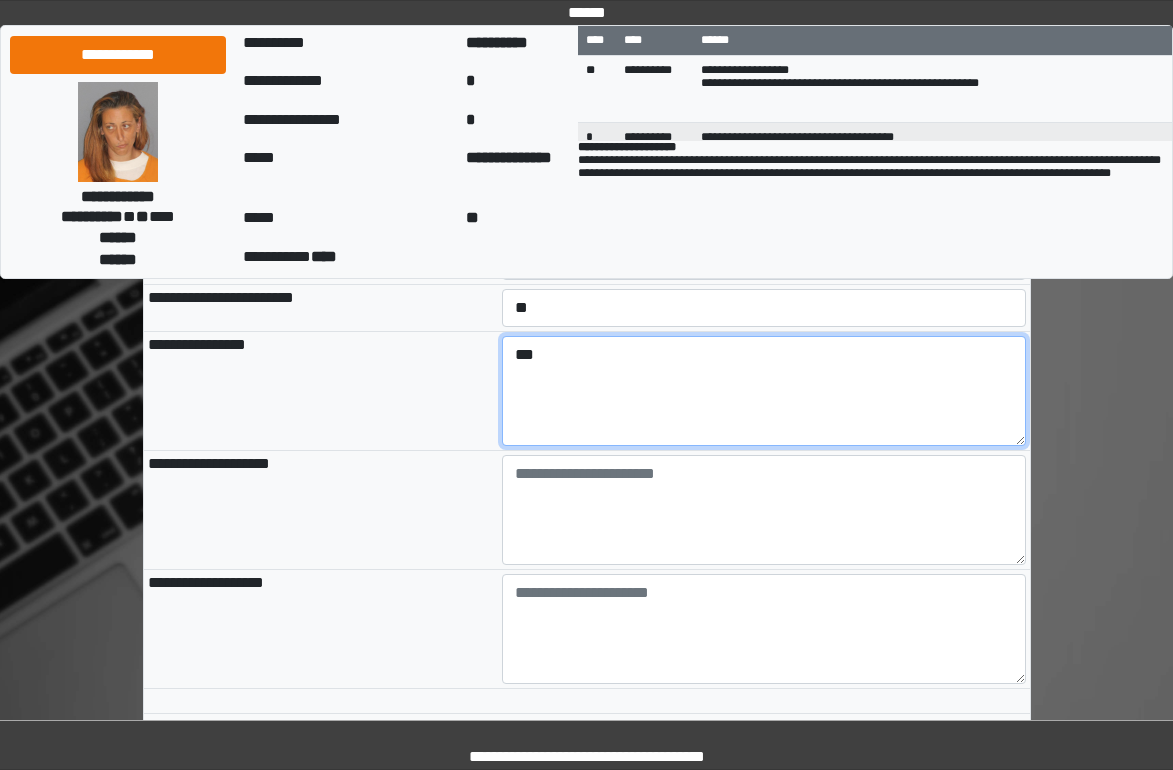 type on "***" 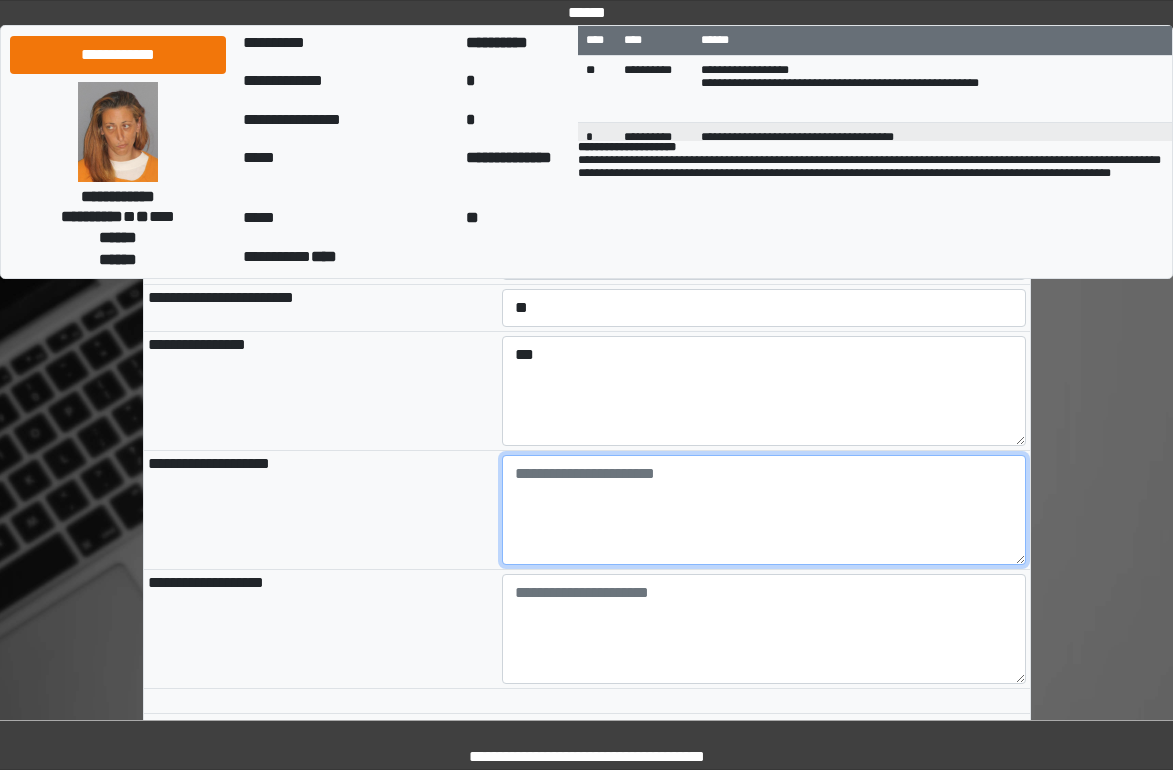 paste on "**********" 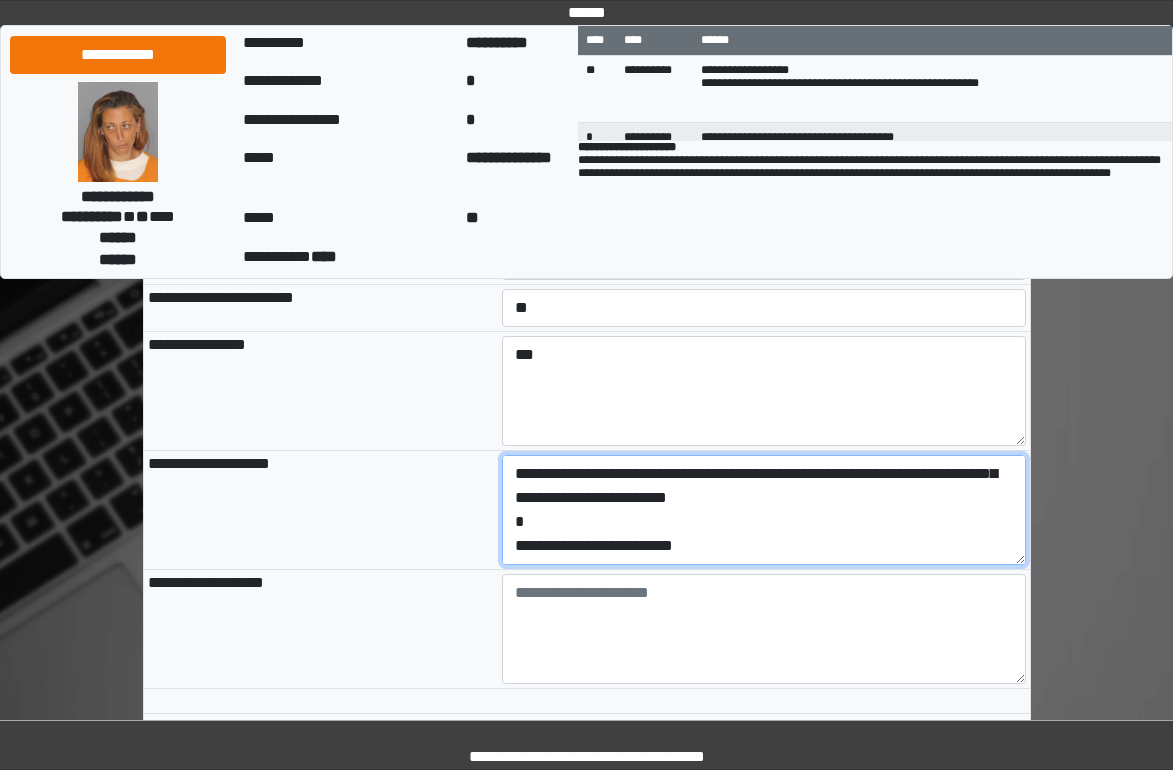 scroll, scrollTop: 336, scrollLeft: 0, axis: vertical 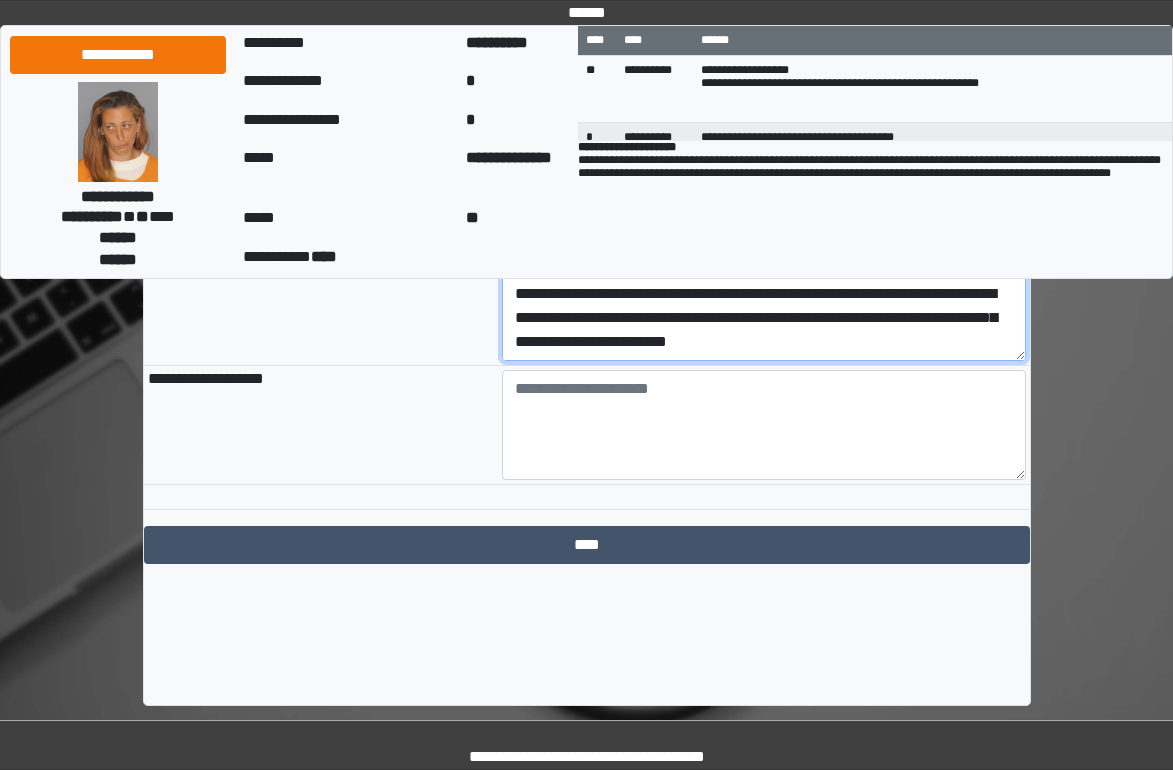 type on "**********" 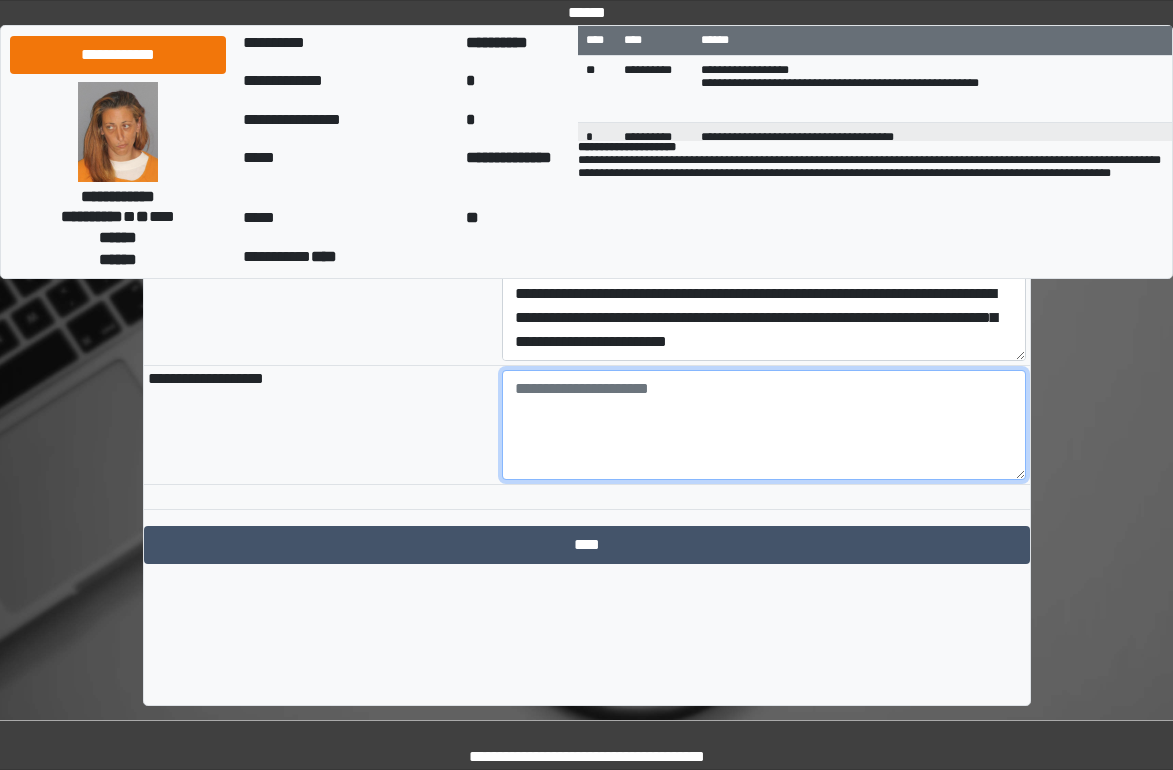 click at bounding box center (764, 425) 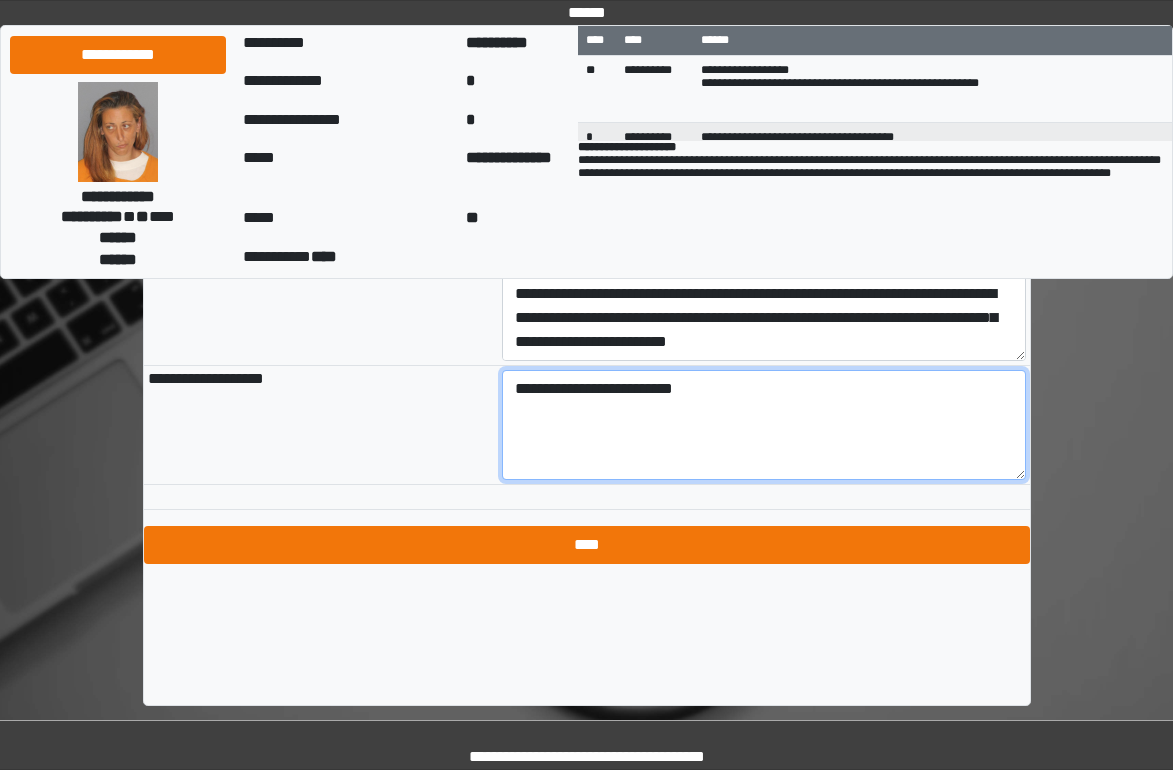 type on "**********" 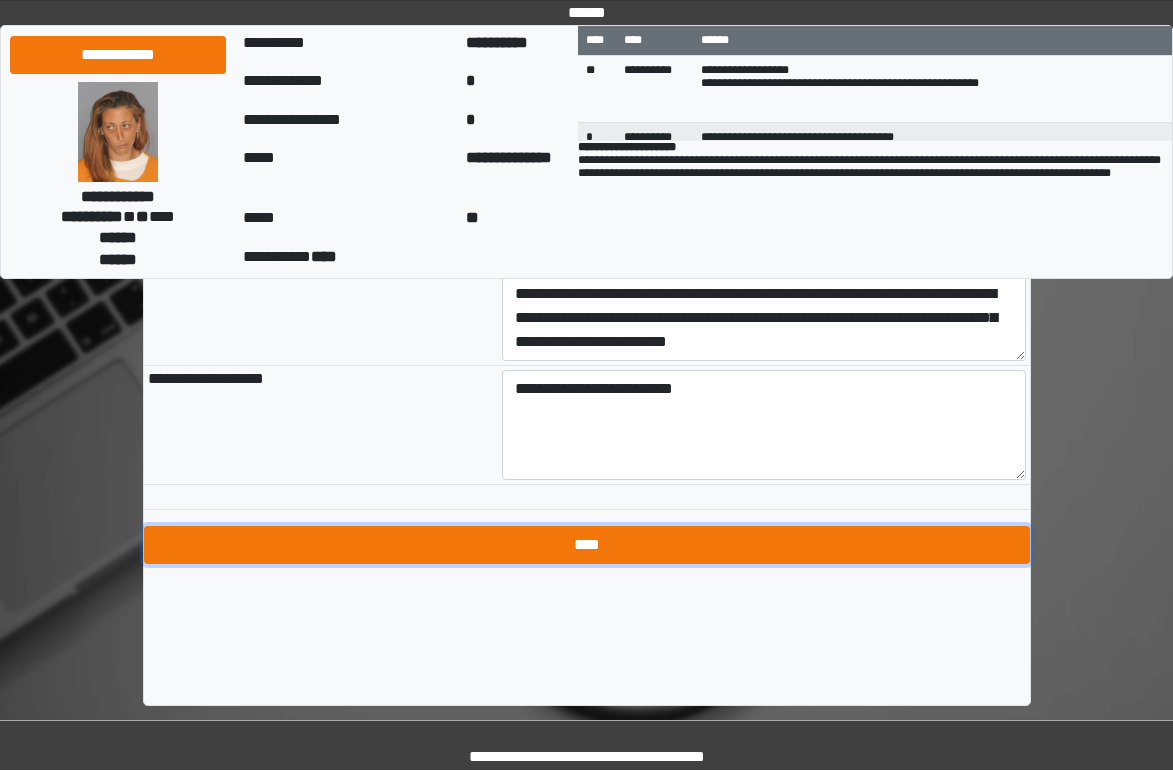 click on "****" at bounding box center [587, 545] 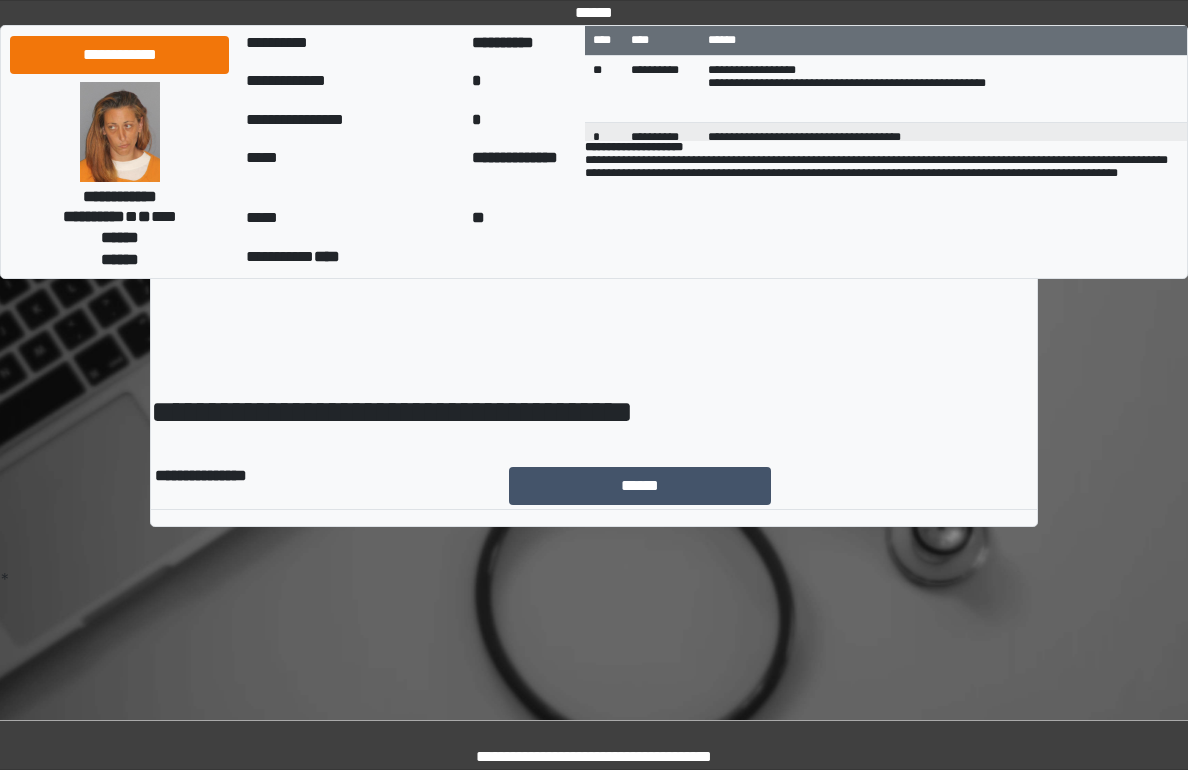 scroll, scrollTop: 0, scrollLeft: 0, axis: both 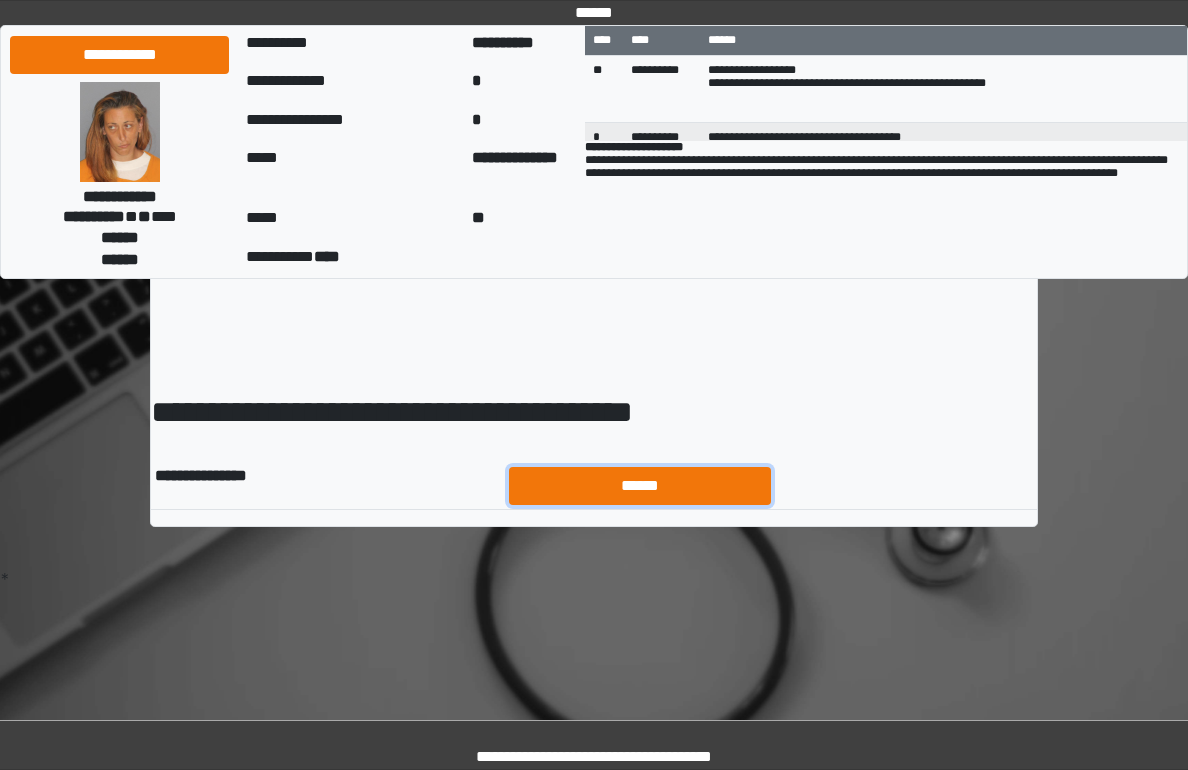 click on "******" at bounding box center (640, 486) 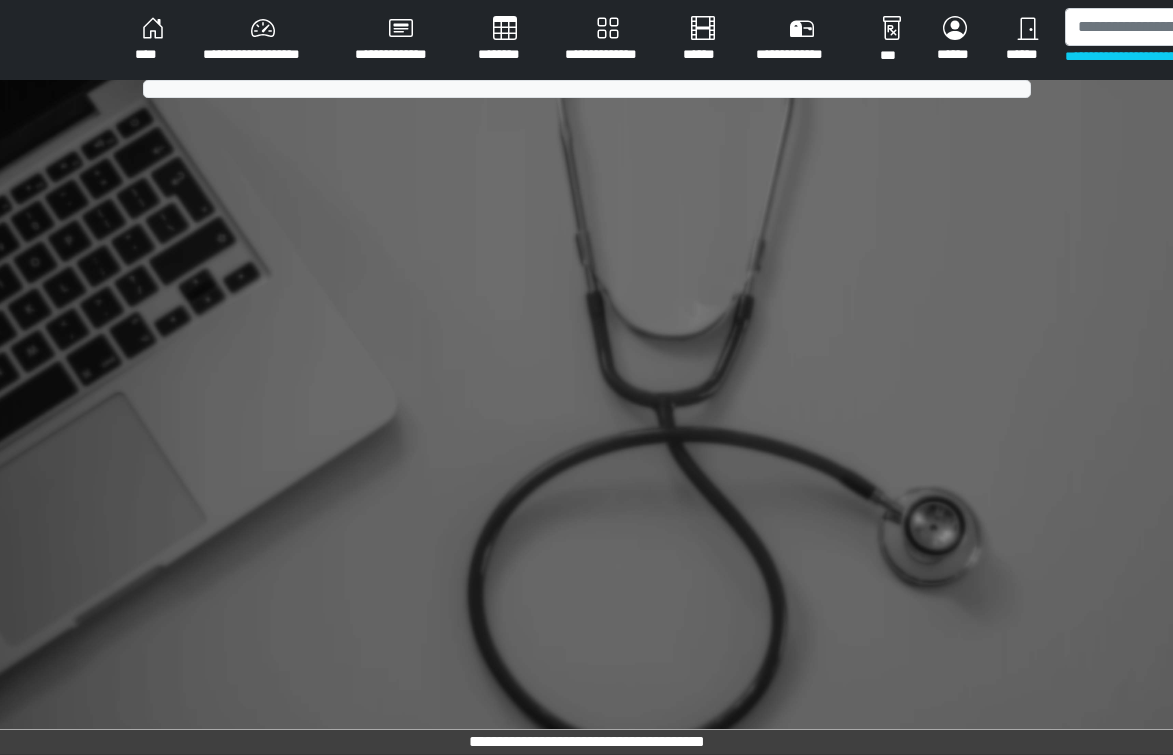 scroll, scrollTop: 0, scrollLeft: 0, axis: both 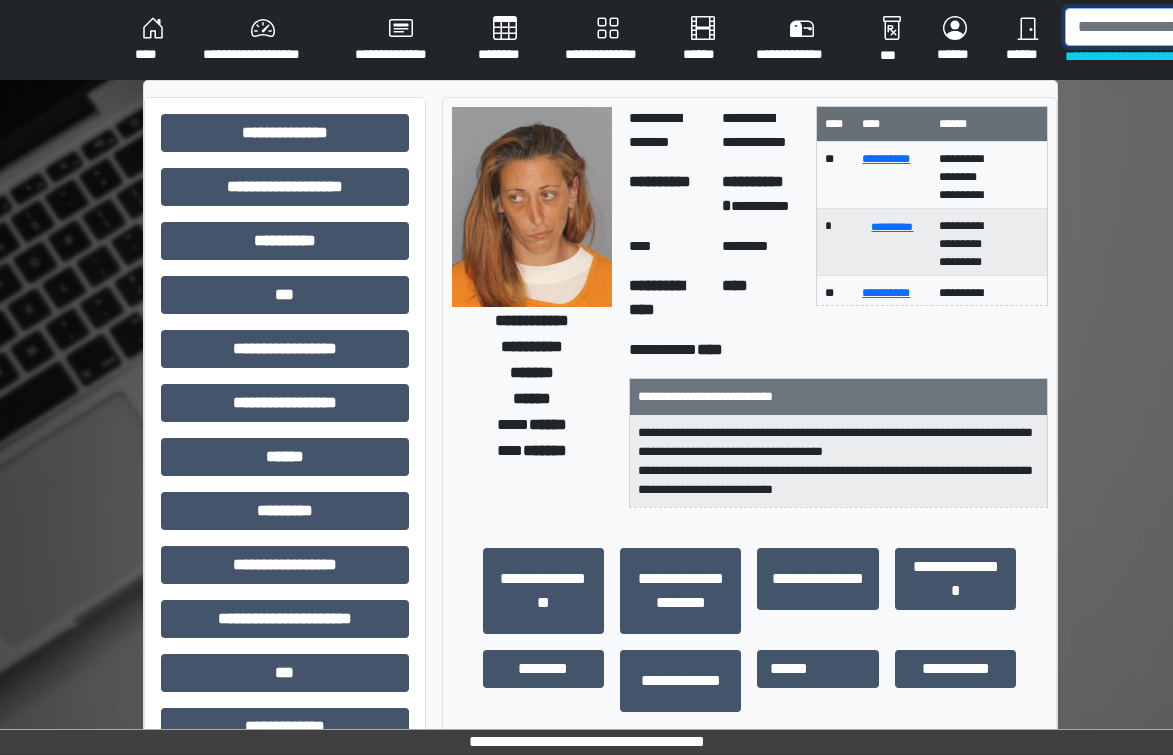 click at bounding box center [1168, 27] 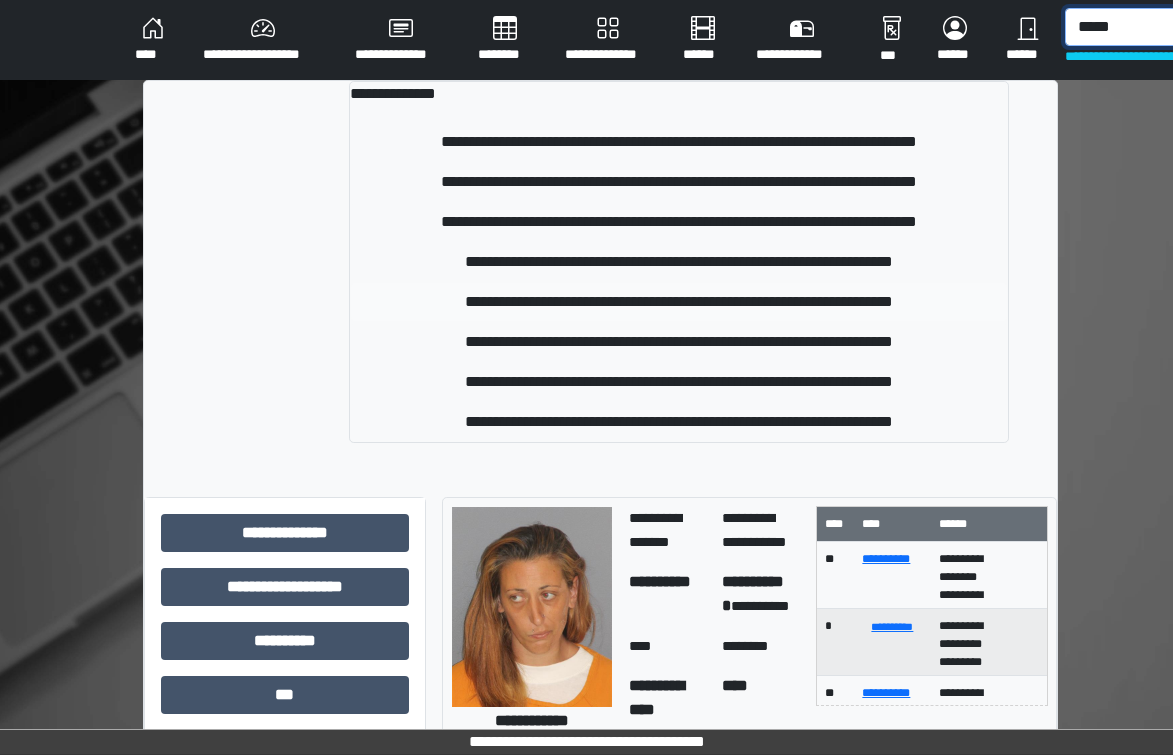 type on "*****" 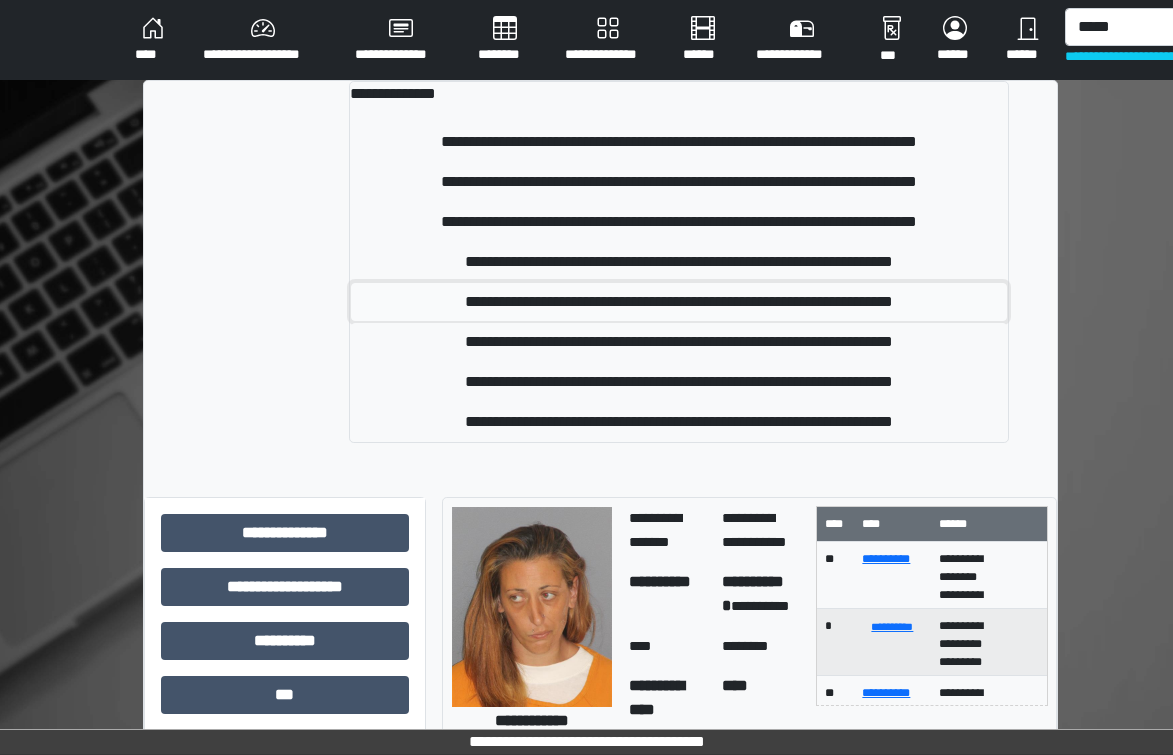 click on "**********" at bounding box center [679, 302] 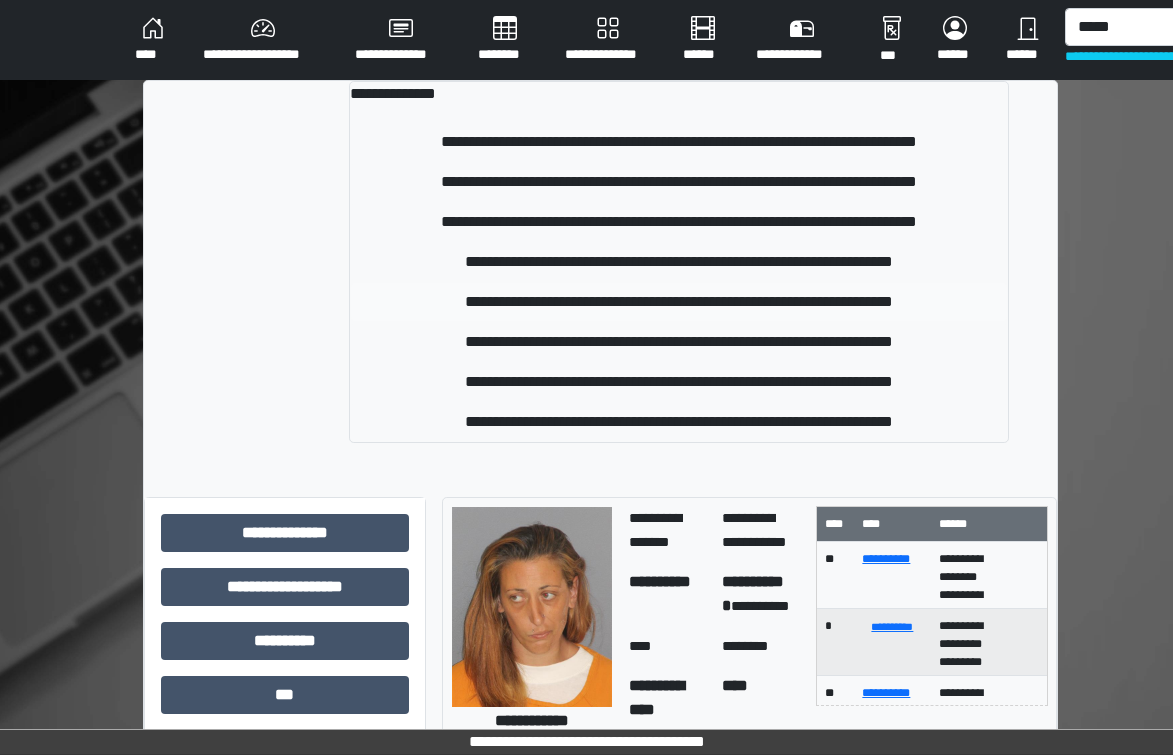 type 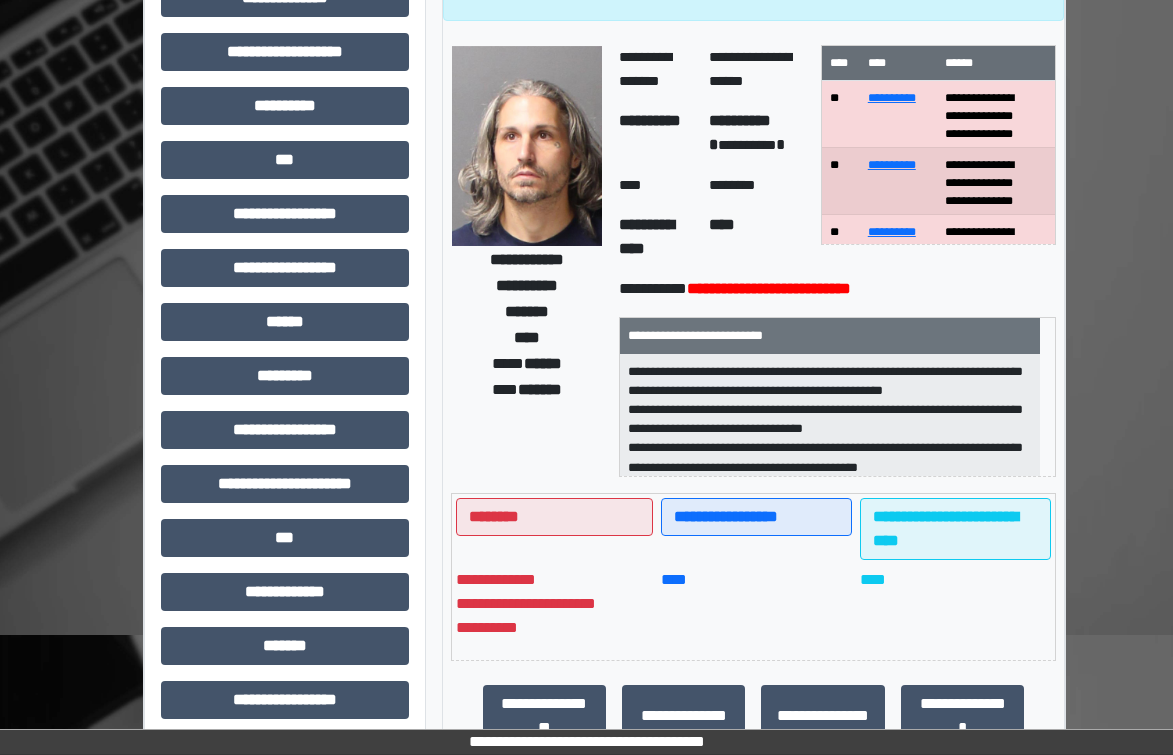 scroll, scrollTop: 400, scrollLeft: 0, axis: vertical 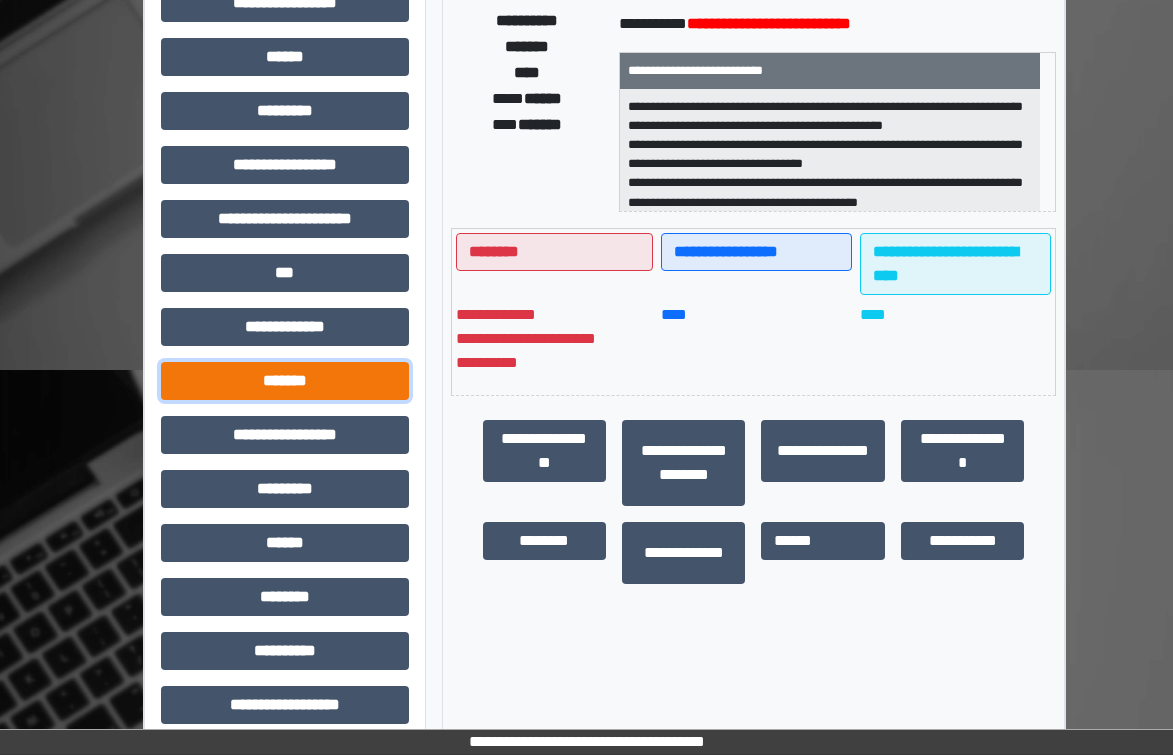 click on "*******" at bounding box center (285, 381) 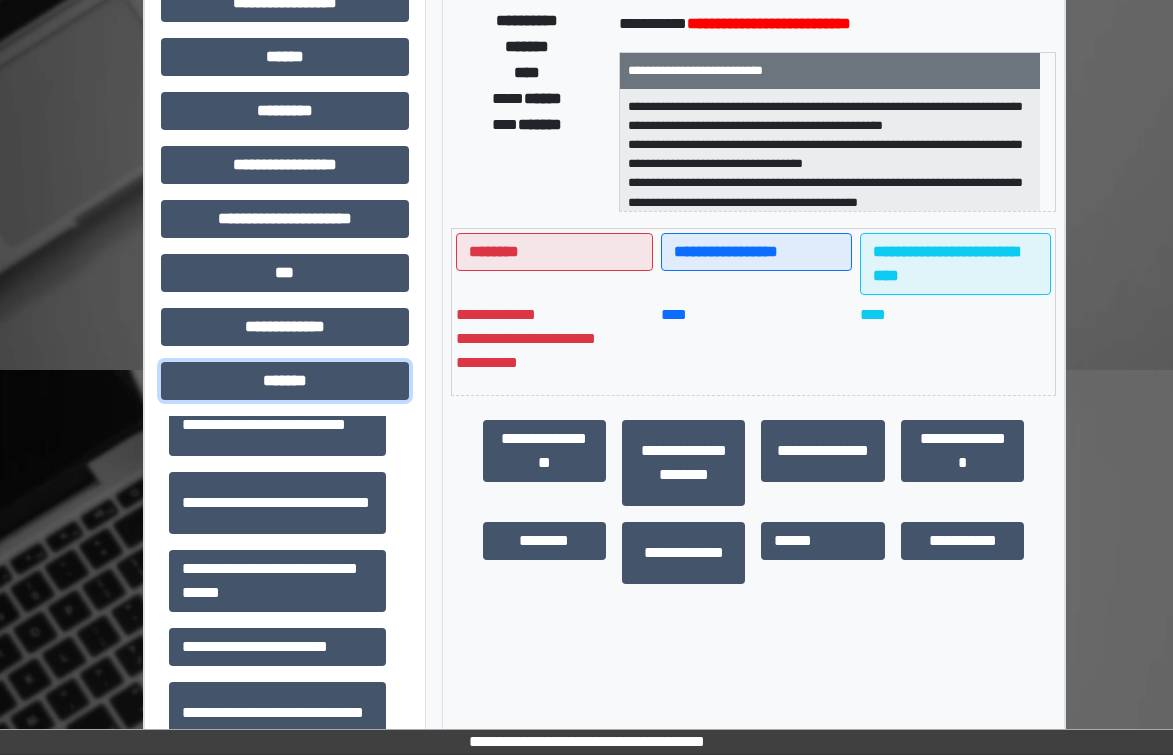 scroll, scrollTop: 800, scrollLeft: 0, axis: vertical 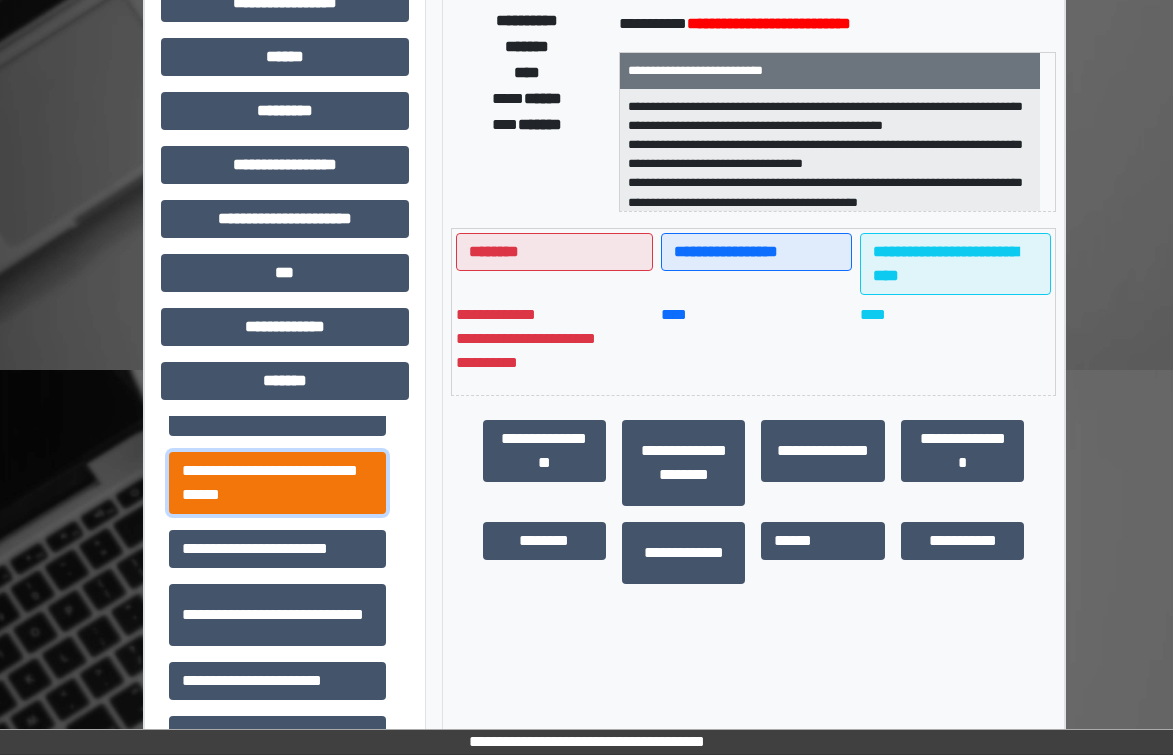 click on "**********" at bounding box center (277, 483) 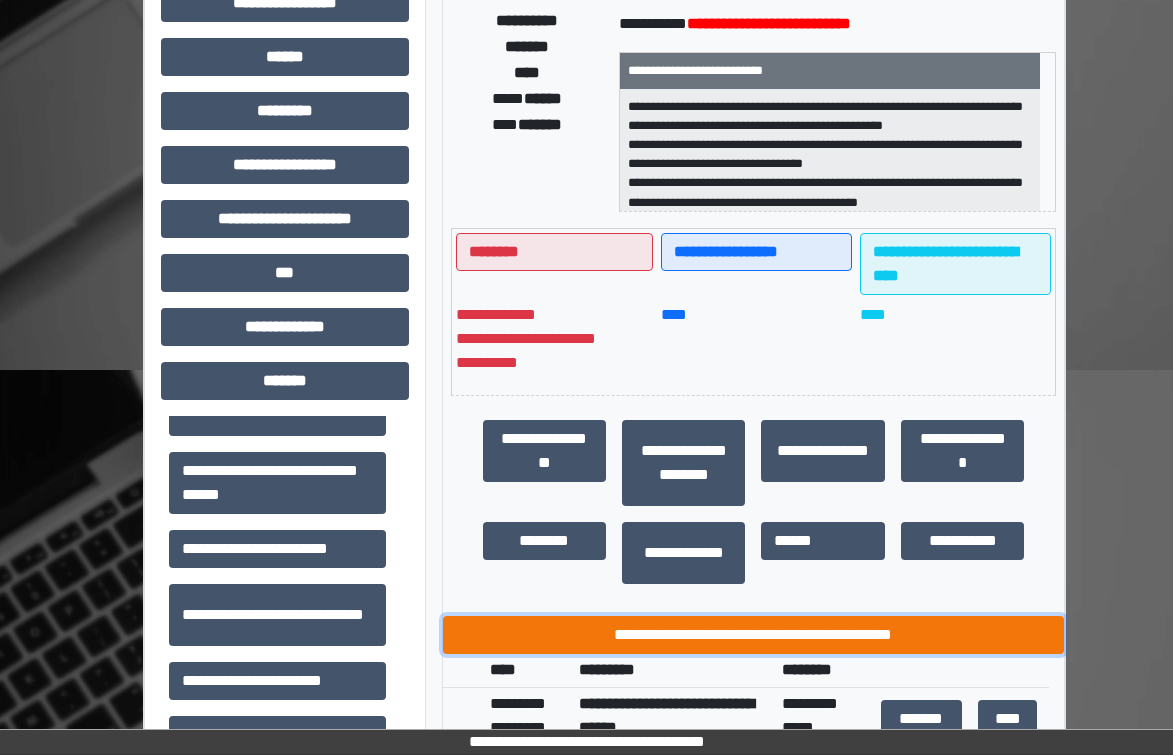 click on "**********" at bounding box center (754, 635) 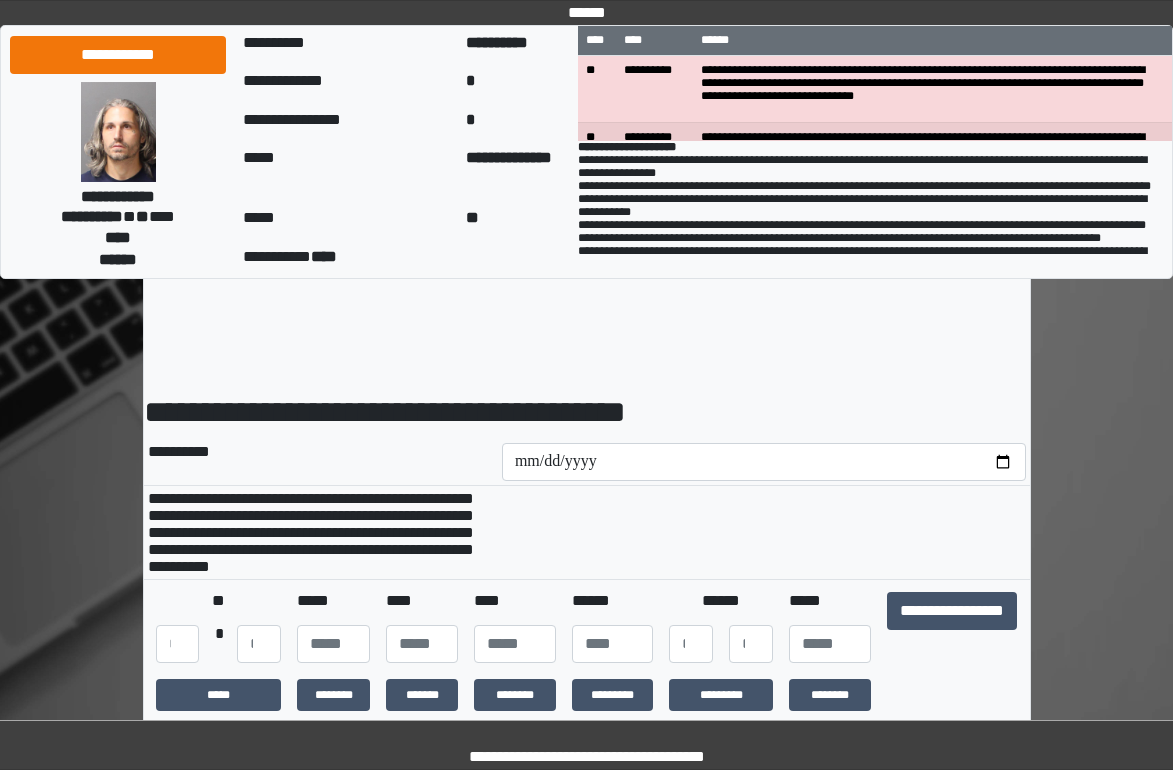 scroll, scrollTop: 0, scrollLeft: 0, axis: both 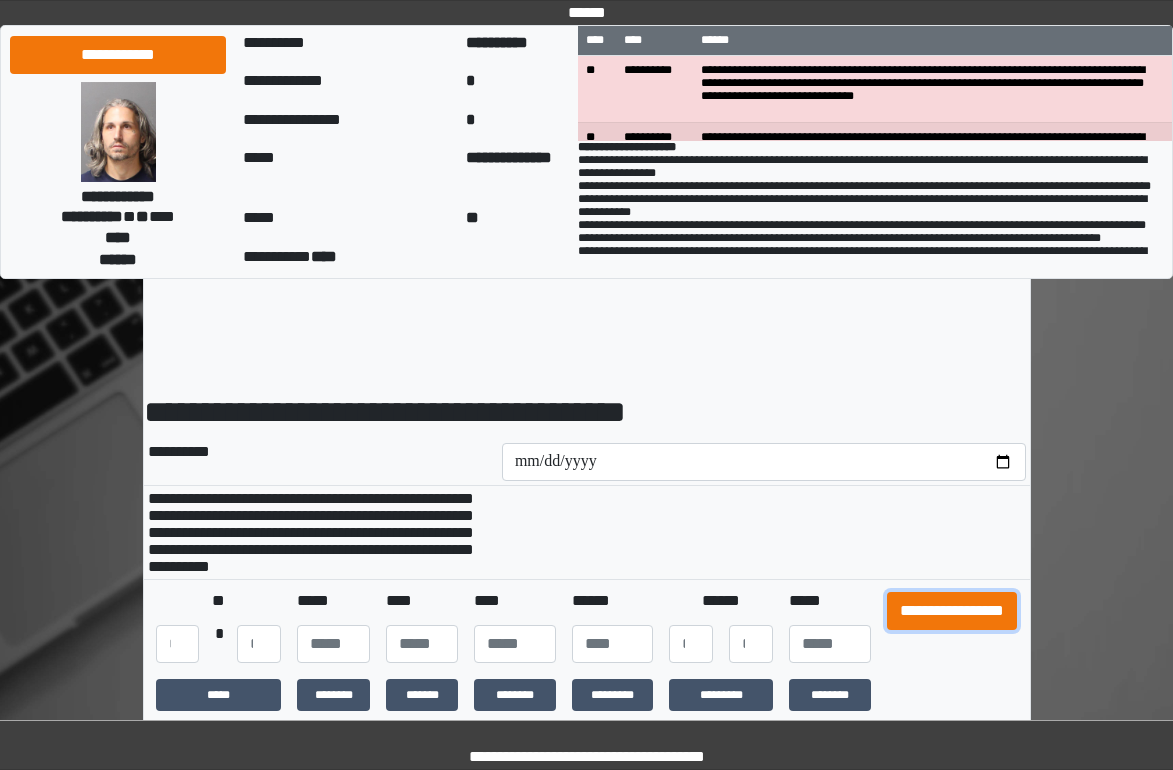 click on "**********" at bounding box center (952, 611) 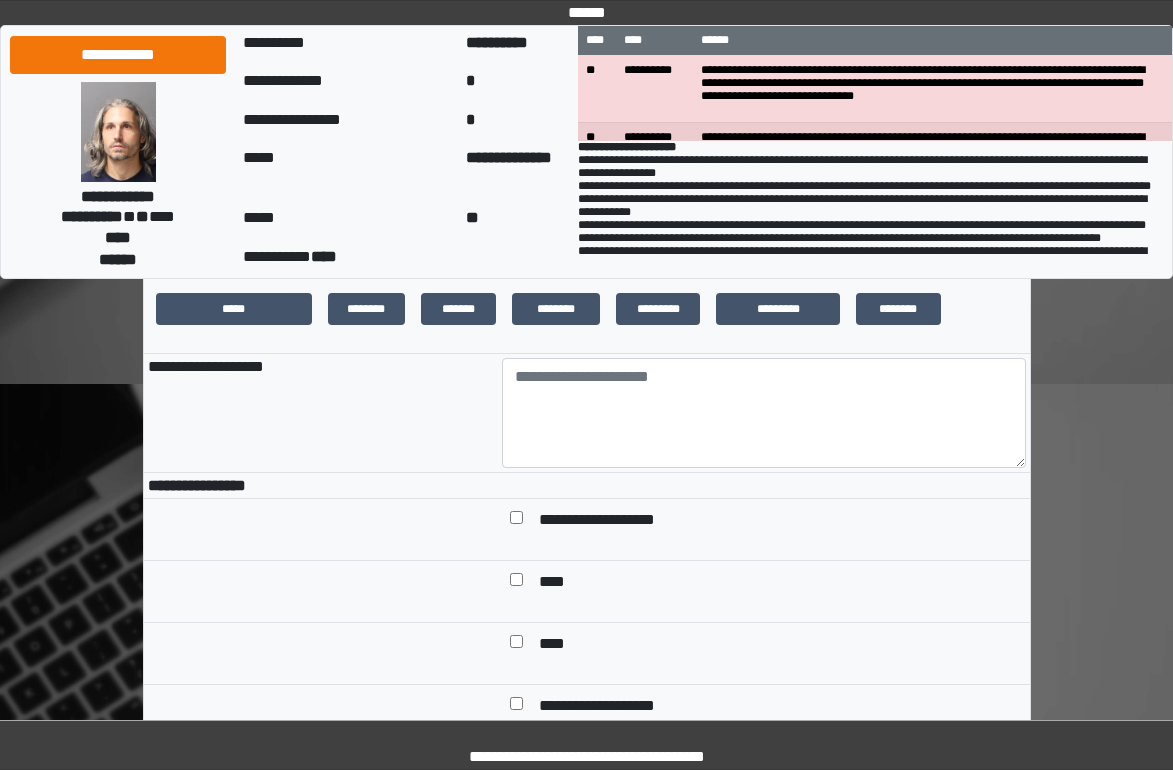 scroll, scrollTop: 400, scrollLeft: 0, axis: vertical 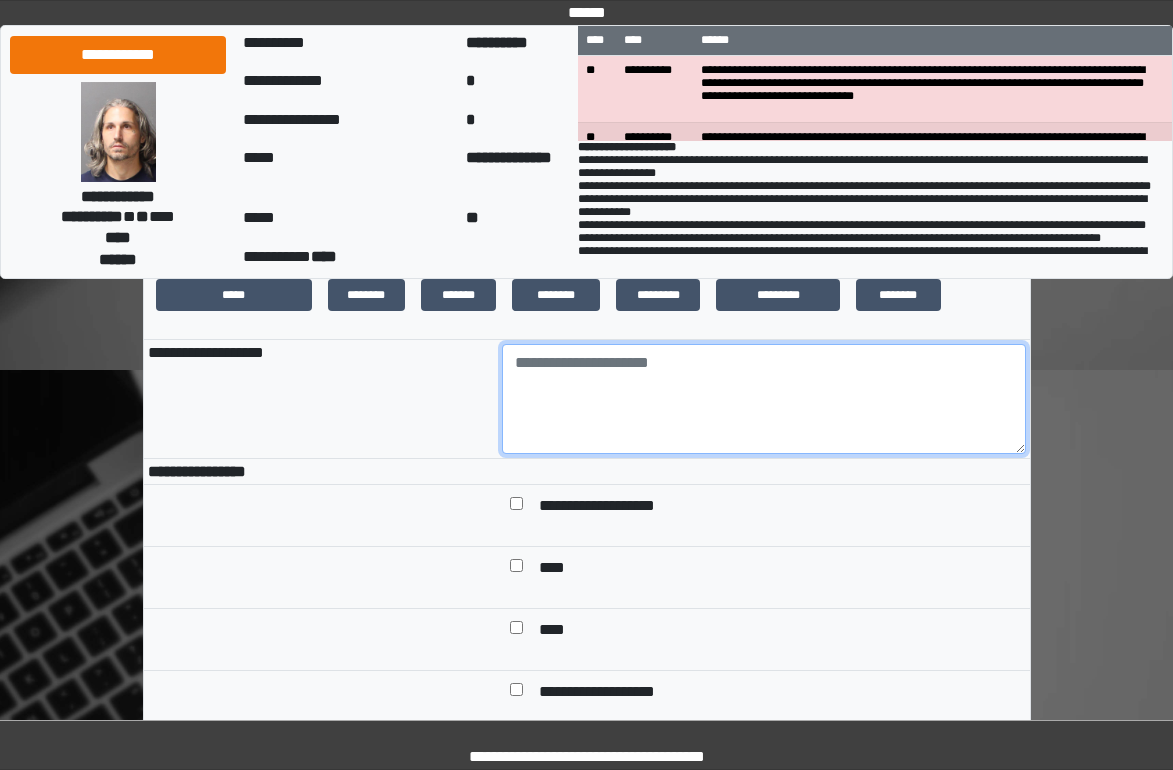 click at bounding box center (764, 399) 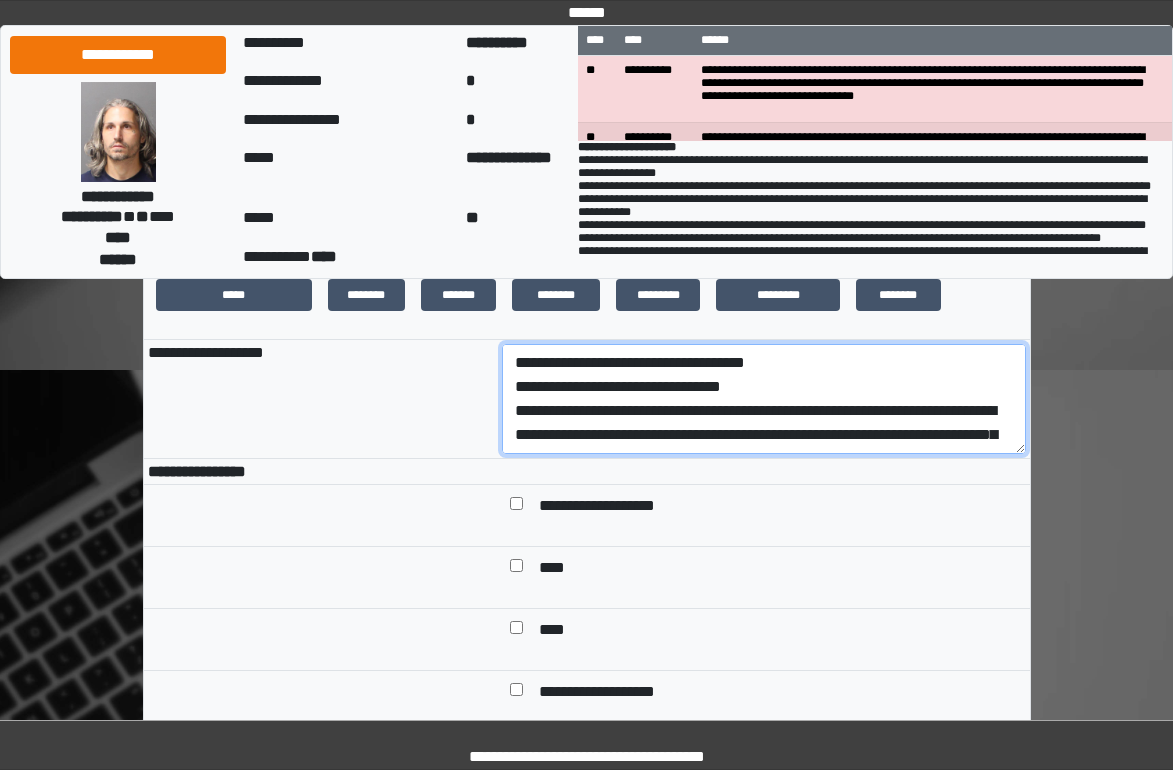 scroll, scrollTop: 305, scrollLeft: 0, axis: vertical 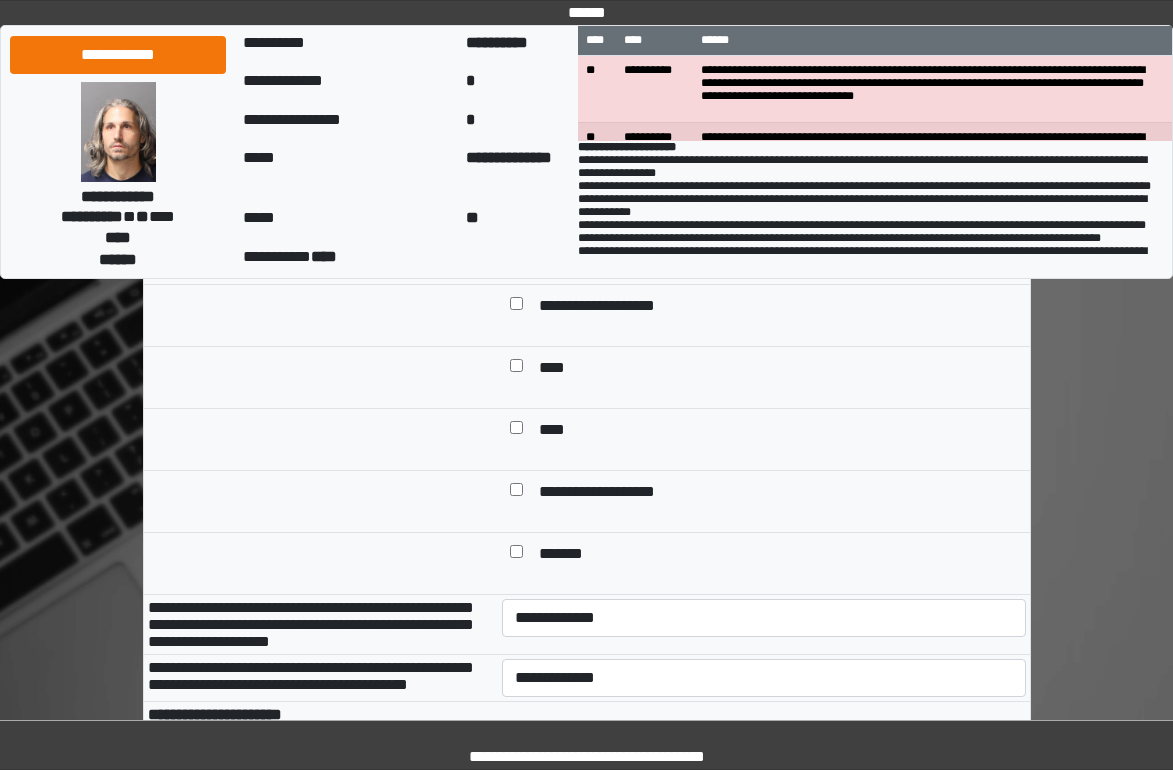 type on "**********" 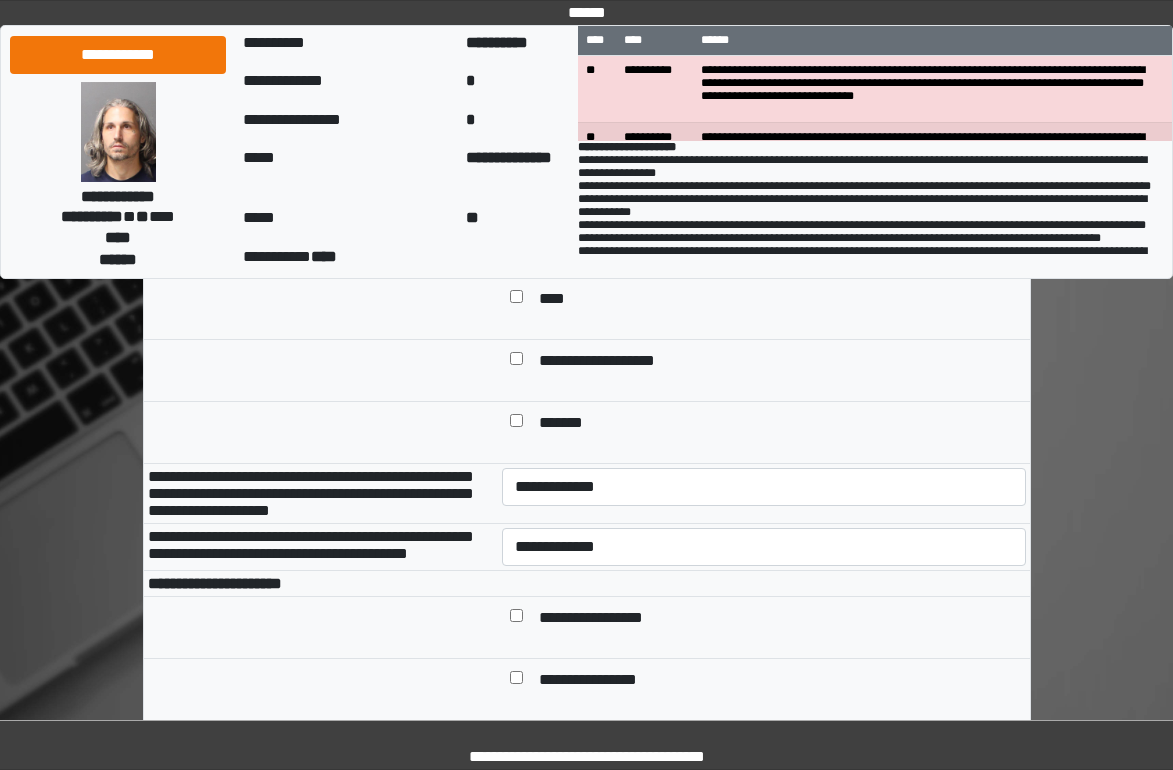 scroll, scrollTop: 900, scrollLeft: 0, axis: vertical 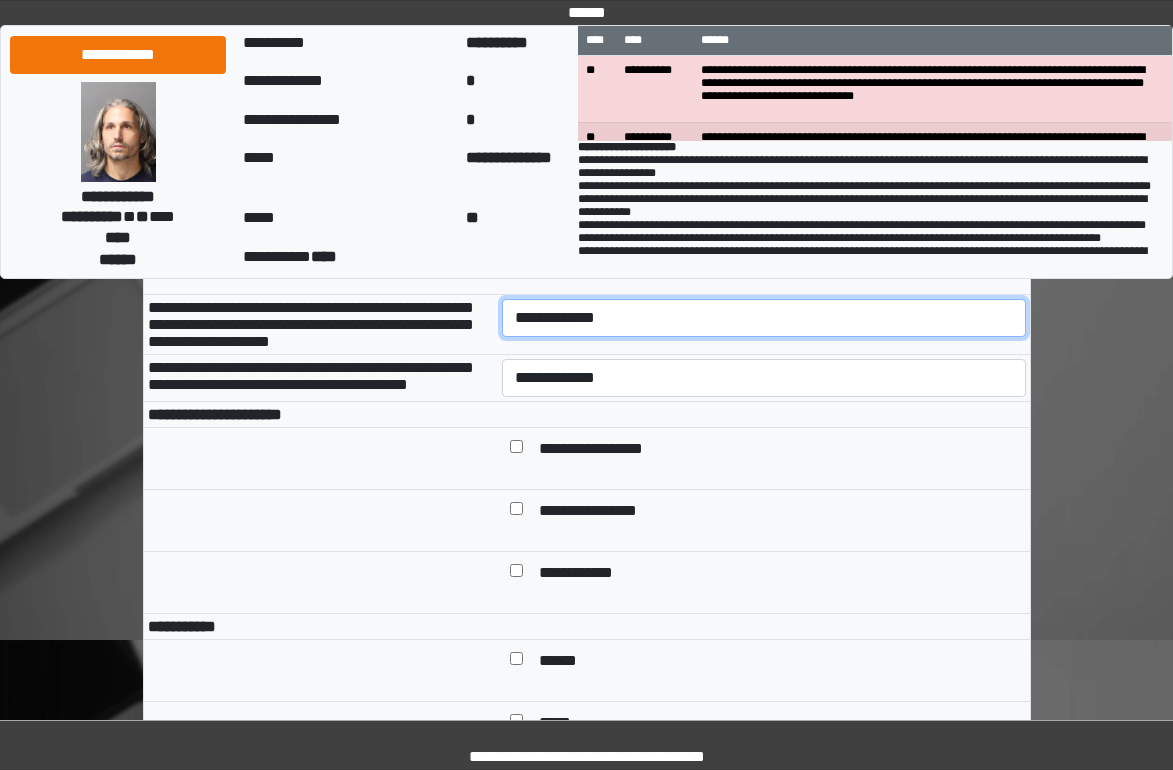 click on "**********" at bounding box center (764, 318) 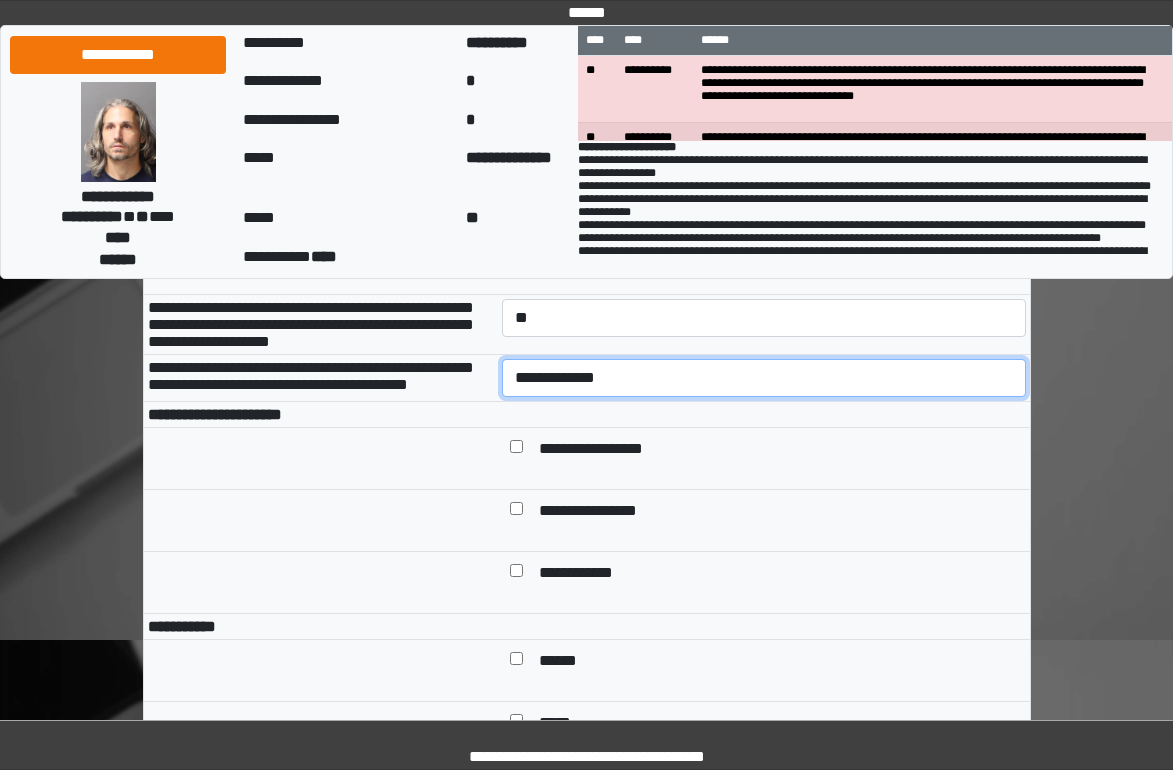 drag, startPoint x: 624, startPoint y: 419, endPoint x: 627, endPoint y: 434, distance: 15.297058 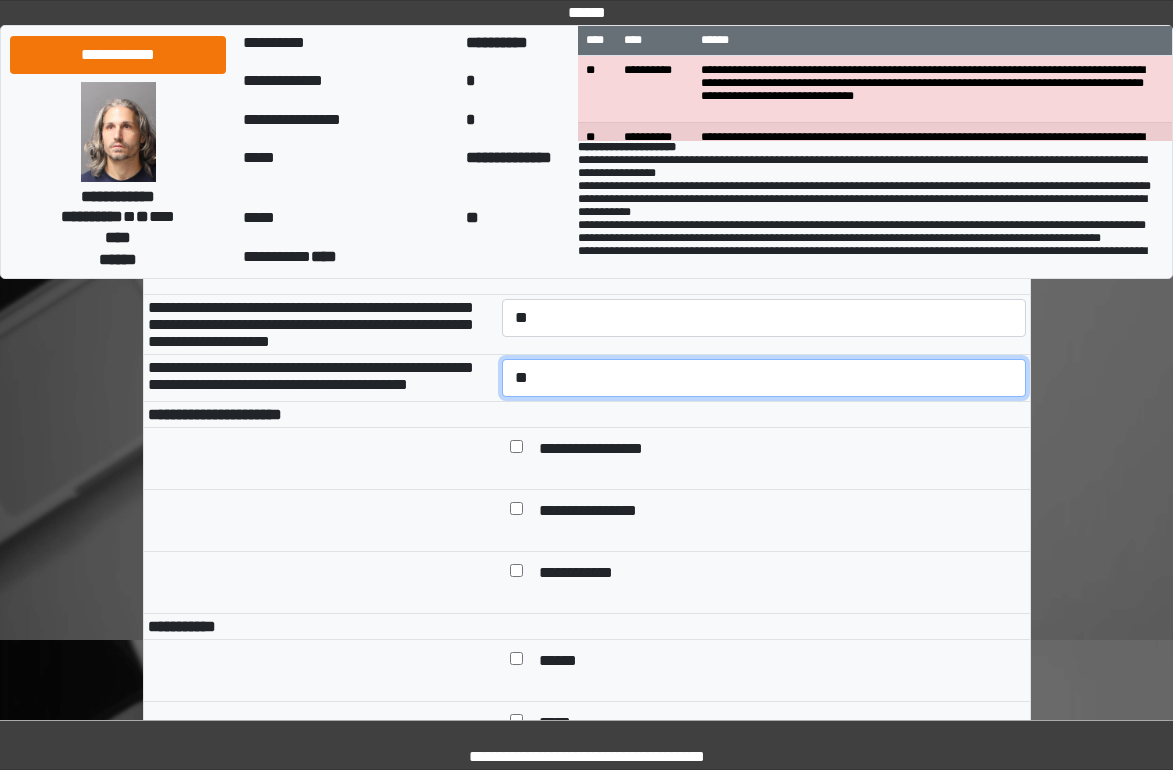 click on "**********" at bounding box center (764, 378) 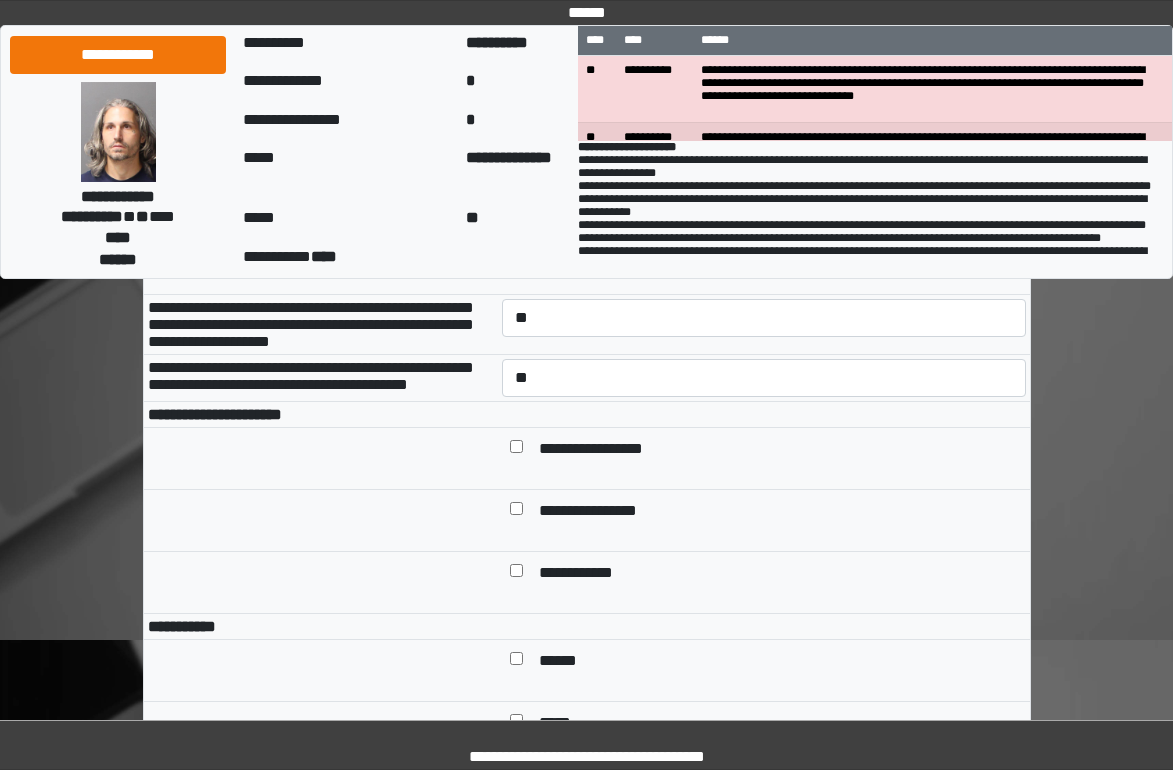drag, startPoint x: 621, startPoint y: 505, endPoint x: 623, endPoint y: 518, distance: 13.152946 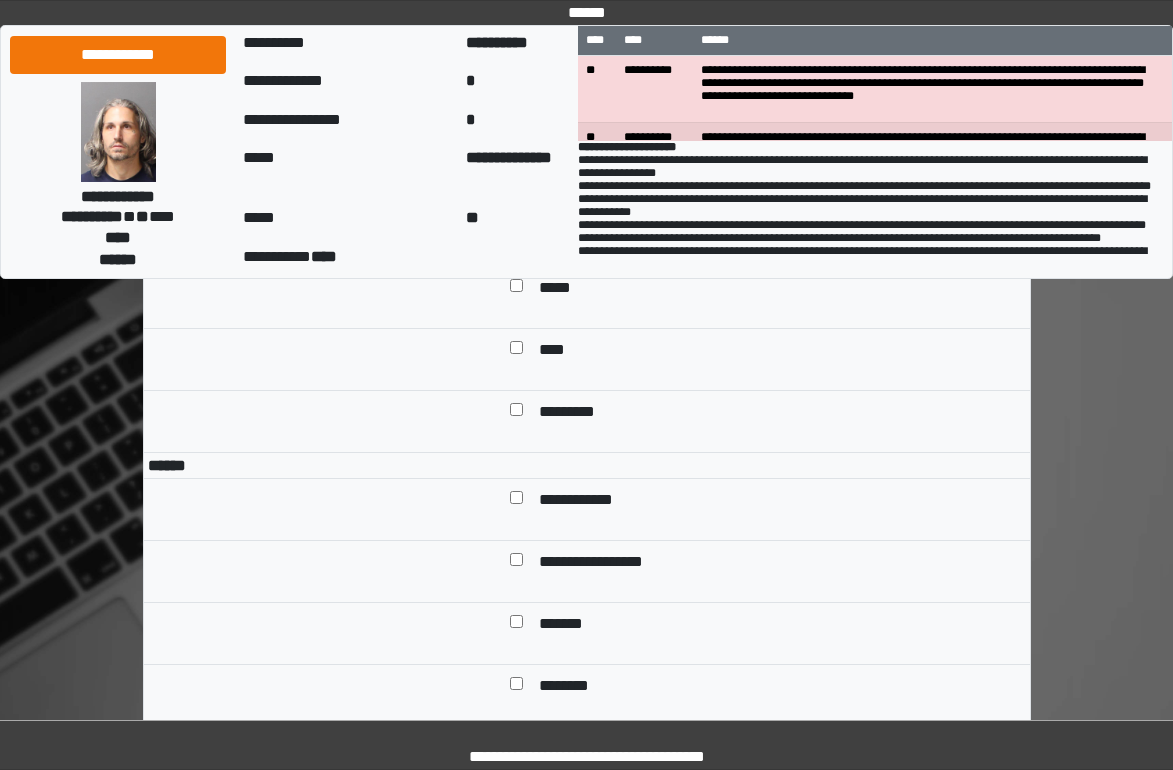 scroll, scrollTop: 1300, scrollLeft: 0, axis: vertical 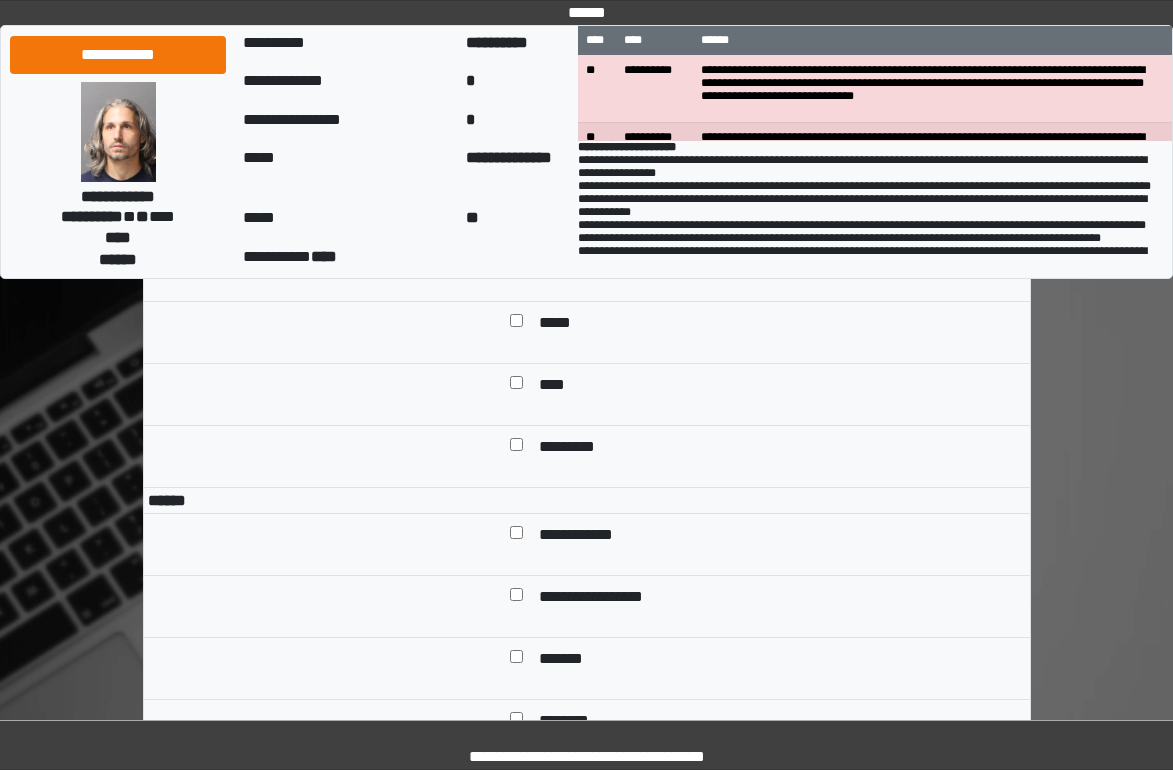 click on "******" at bounding box center [778, 262] 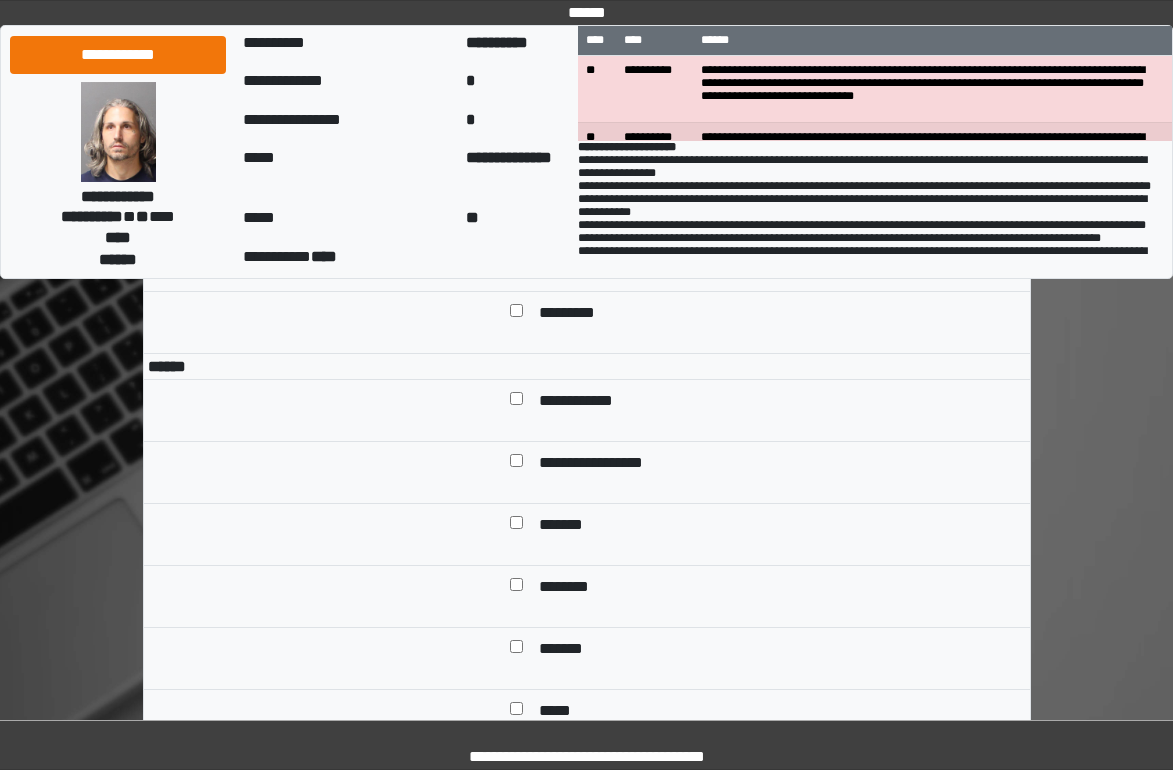 scroll, scrollTop: 1700, scrollLeft: 0, axis: vertical 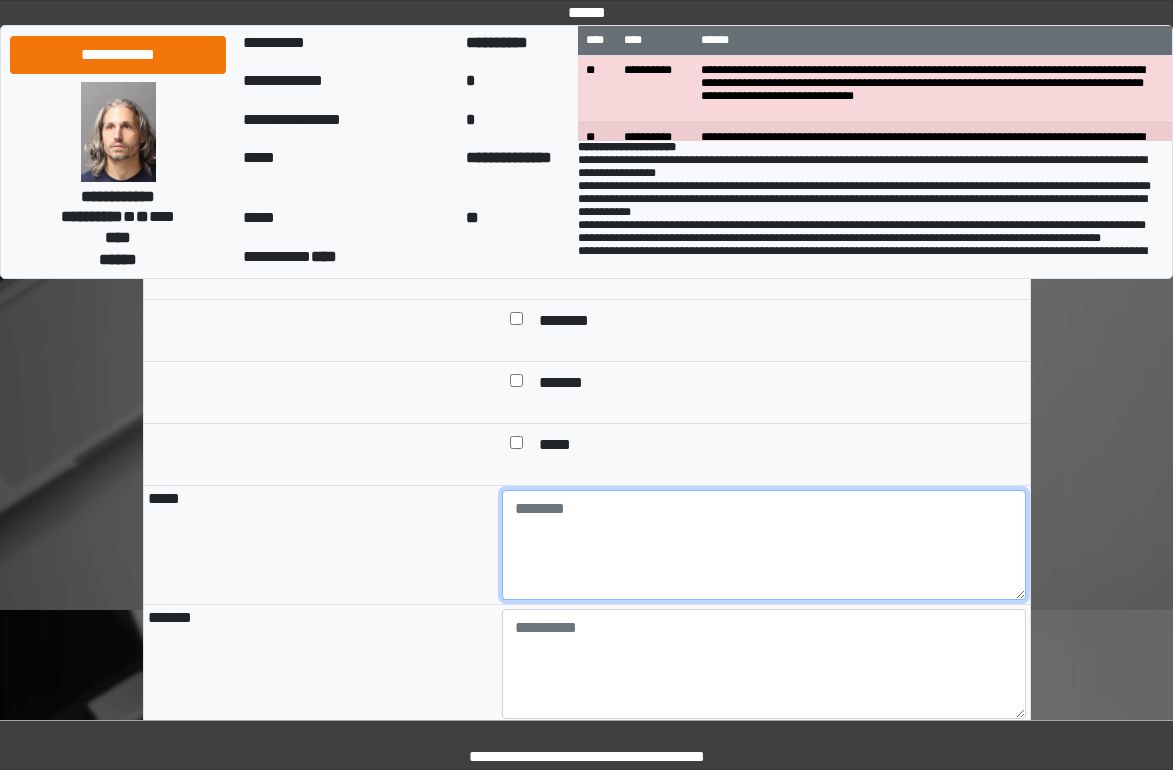 click at bounding box center (764, 545) 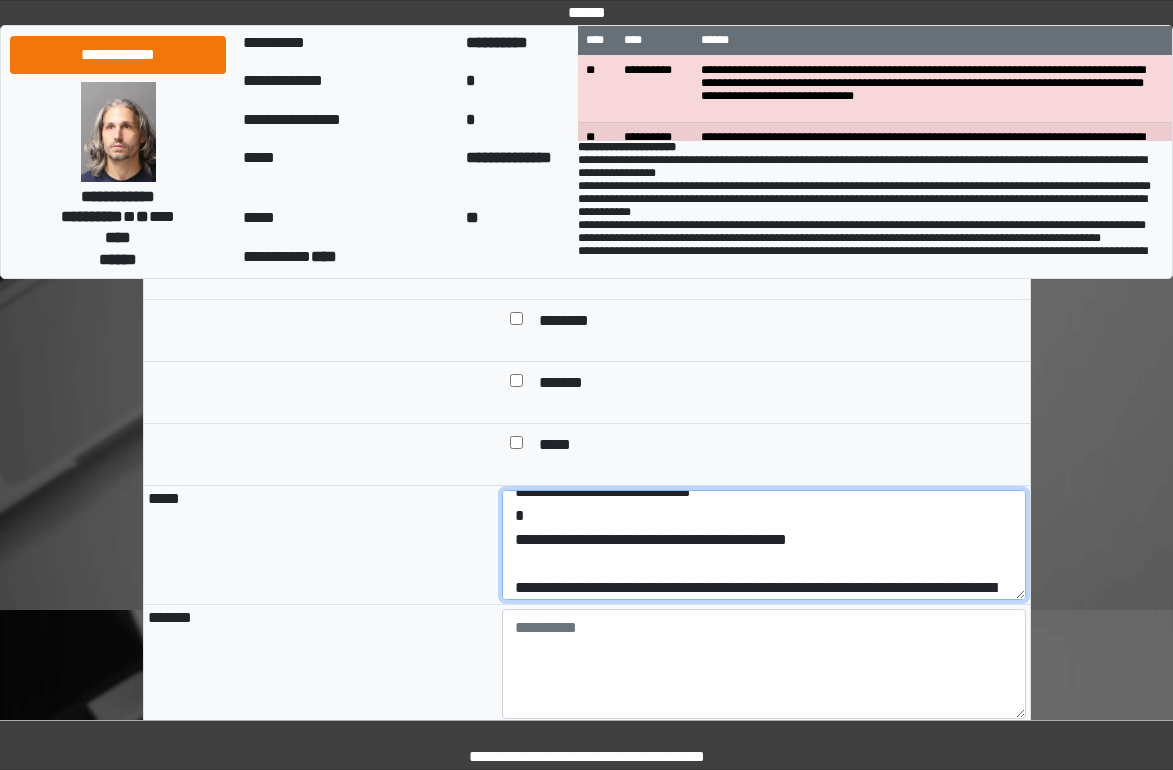 scroll, scrollTop: 0, scrollLeft: 0, axis: both 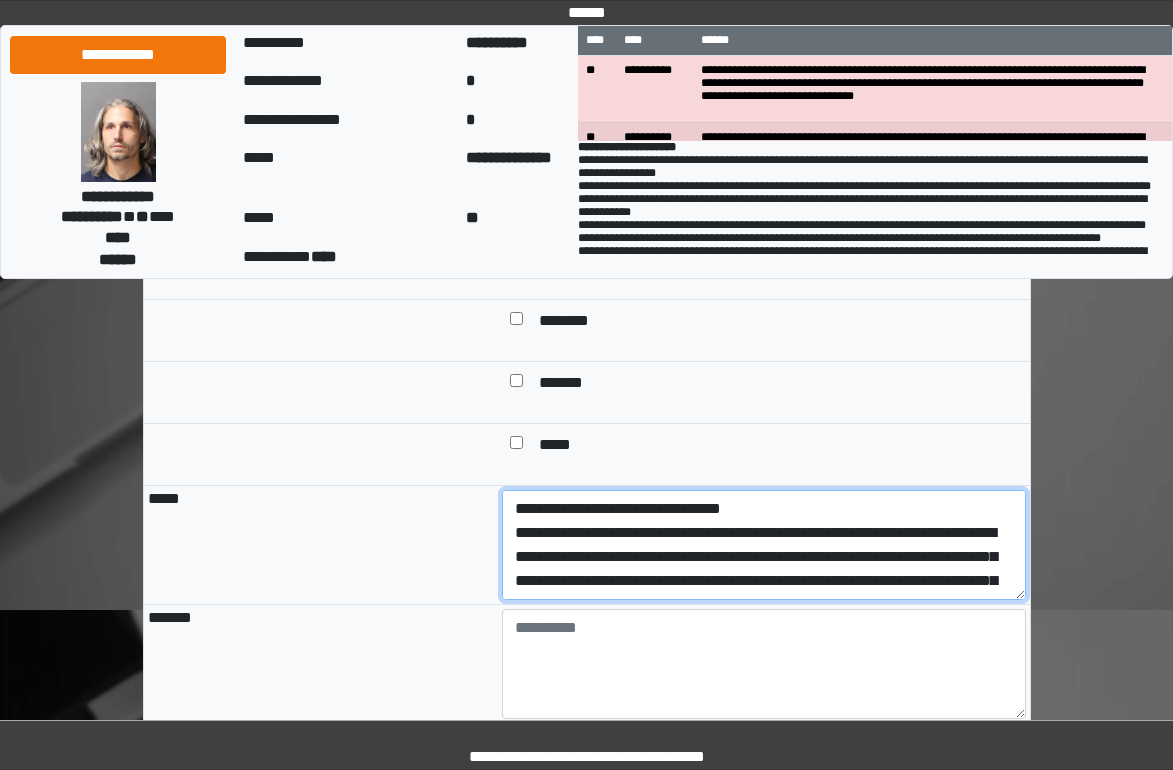drag, startPoint x: 947, startPoint y: 663, endPoint x: 383, endPoint y: 606, distance: 566.873 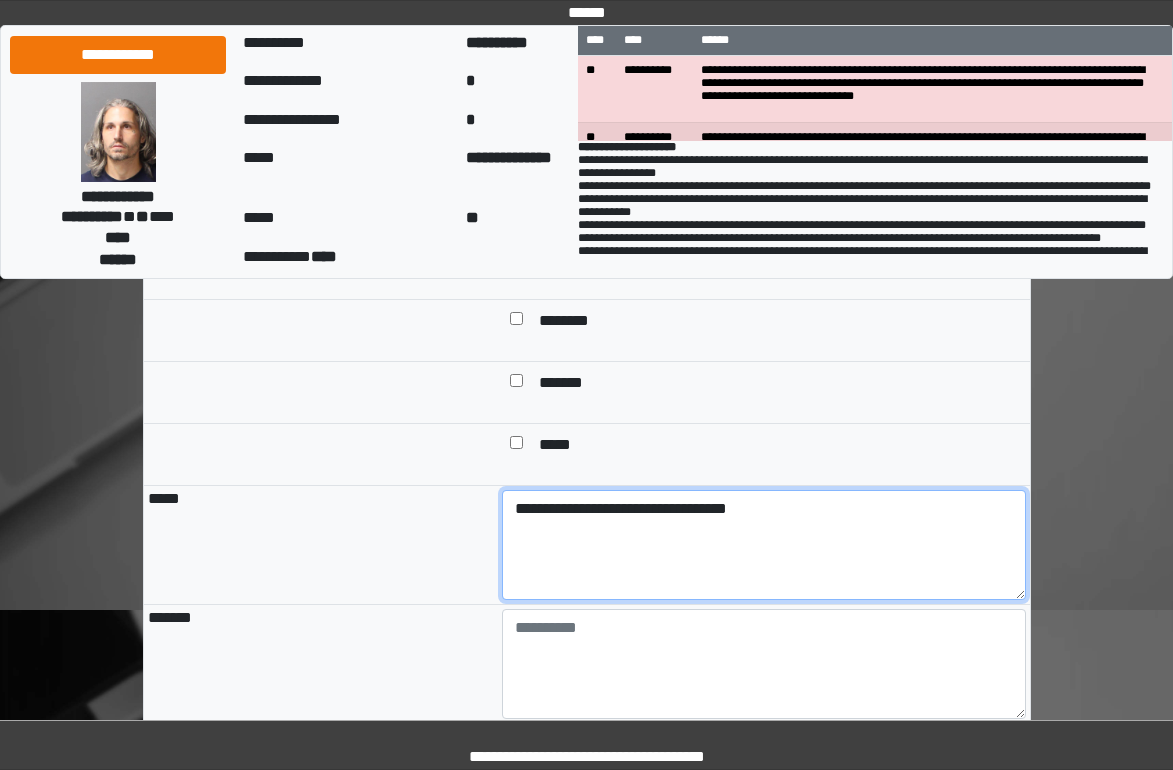 type on "**********" 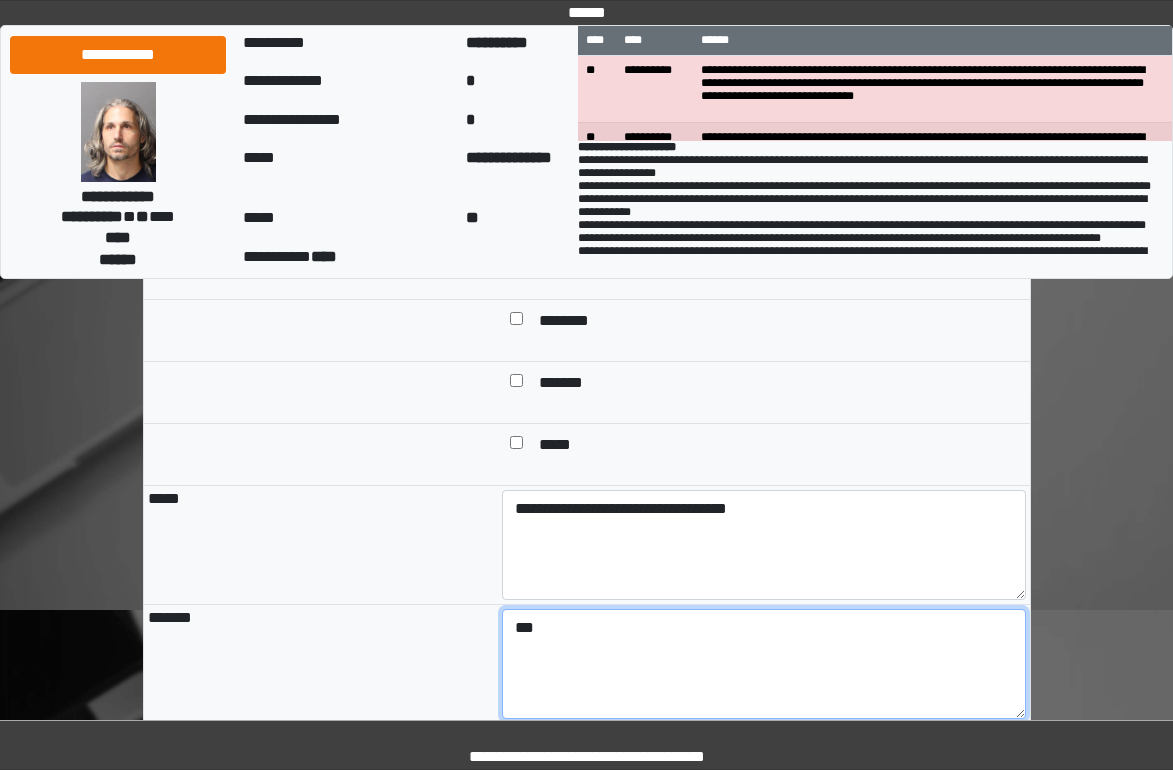 type on "***" 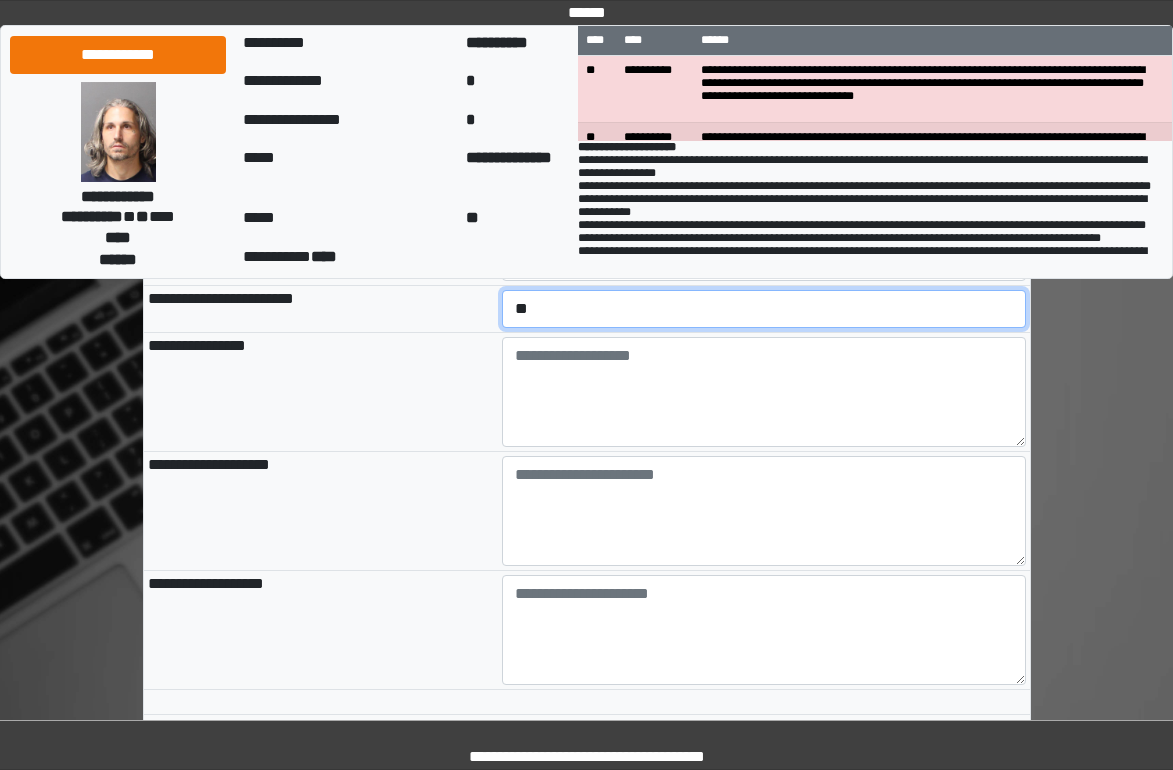 scroll, scrollTop: 2139, scrollLeft: 0, axis: vertical 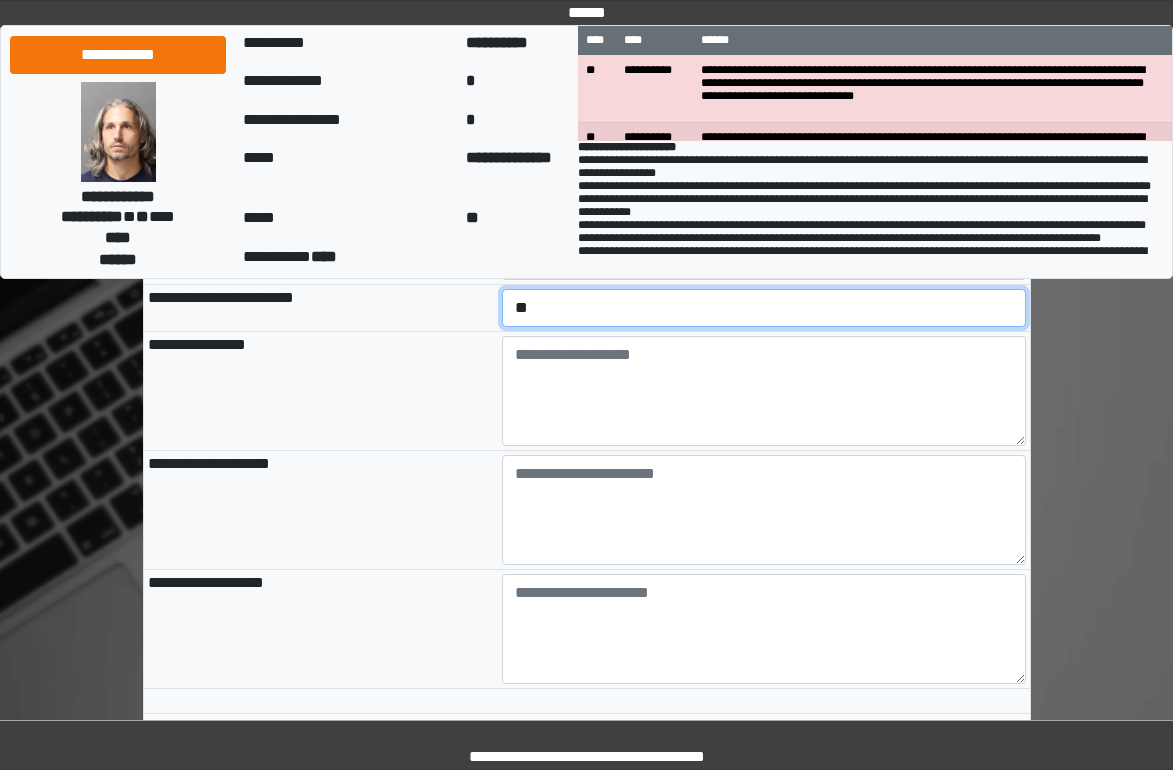 select on "*" 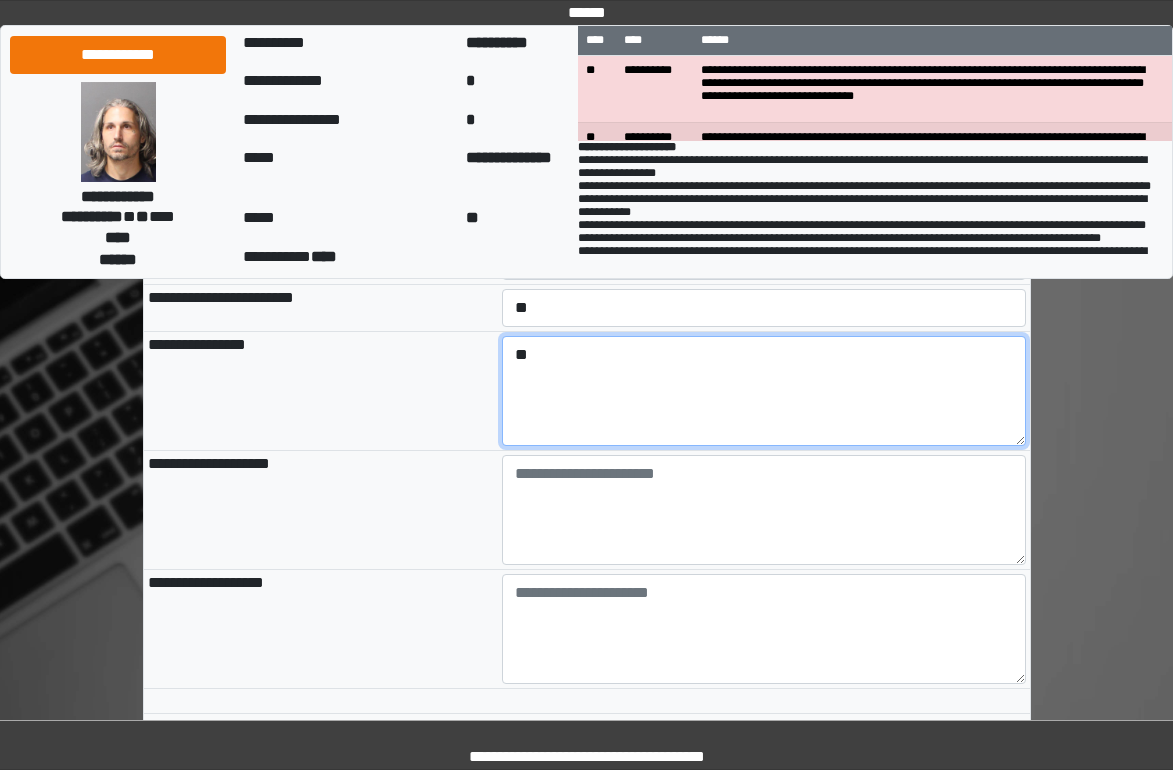 type on "*" 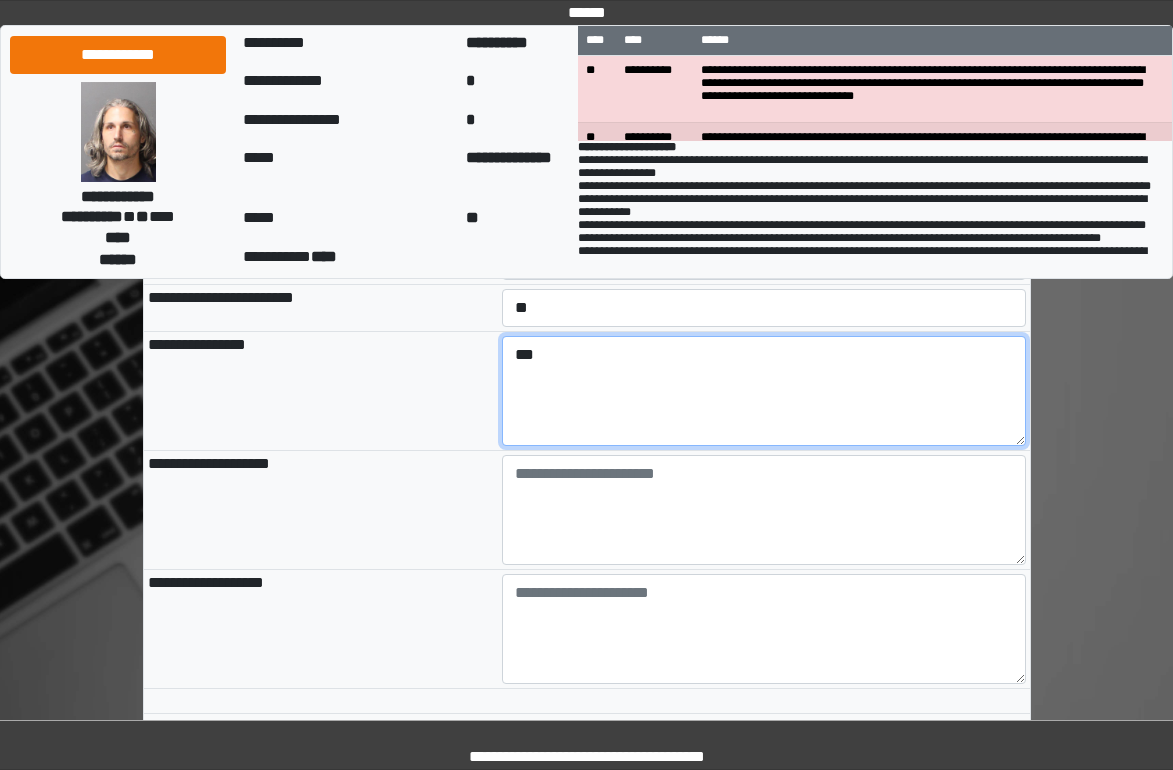 type on "***" 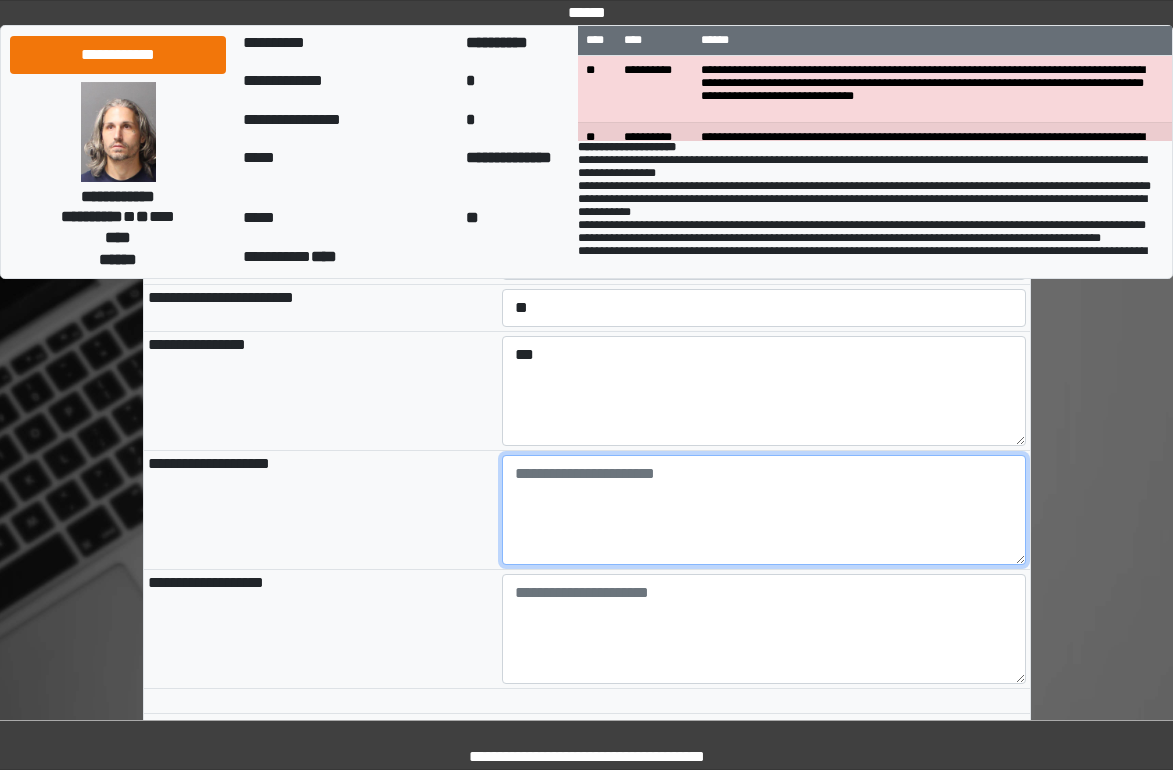 paste on "**********" 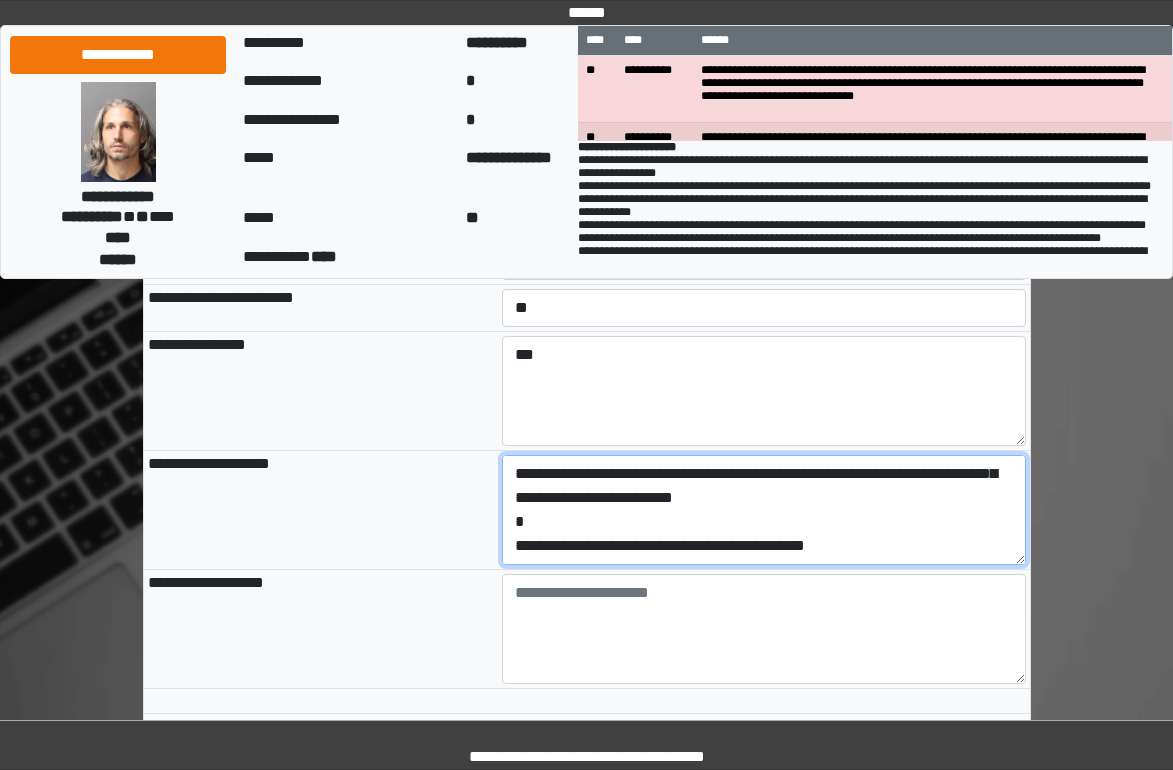 scroll, scrollTop: 240, scrollLeft: 0, axis: vertical 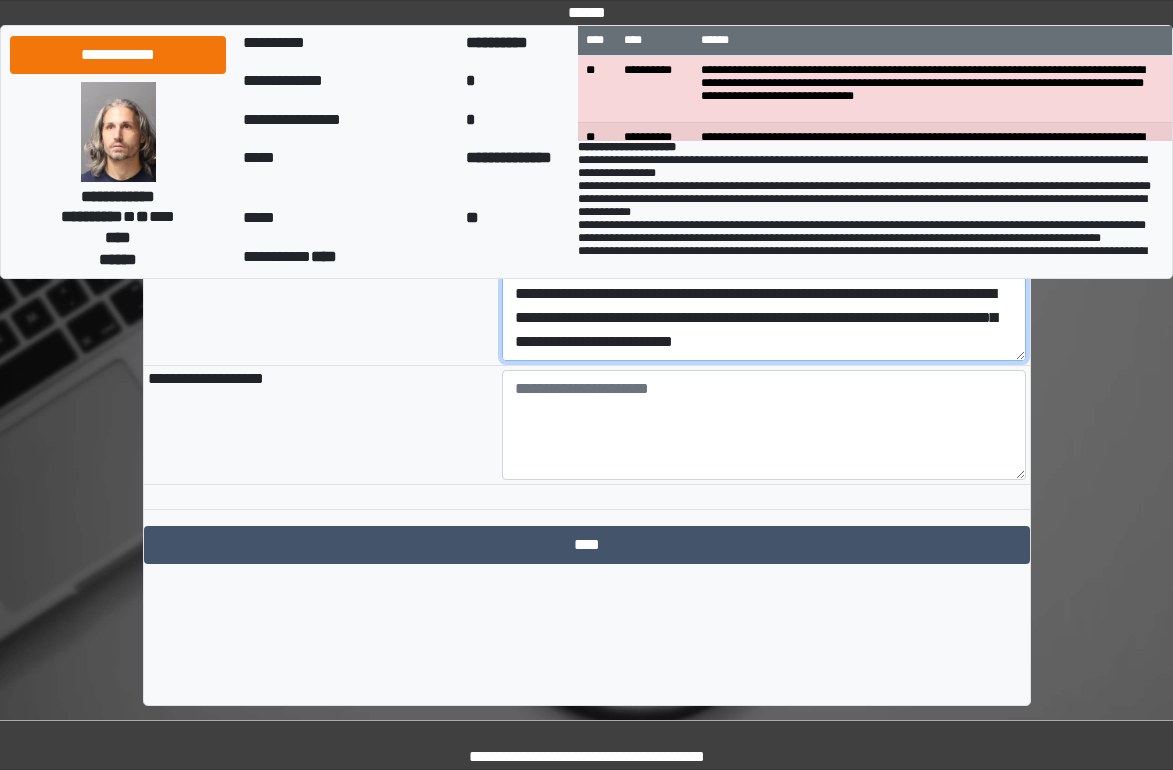 type on "**********" 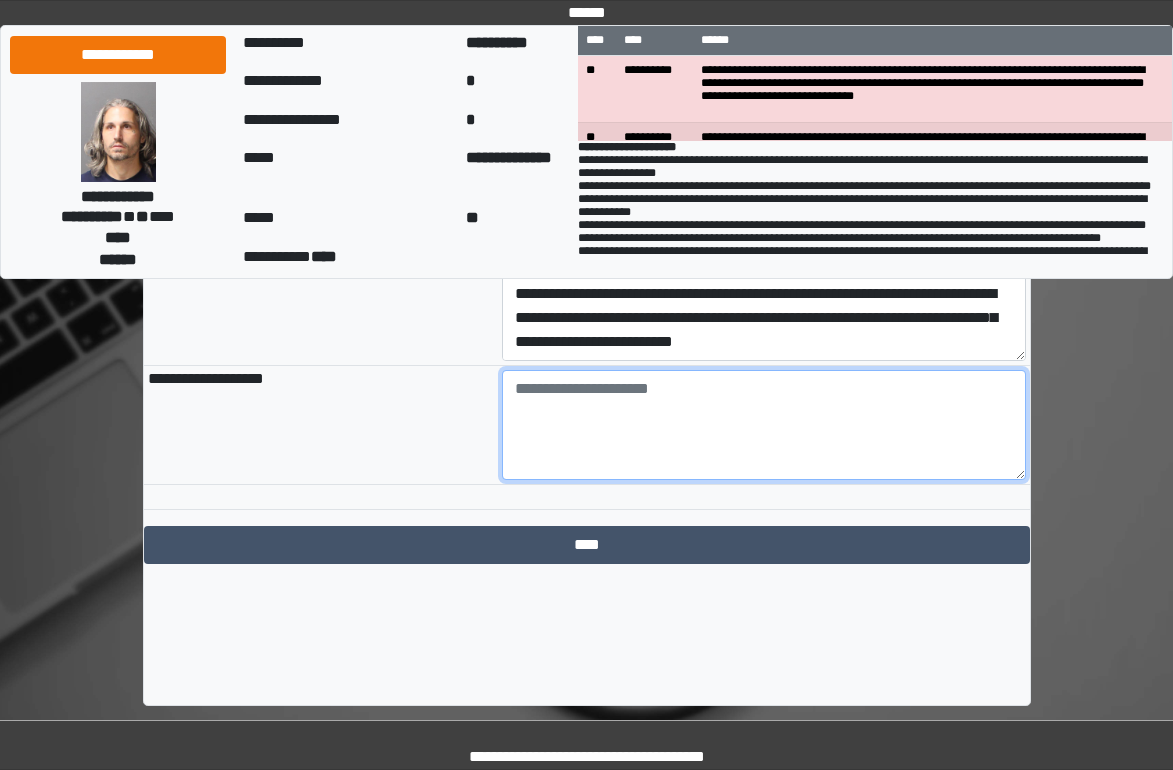 click at bounding box center (764, 425) 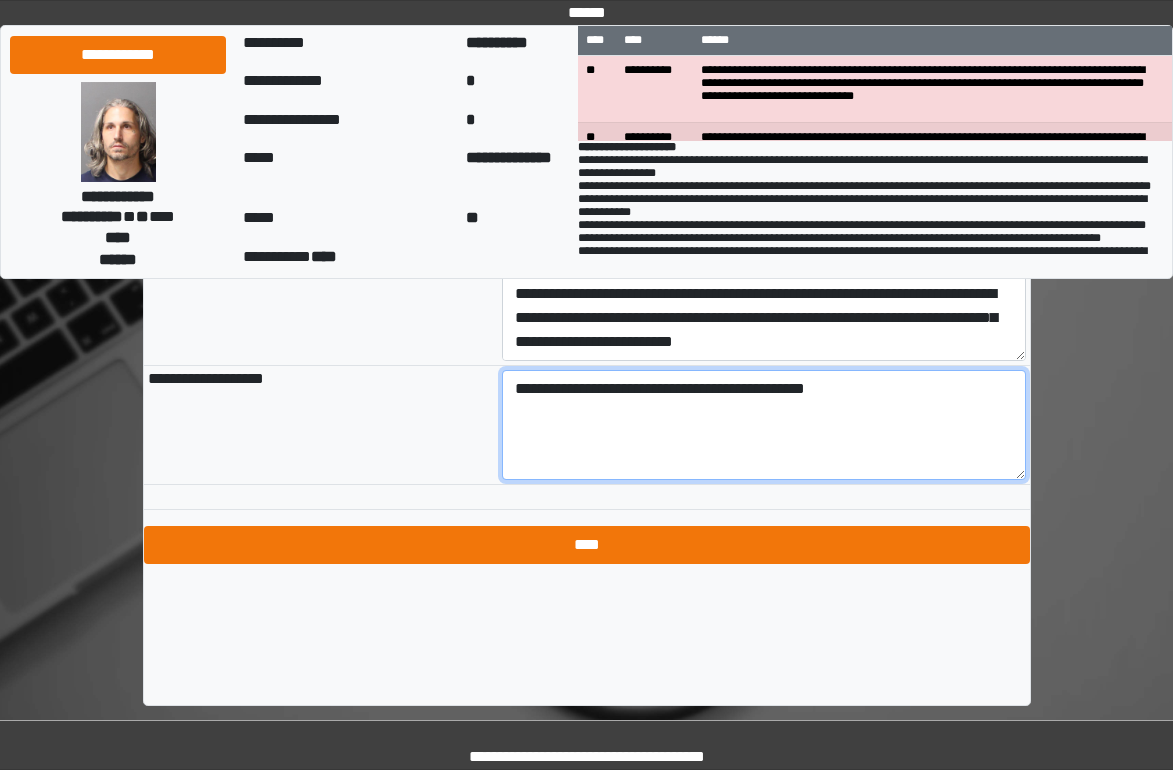 type on "**********" 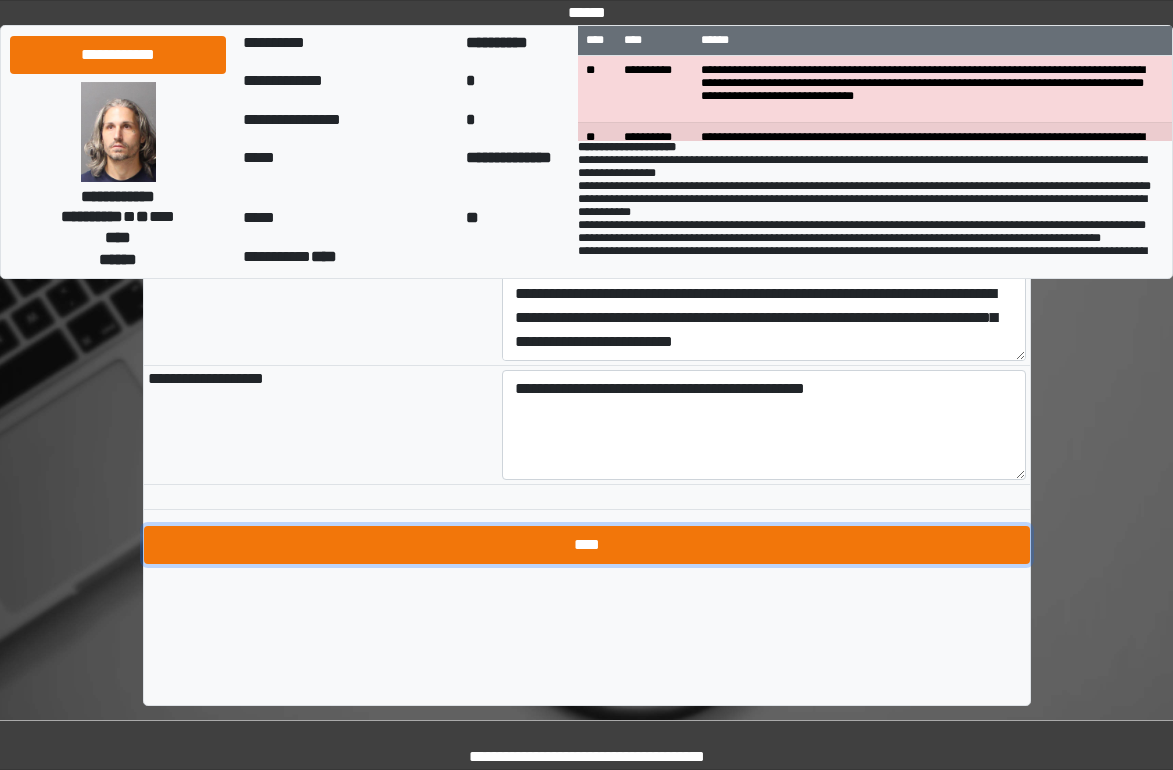 click on "****" at bounding box center (587, 545) 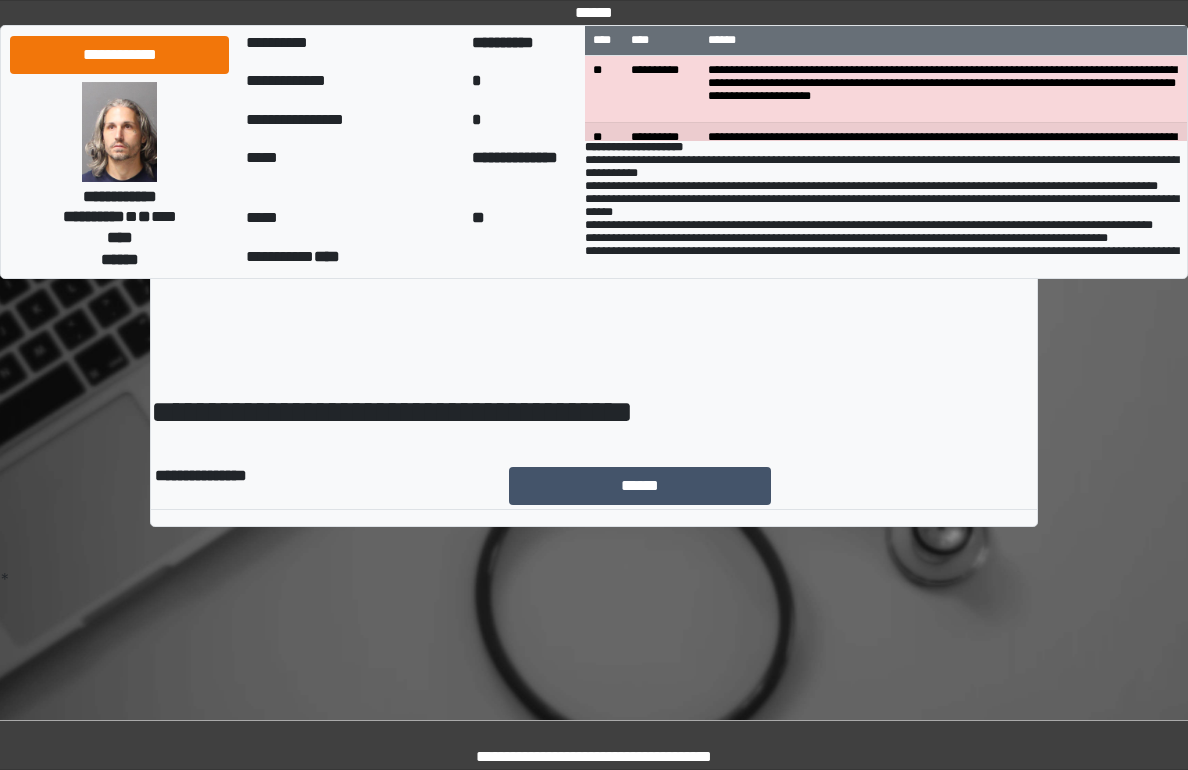 scroll, scrollTop: 0, scrollLeft: 0, axis: both 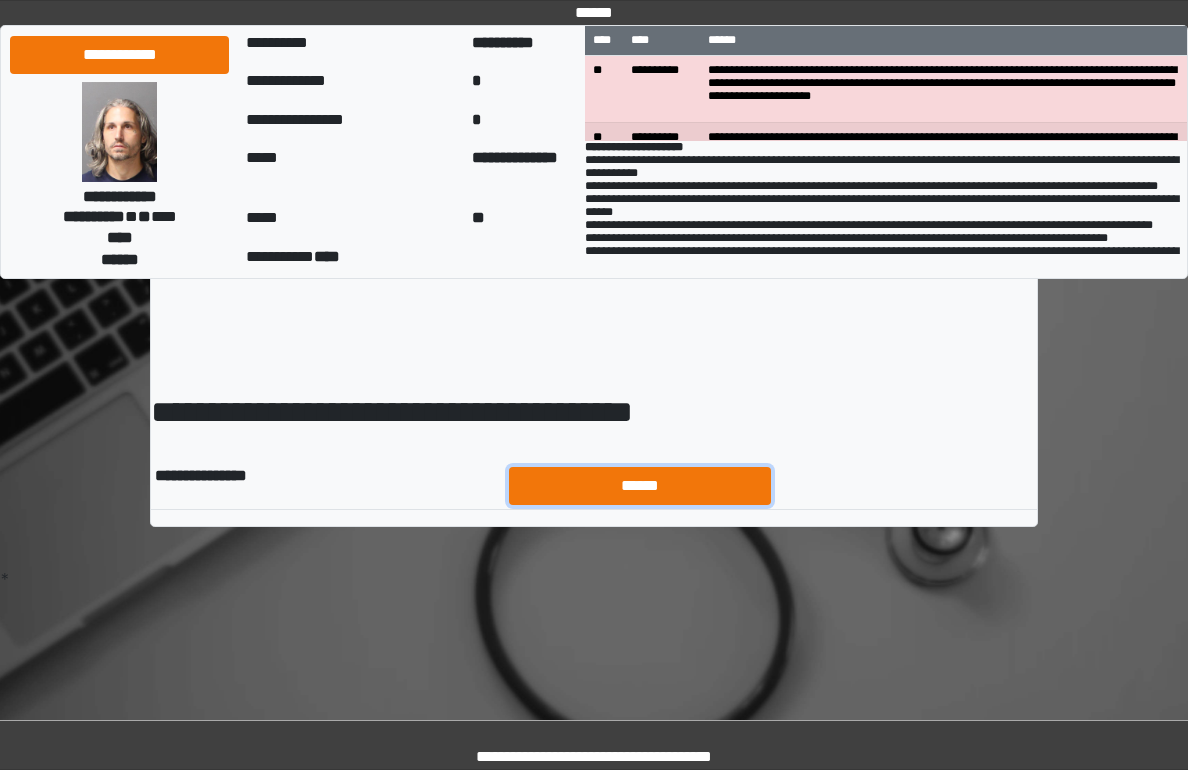 click on "******" at bounding box center (640, 486) 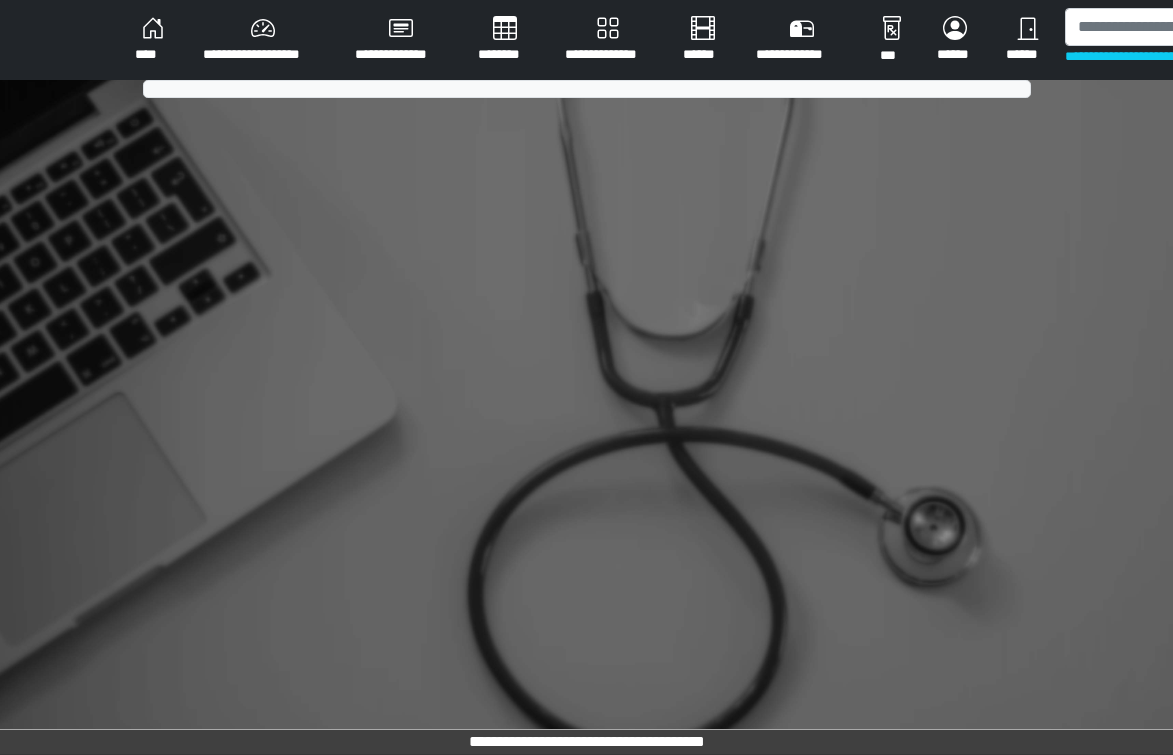 scroll, scrollTop: 0, scrollLeft: 0, axis: both 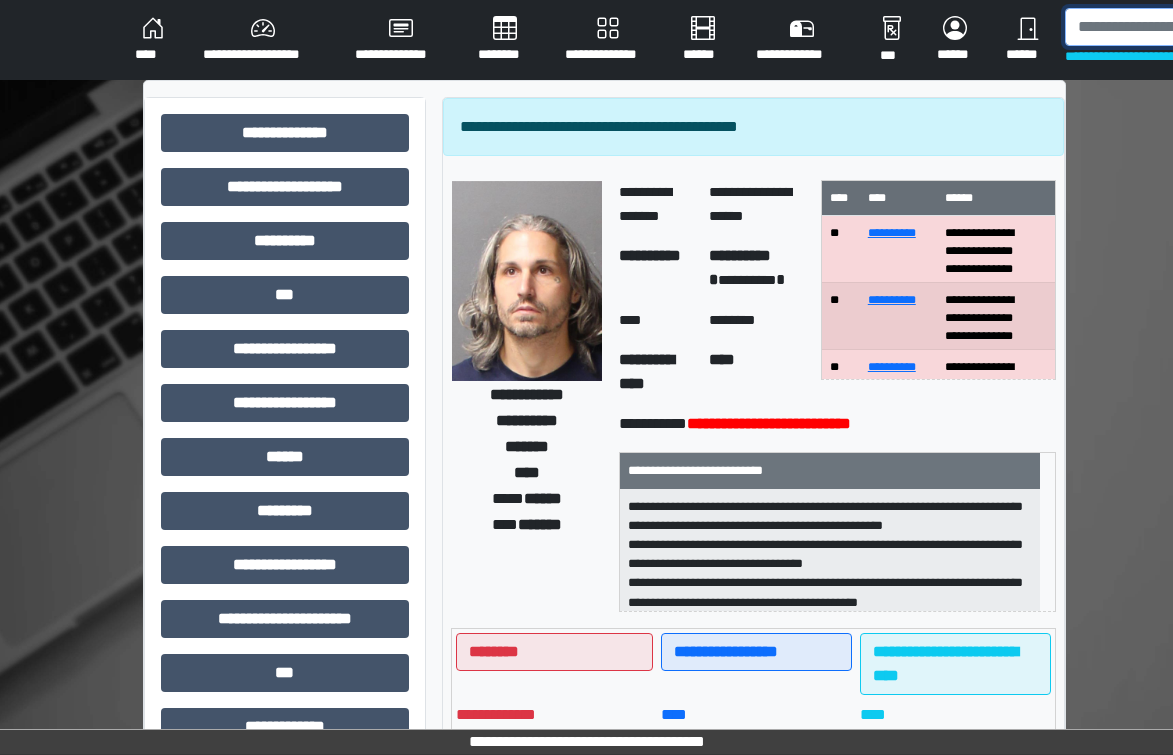 click at bounding box center (1168, 27) 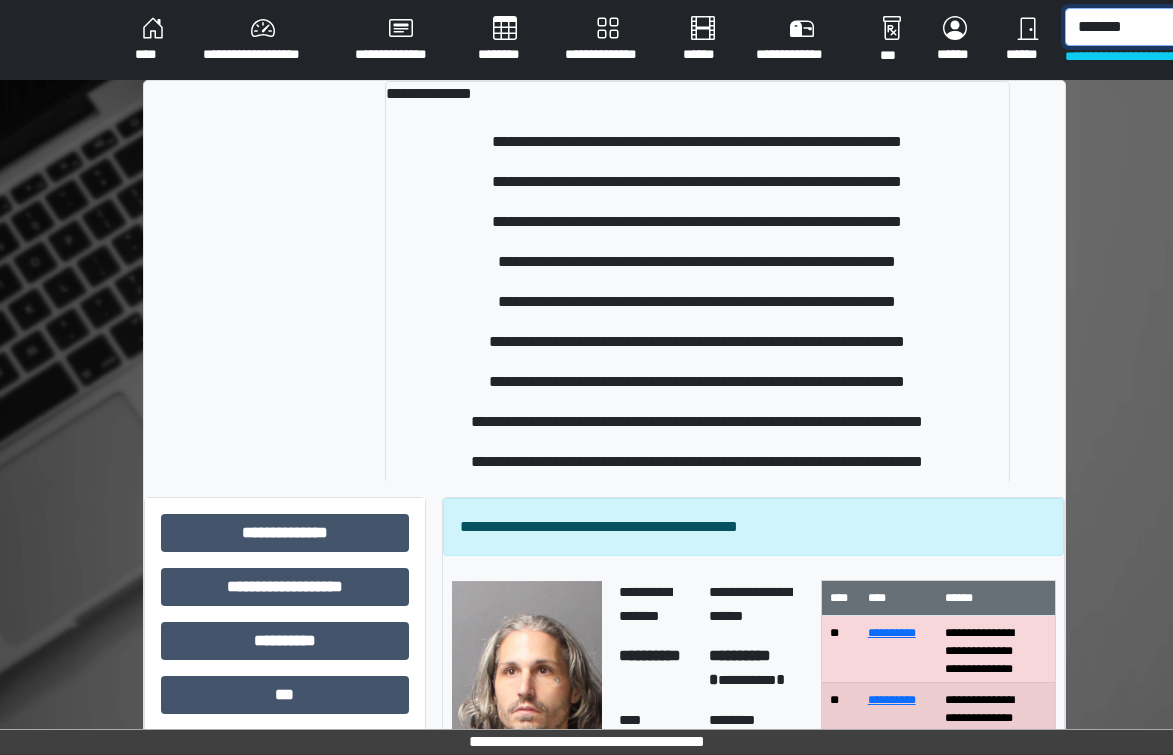 type on "*******" 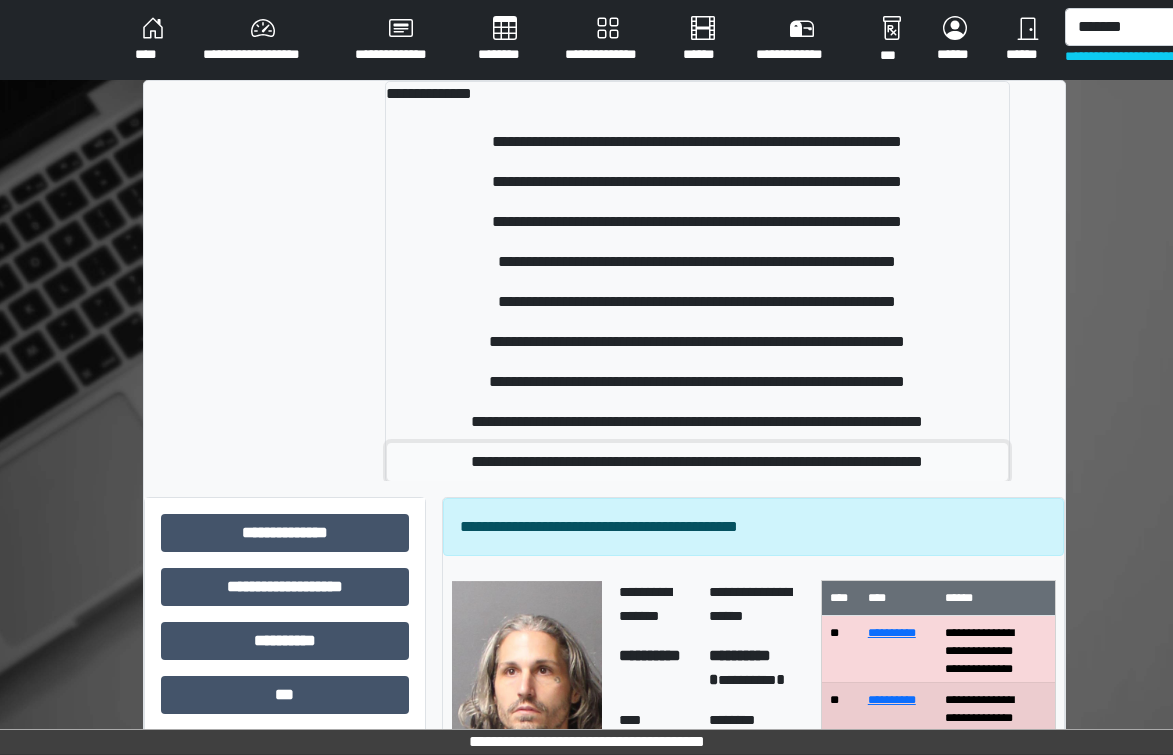 click on "**********" at bounding box center (697, 462) 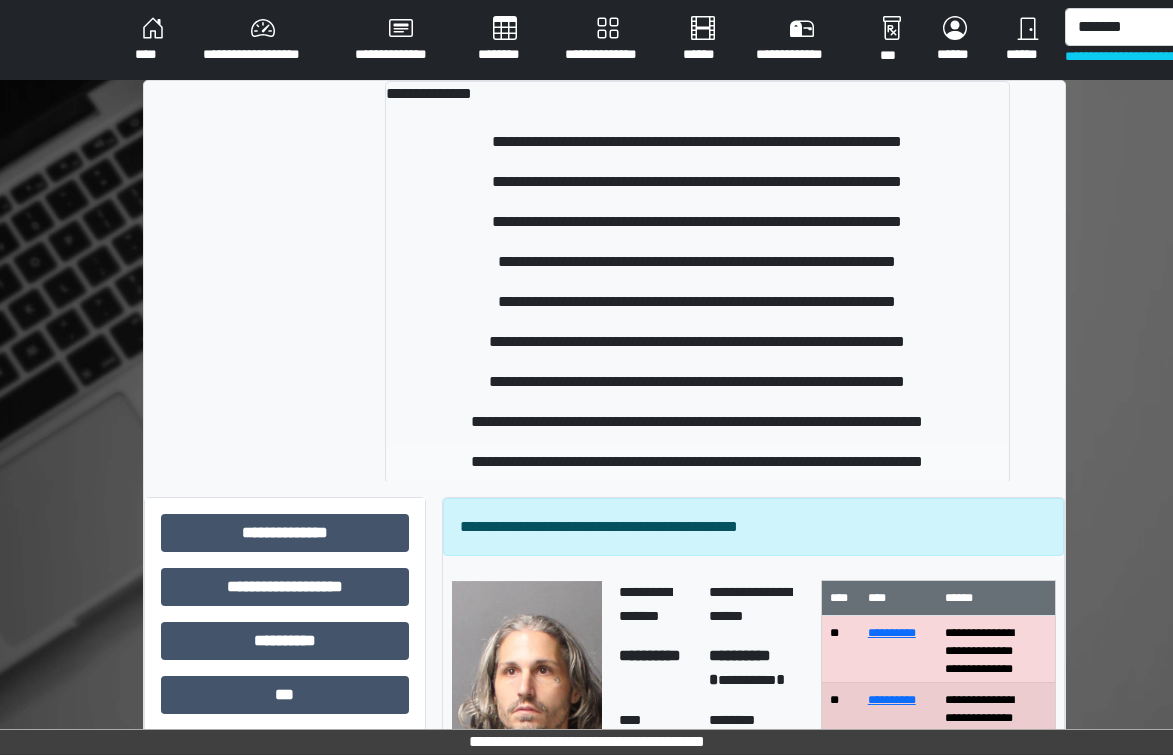 type 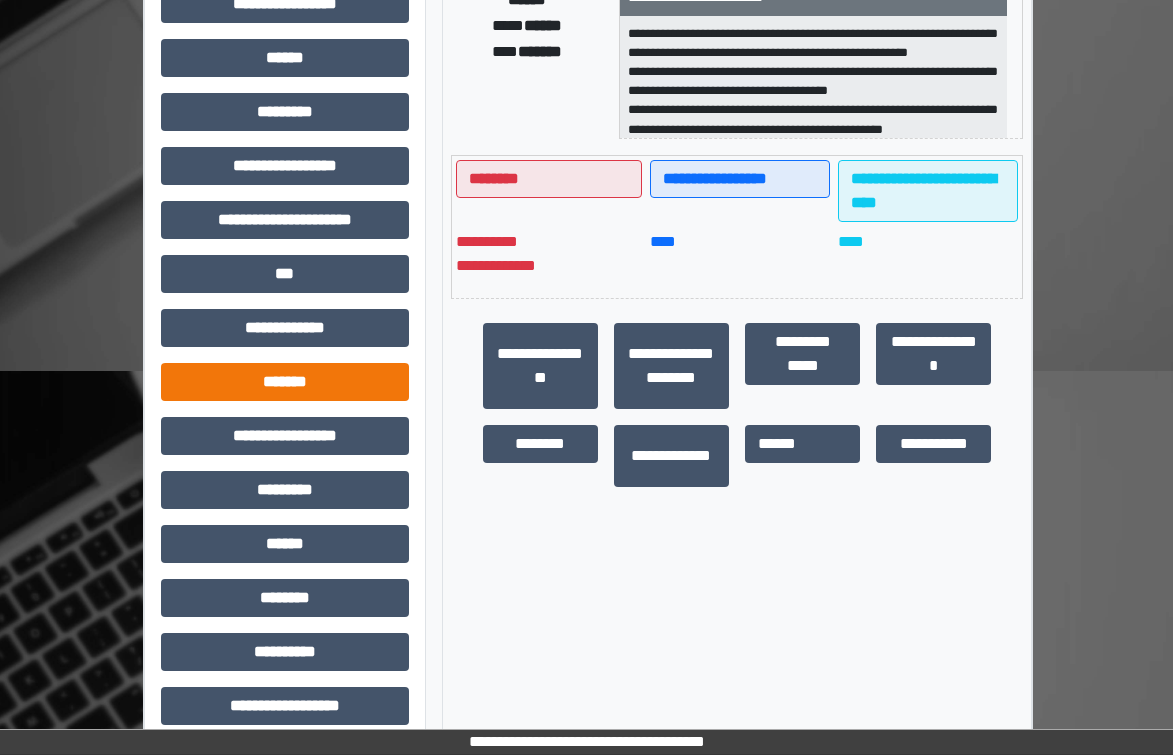 scroll, scrollTop: 400, scrollLeft: 0, axis: vertical 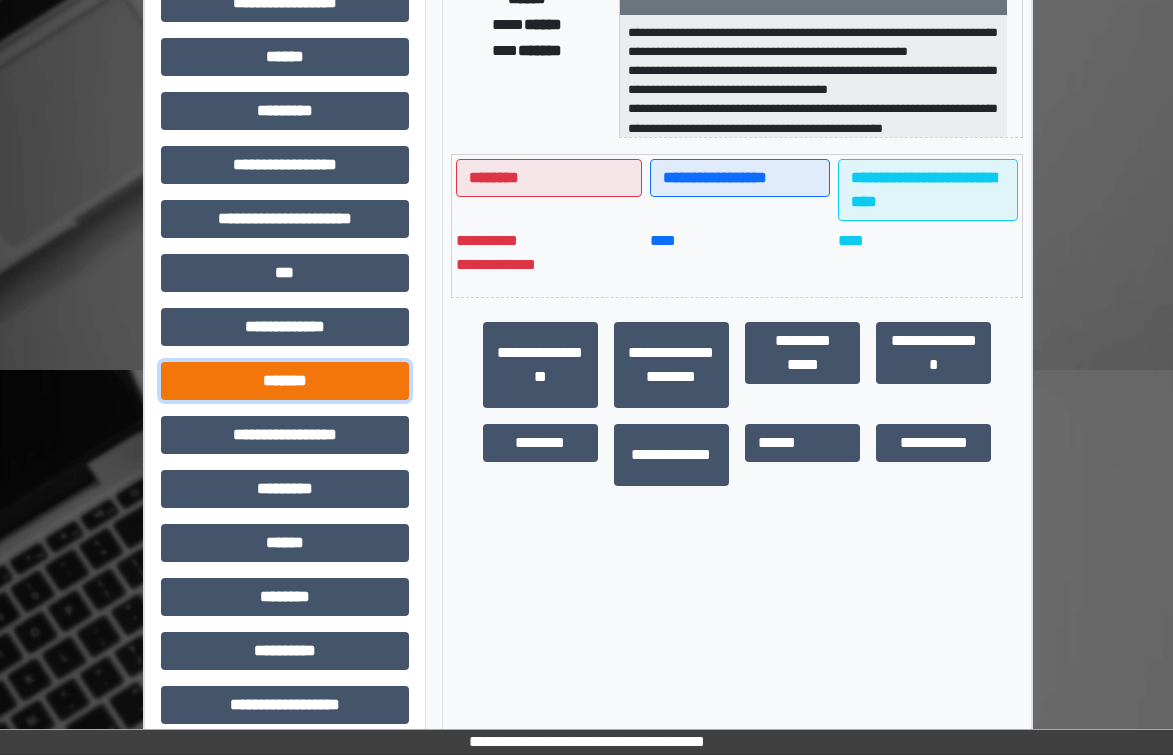 click on "*******" at bounding box center [285, 381] 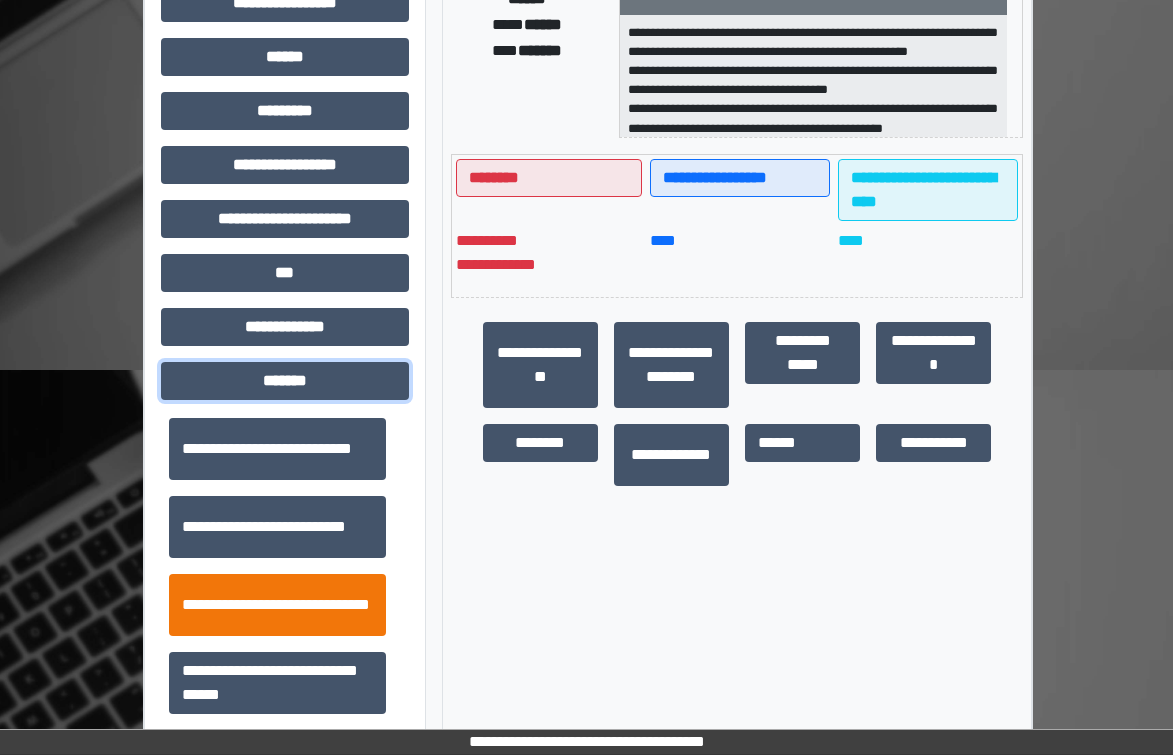 scroll, scrollTop: 800, scrollLeft: 0, axis: vertical 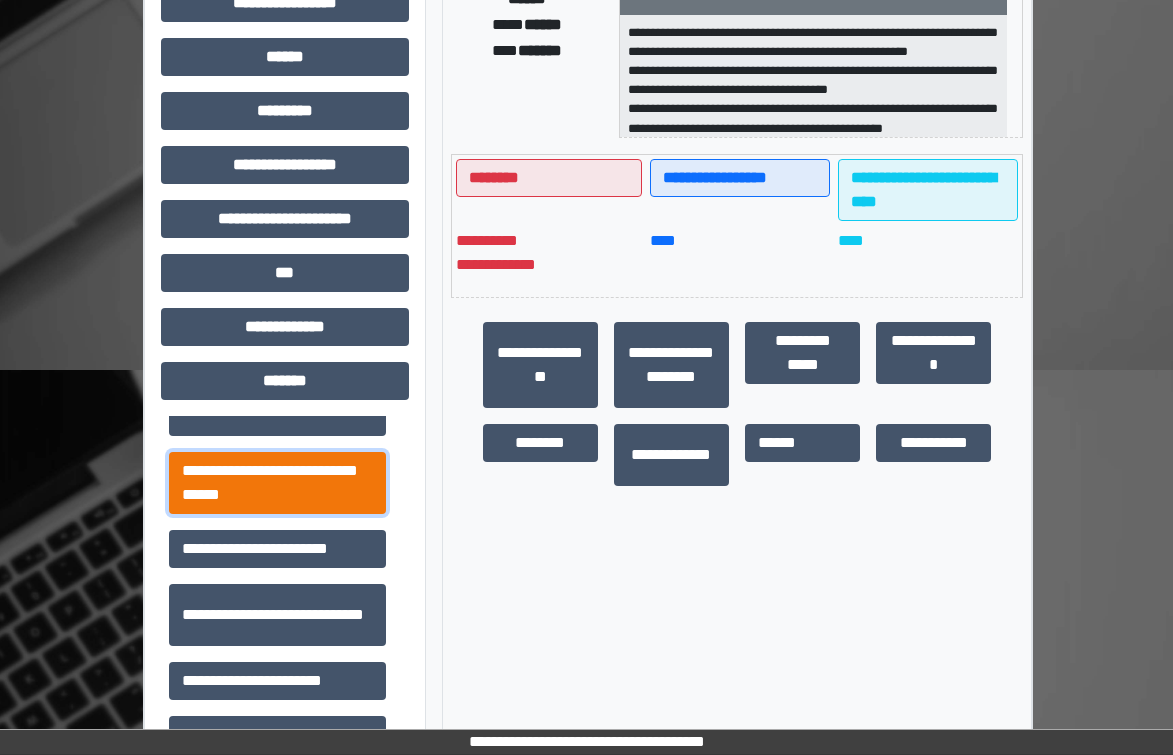 click on "**********" at bounding box center (277, 483) 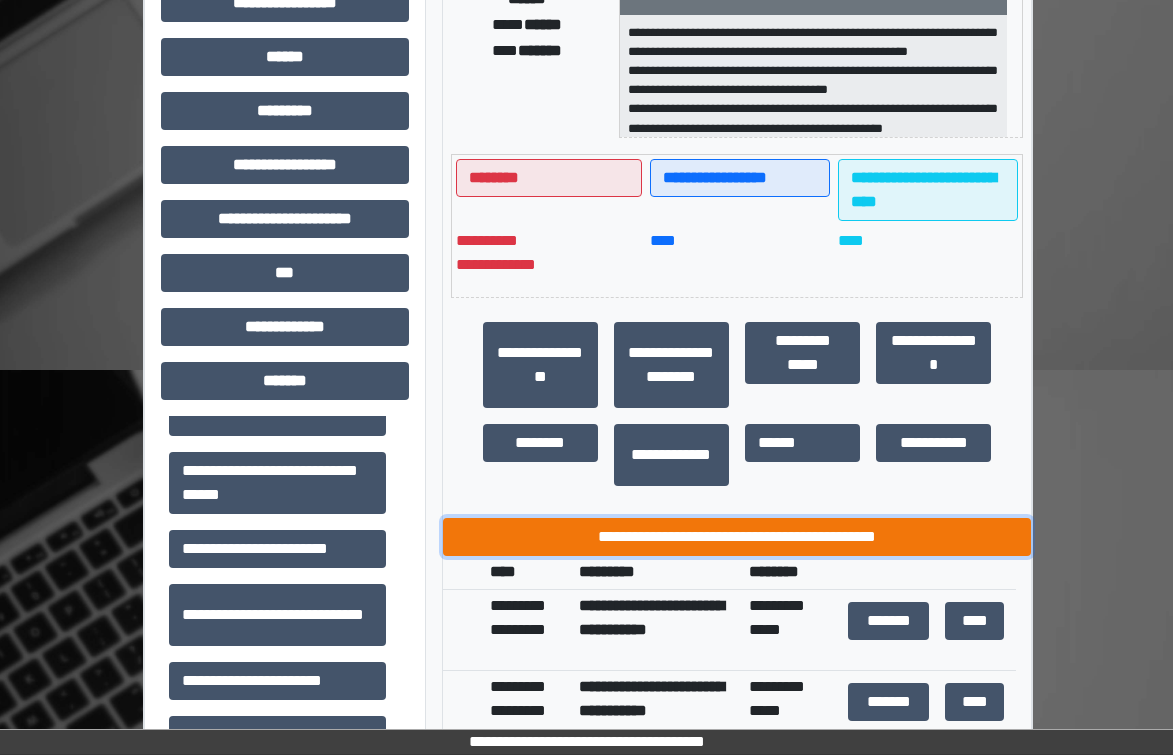 click on "**********" at bounding box center [737, 537] 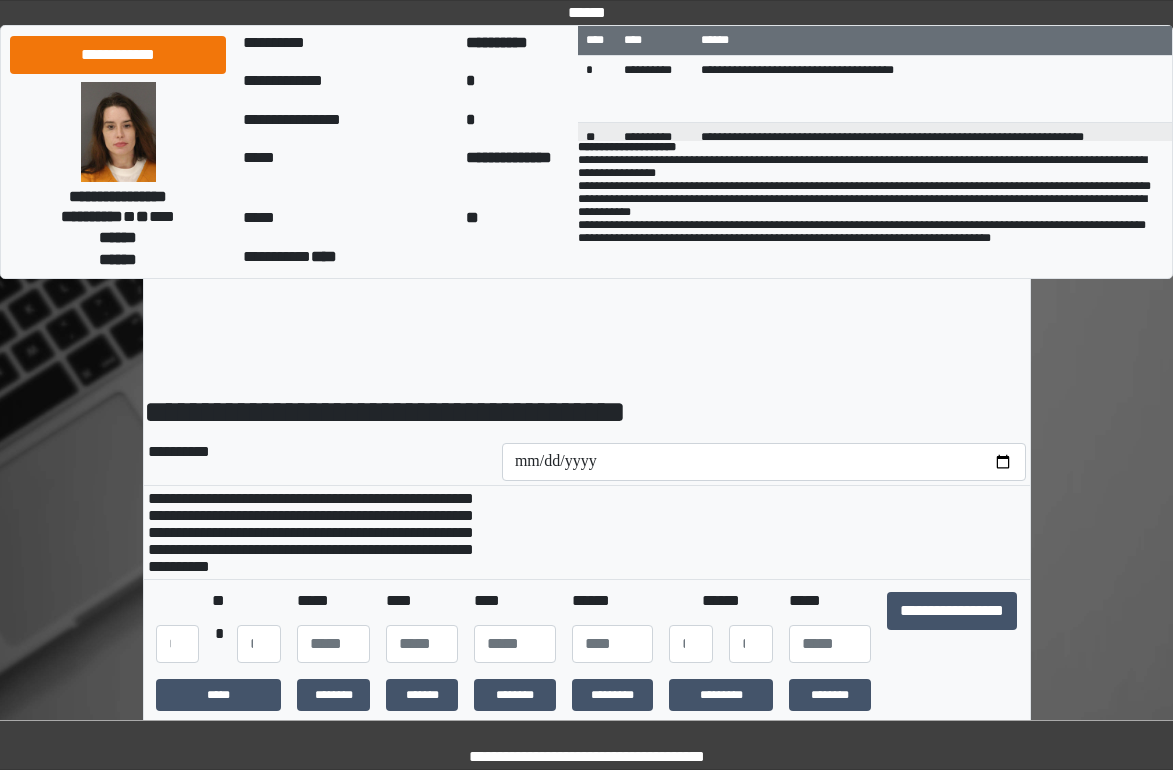 scroll, scrollTop: 0, scrollLeft: 0, axis: both 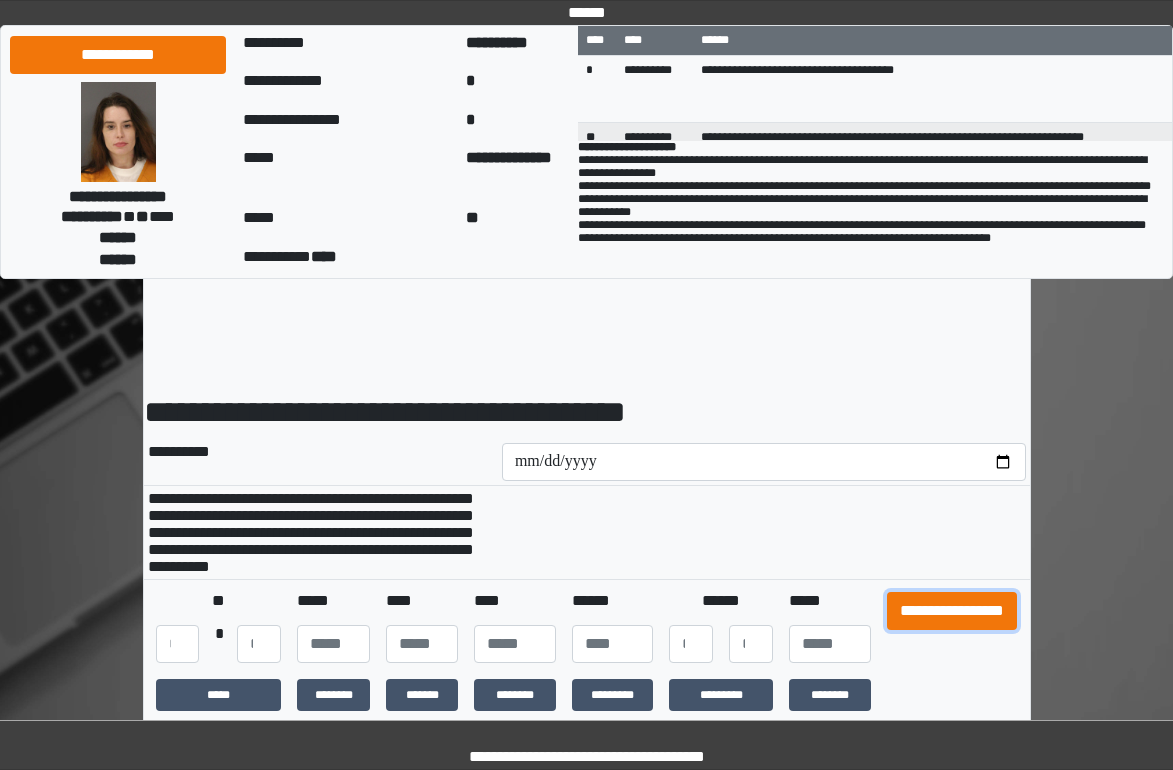 click on "**********" at bounding box center (952, 611) 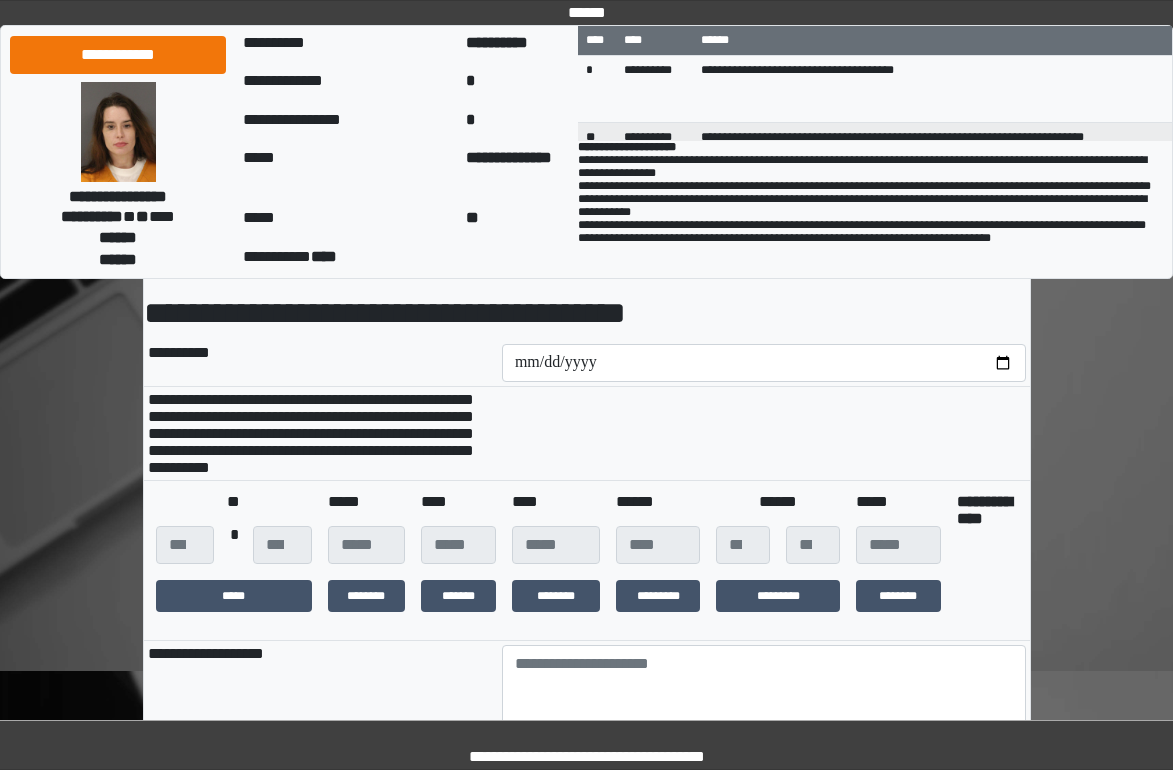scroll, scrollTop: 400, scrollLeft: 0, axis: vertical 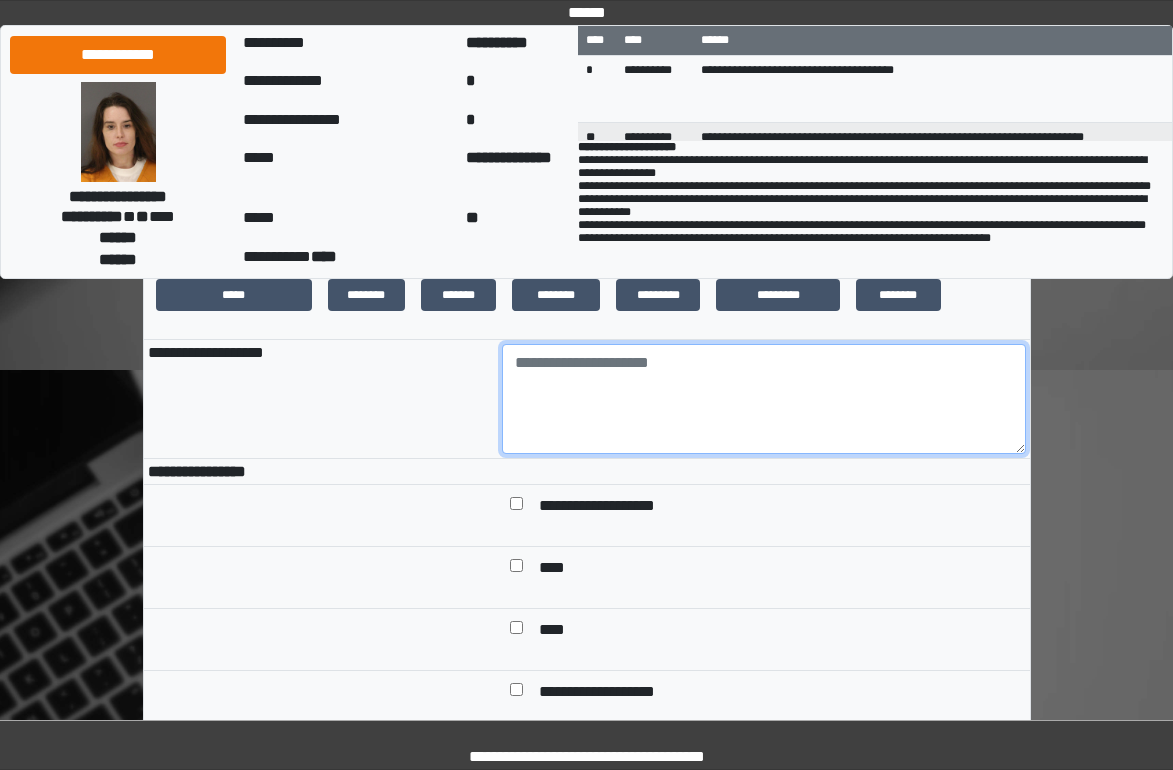 click at bounding box center [764, 399] 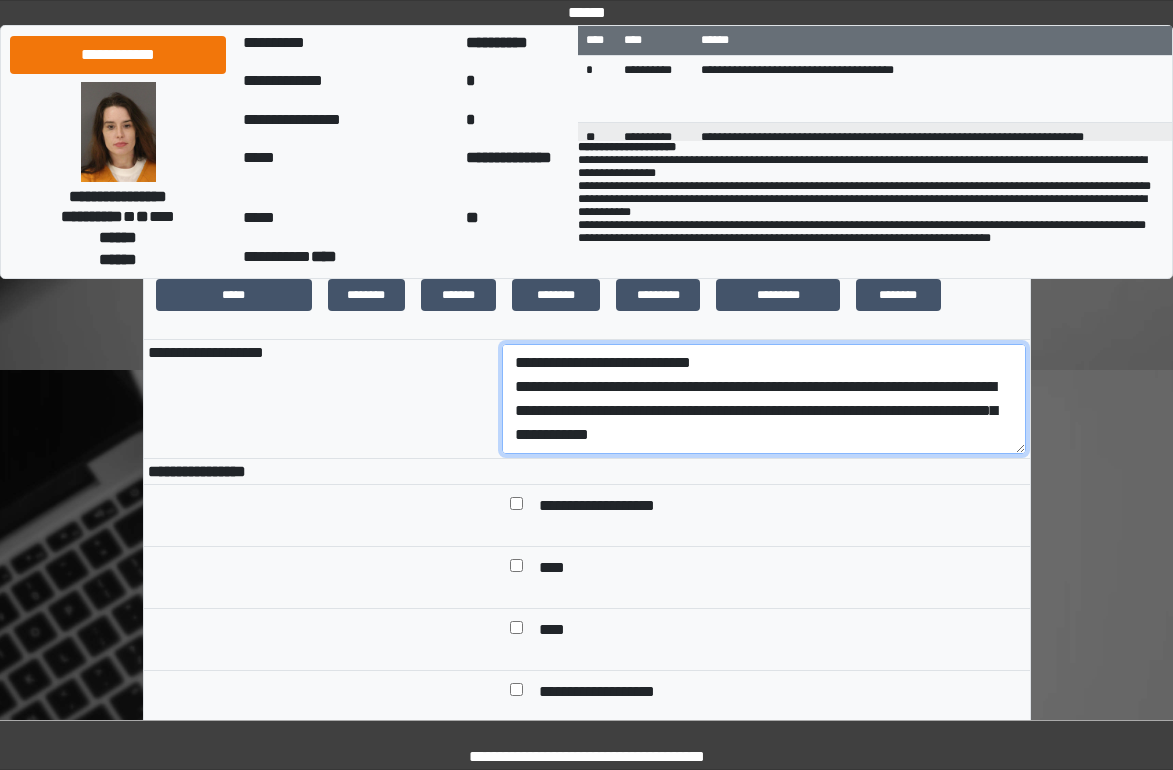 scroll, scrollTop: 233, scrollLeft: 0, axis: vertical 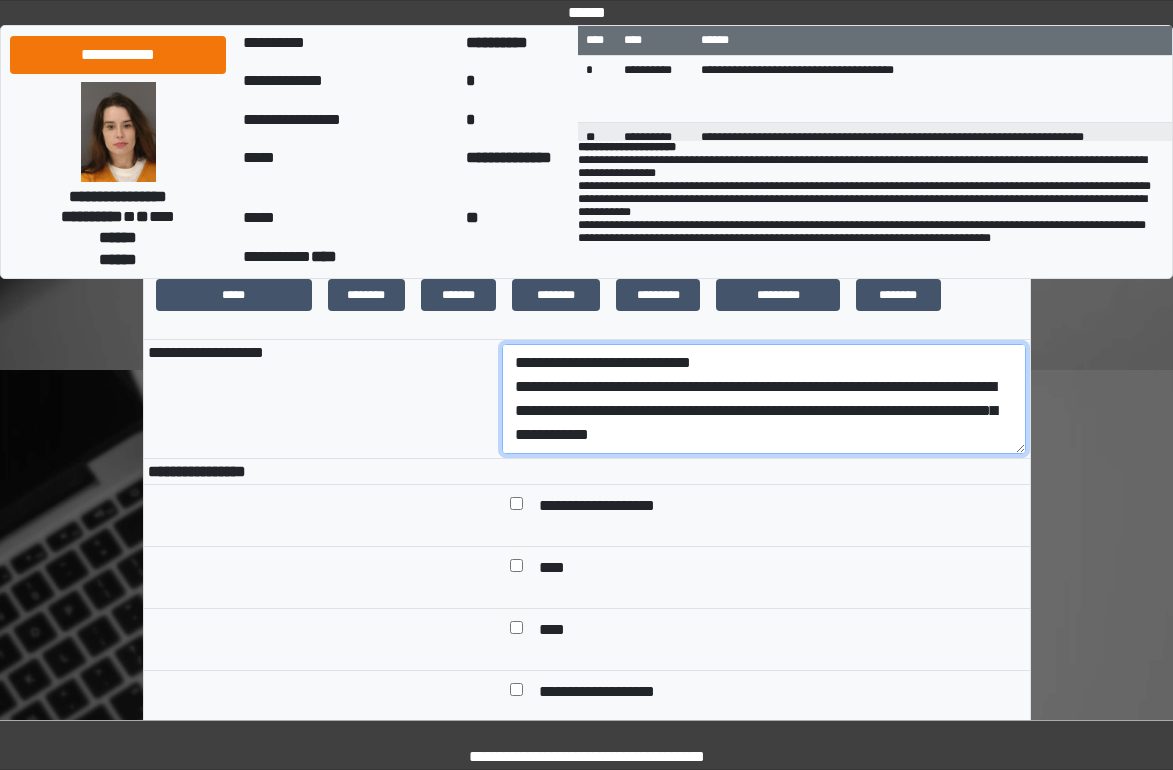 drag, startPoint x: 712, startPoint y: 443, endPoint x: 389, endPoint y: 413, distance: 324.3902 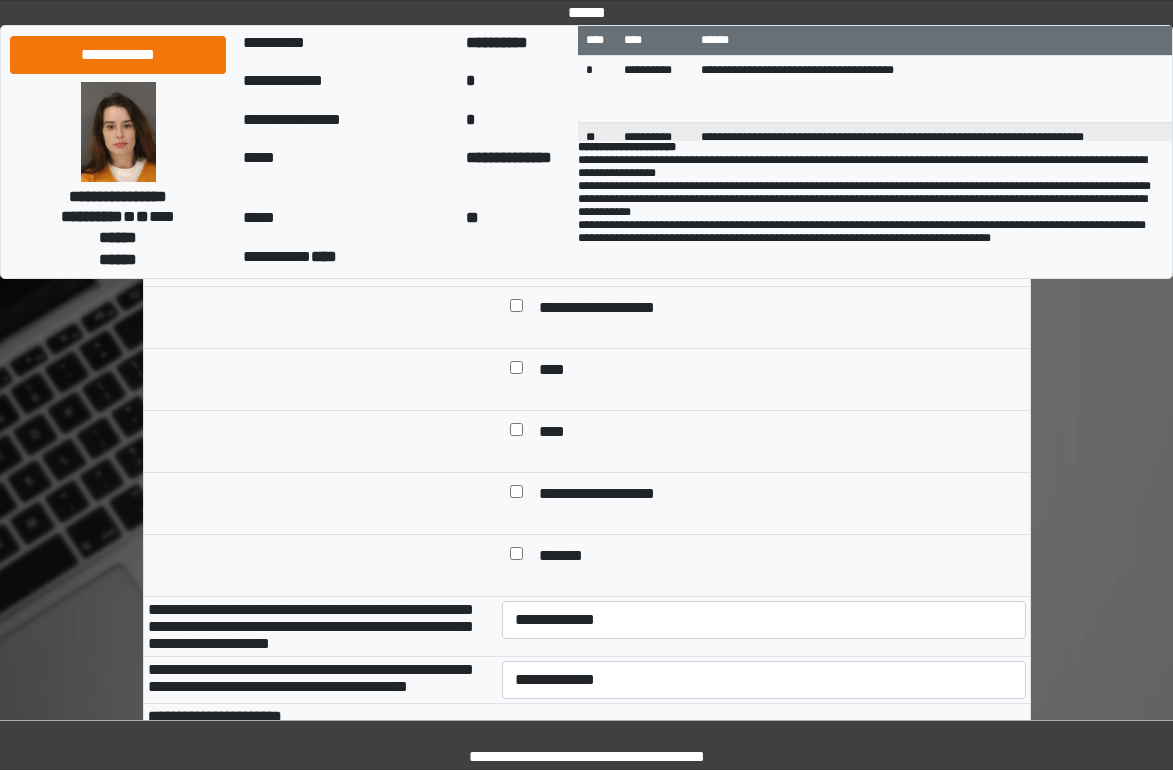 scroll, scrollTop: 600, scrollLeft: 0, axis: vertical 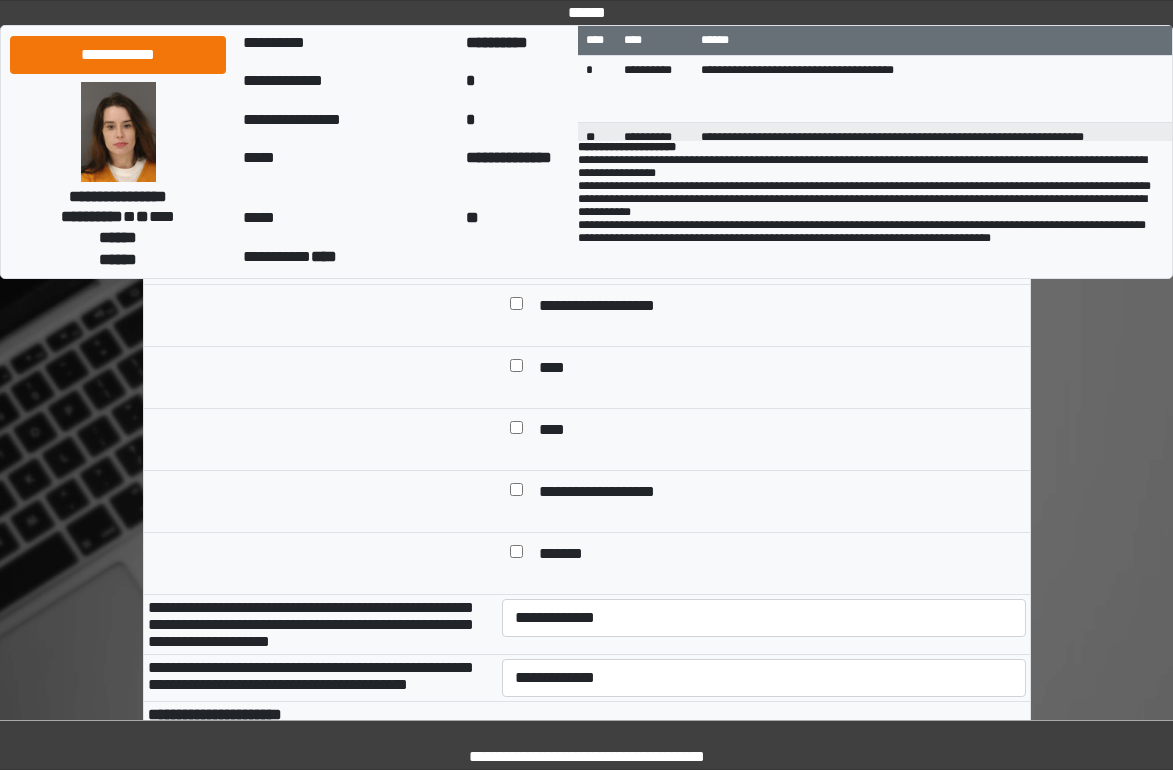 type on "**********" 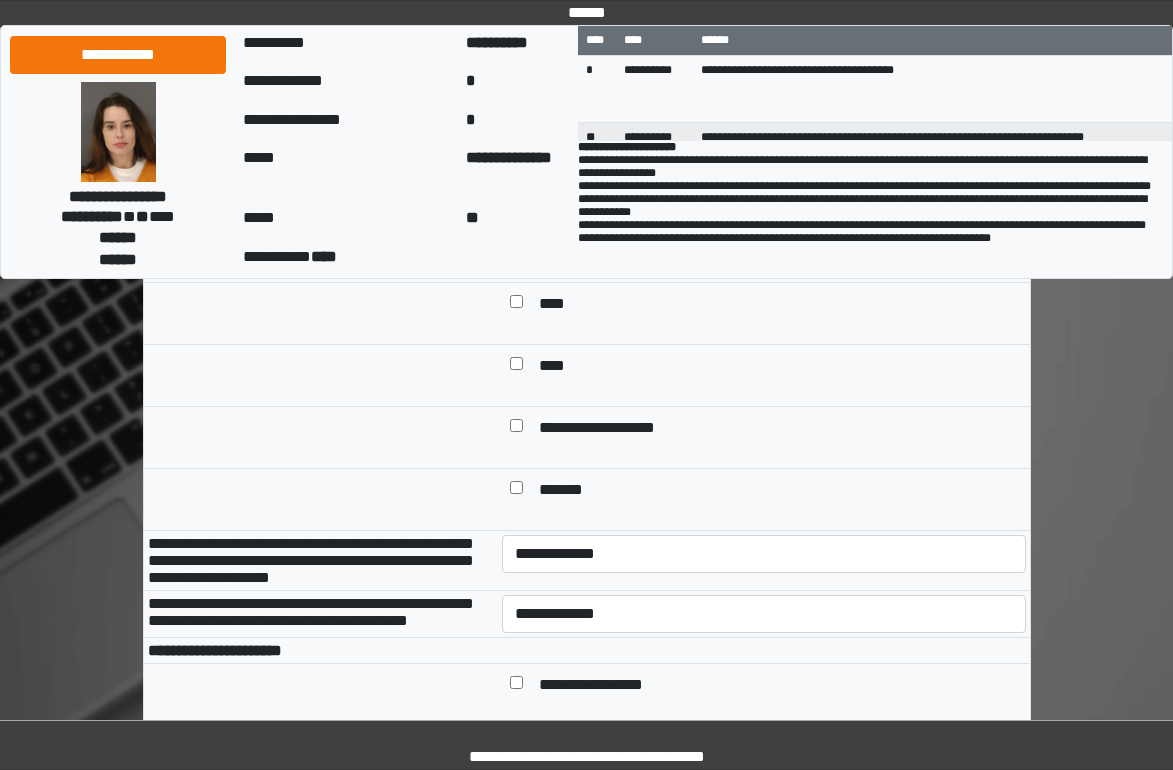 scroll, scrollTop: 800, scrollLeft: 0, axis: vertical 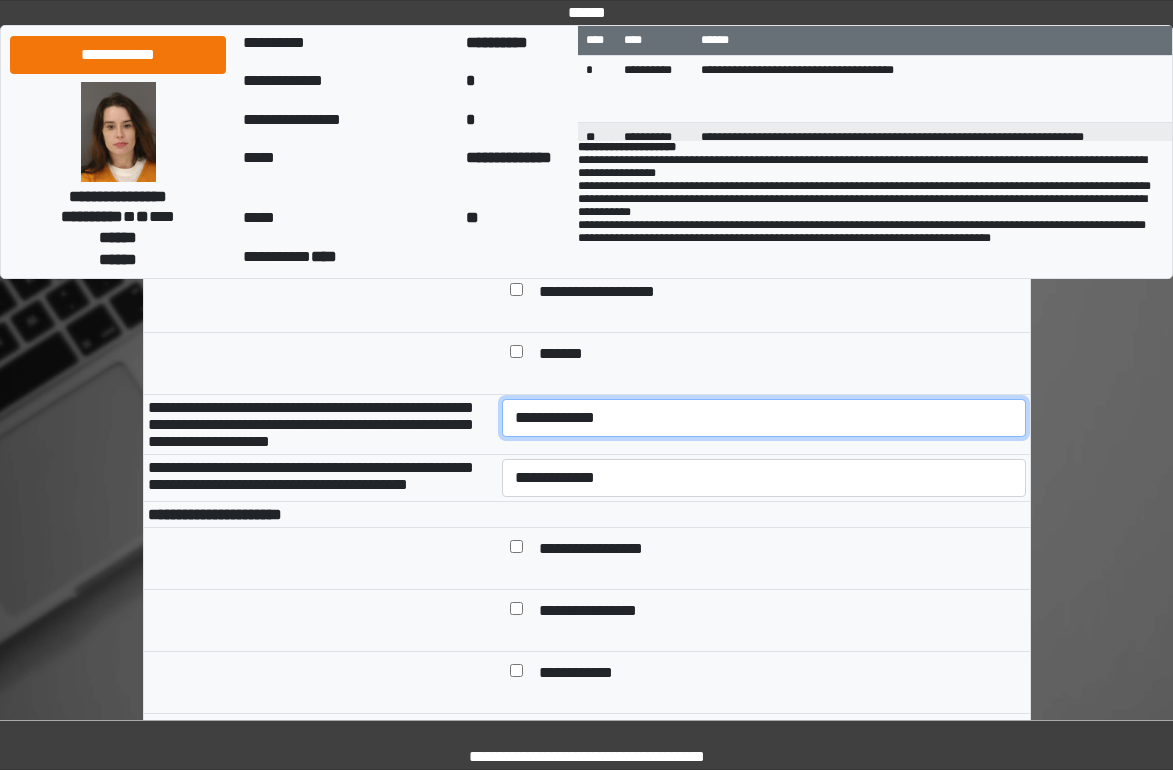 drag, startPoint x: 643, startPoint y: 449, endPoint x: 649, endPoint y: 464, distance: 16.155495 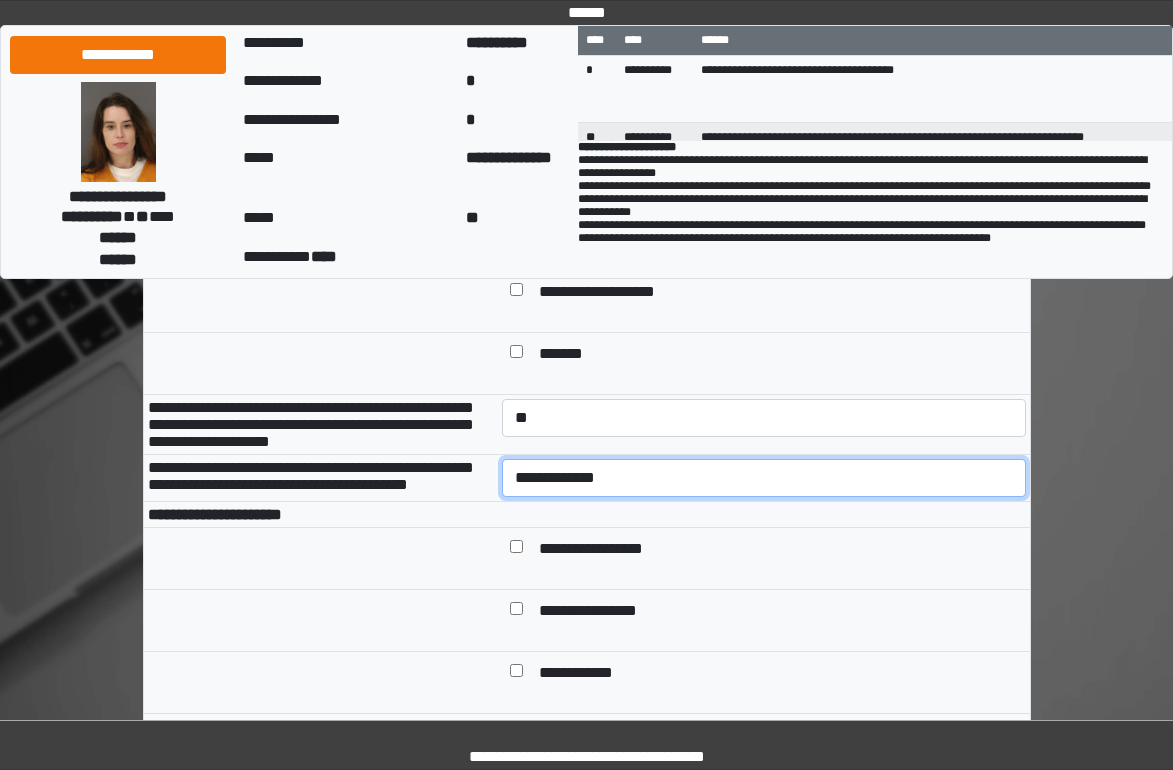 drag, startPoint x: 627, startPoint y: 517, endPoint x: 626, endPoint y: 533, distance: 16.03122 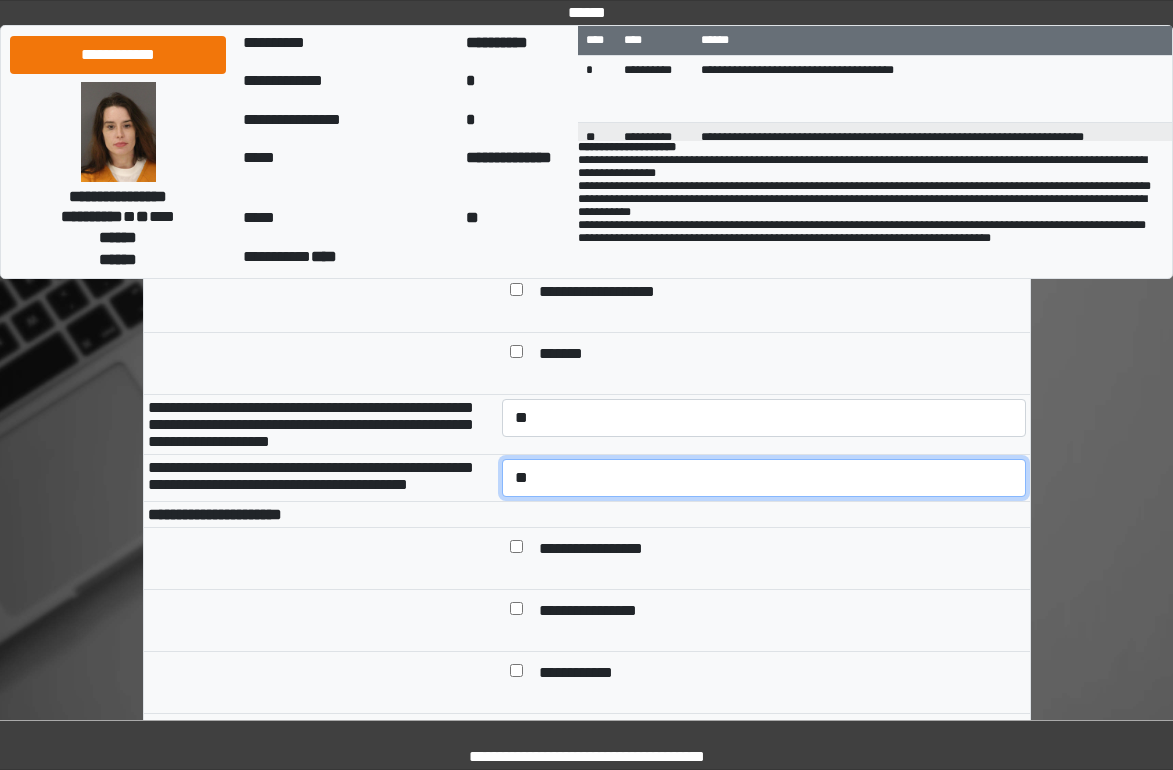 click on "**********" at bounding box center [764, 478] 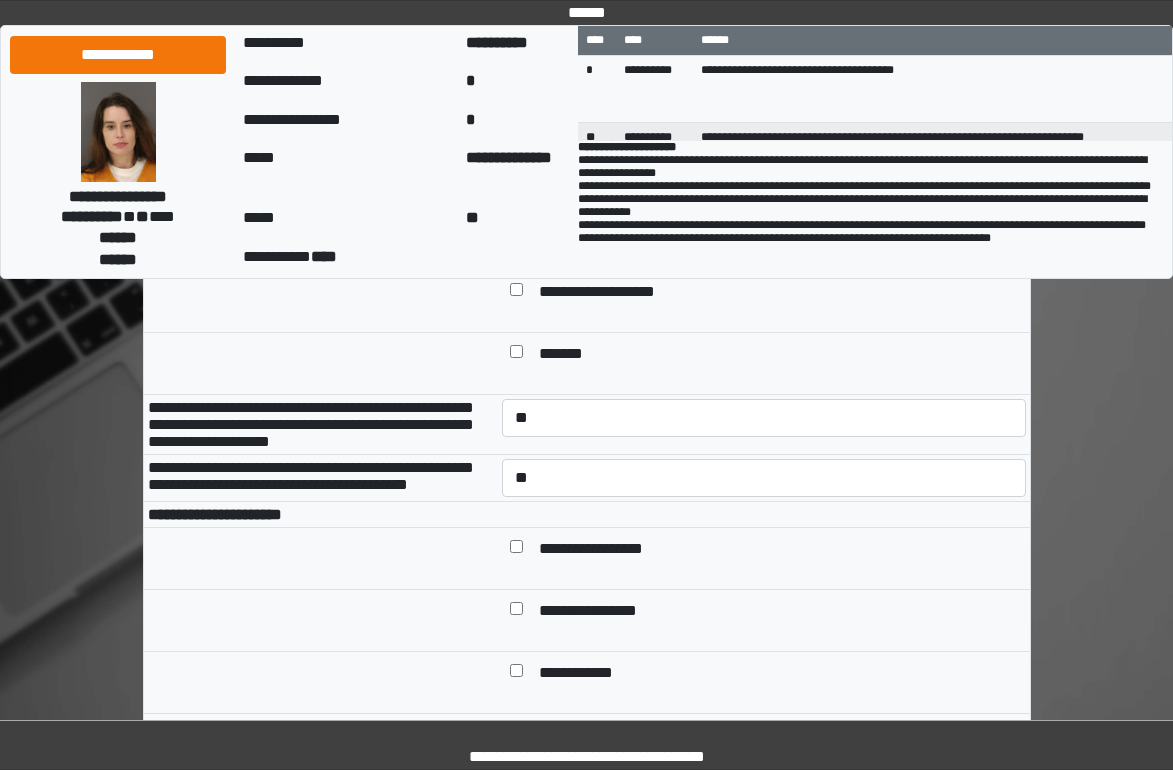 click at bounding box center [764, 515] 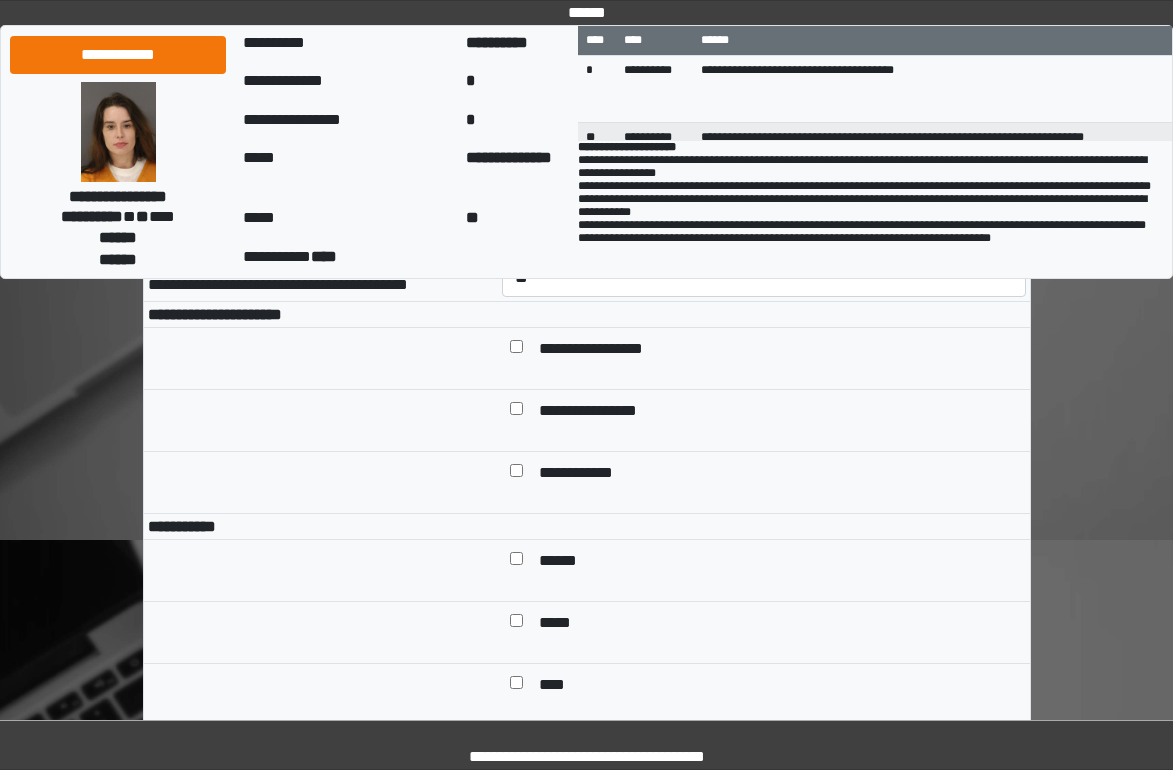 click on "**********" at bounding box center (606, 350) 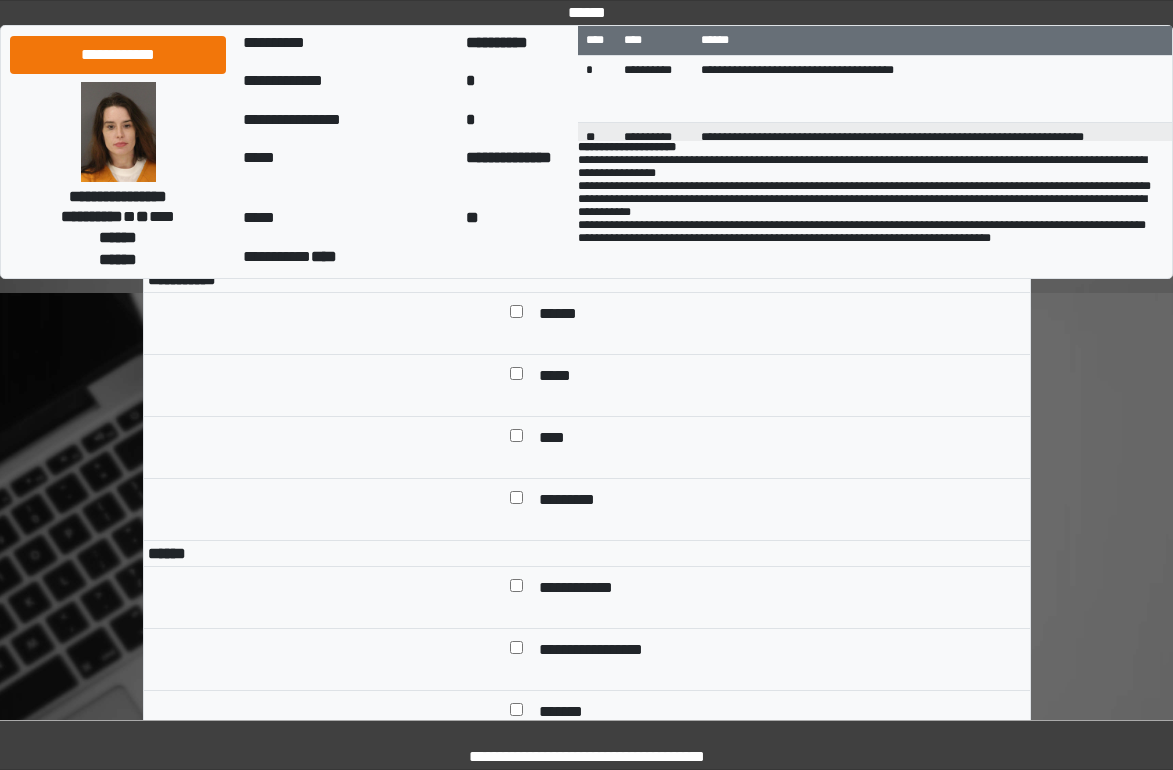 scroll, scrollTop: 1300, scrollLeft: 0, axis: vertical 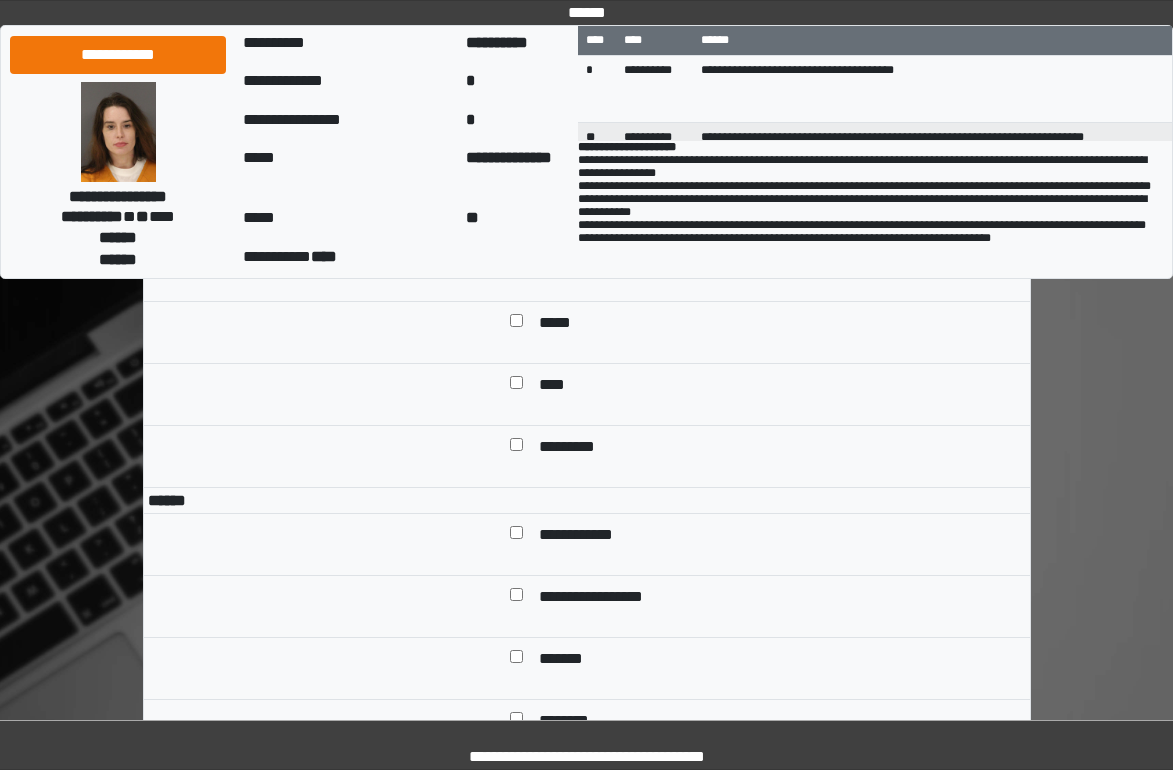 click on "******" at bounding box center [565, 262] 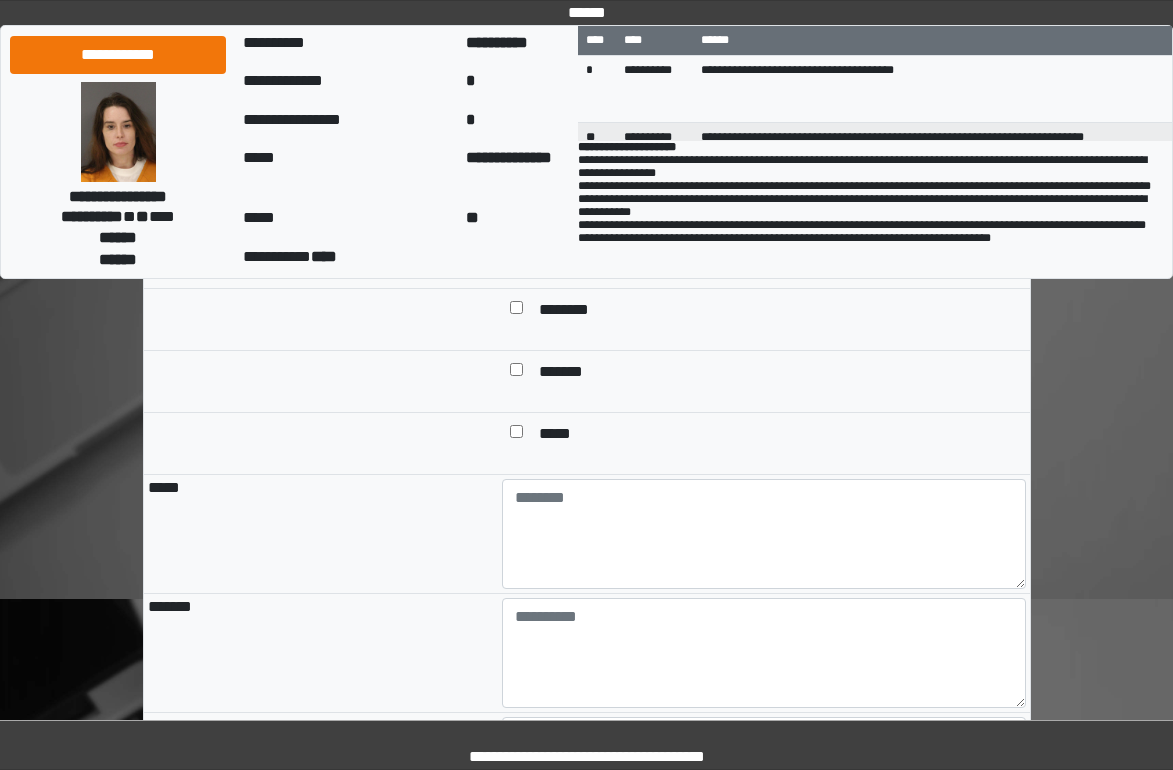 scroll, scrollTop: 1800, scrollLeft: 0, axis: vertical 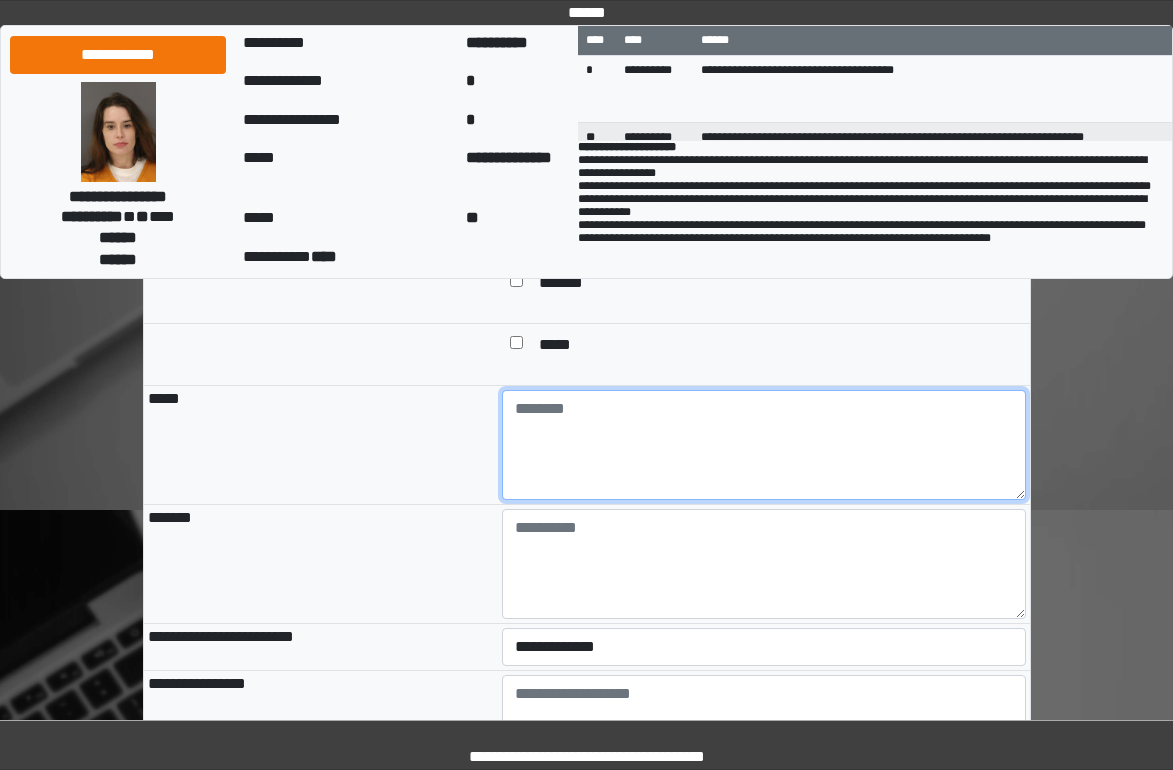 click at bounding box center (764, 445) 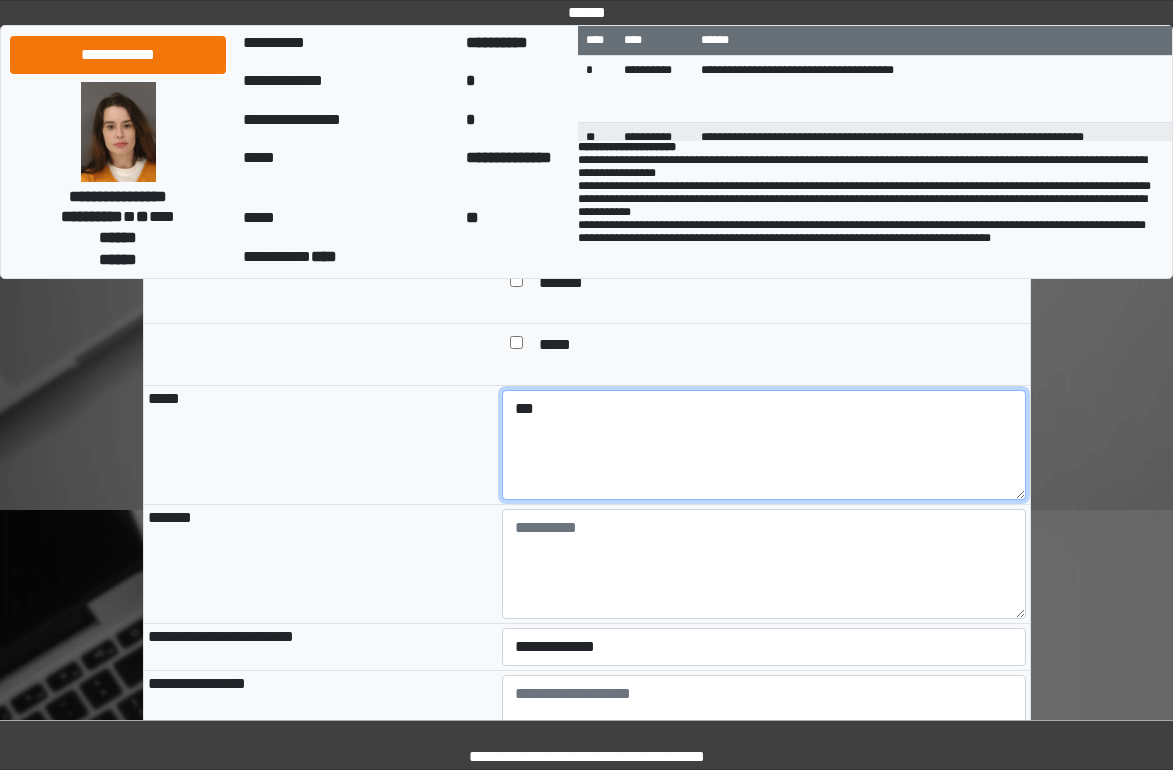 type on "***" 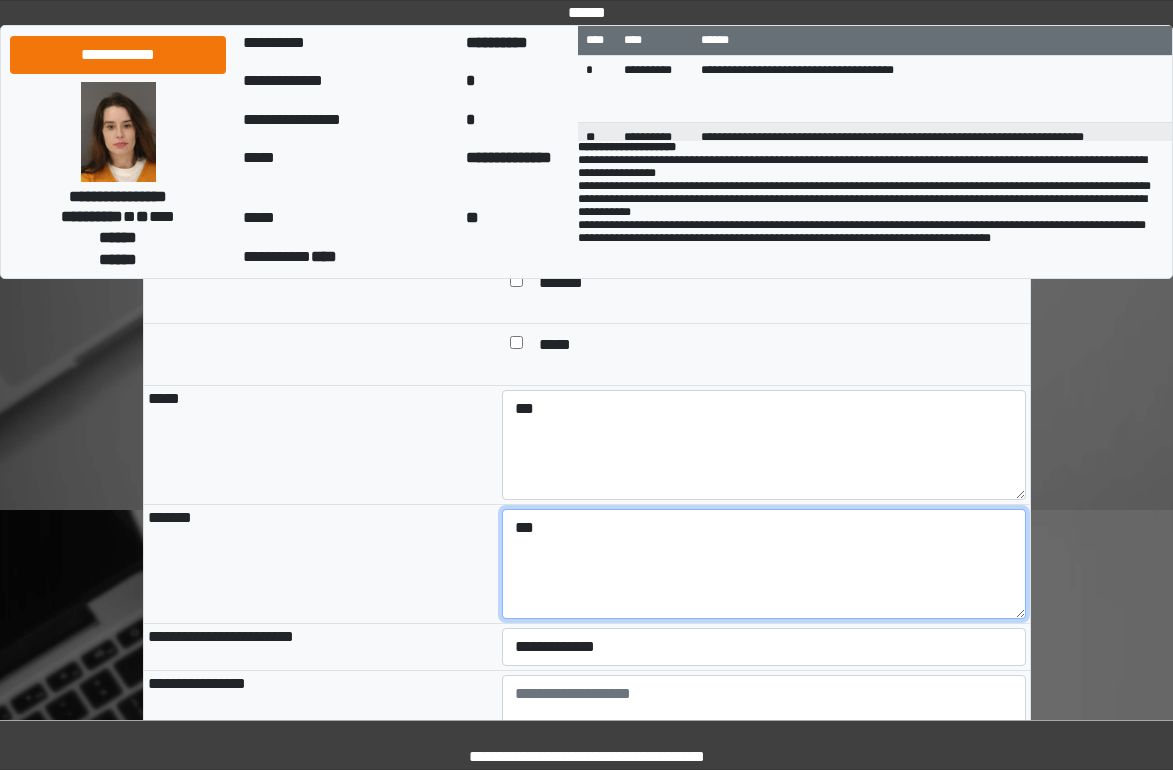 type on "***" 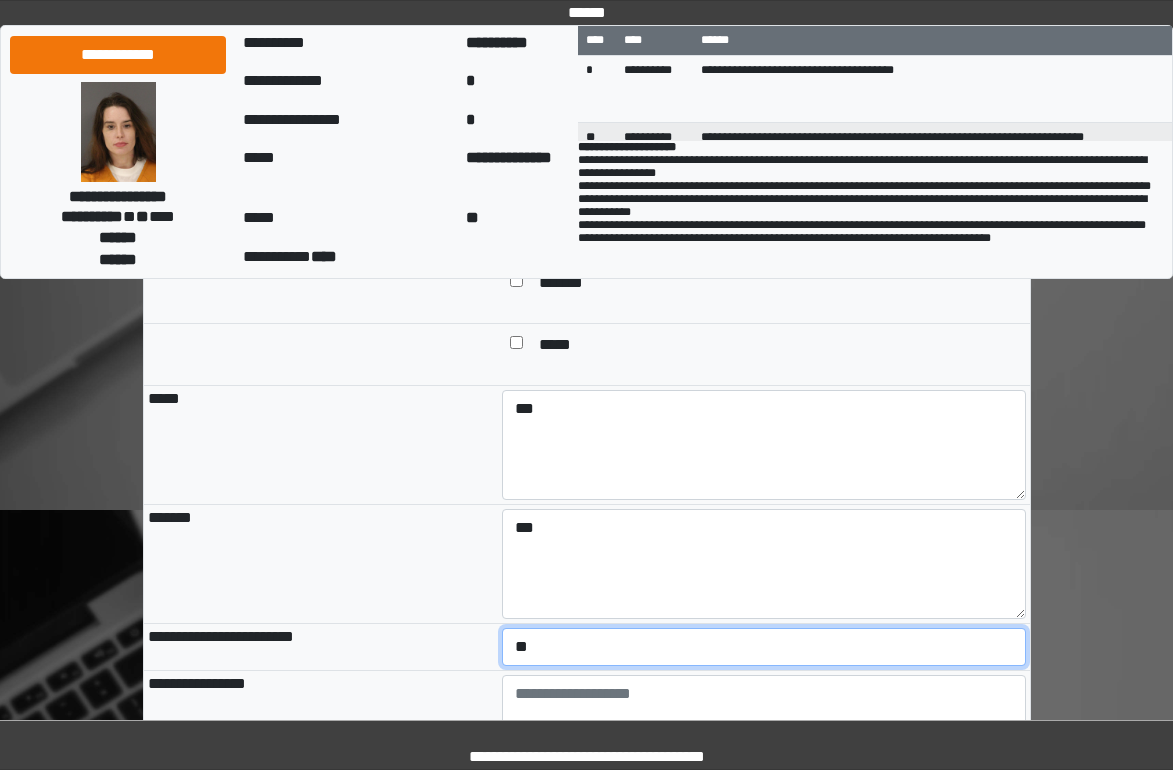 select on "*" 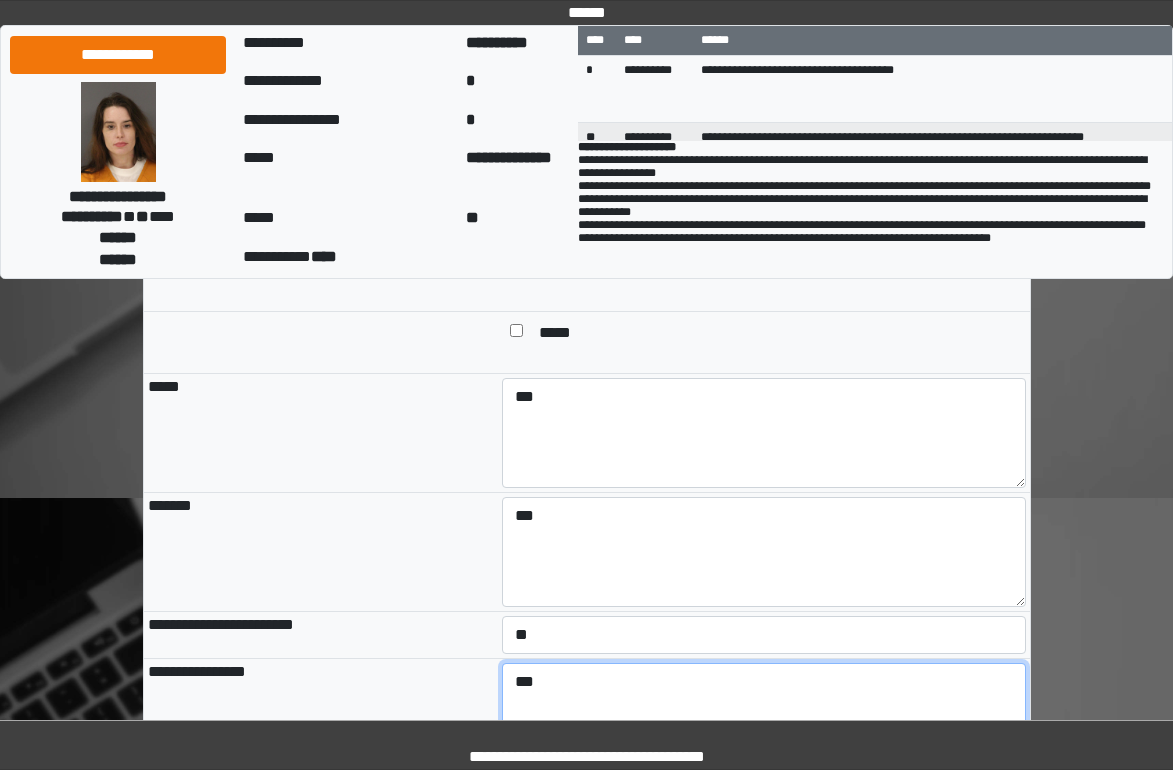 type on "***" 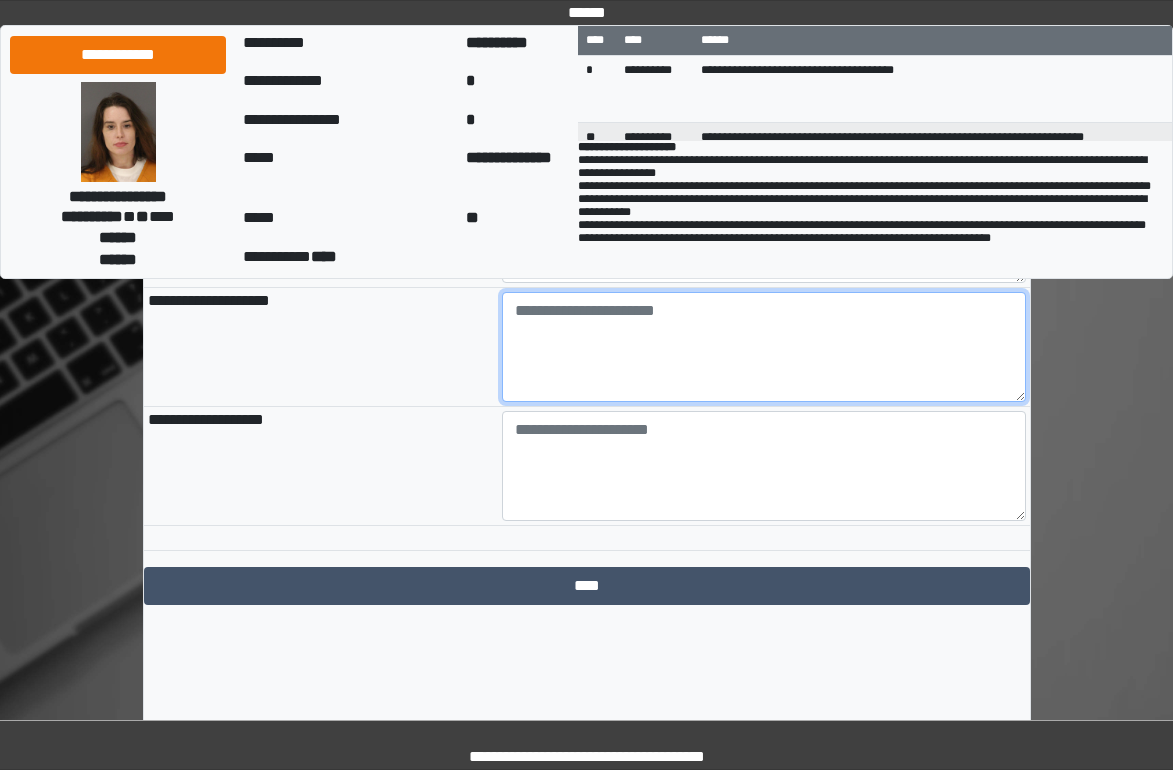 scroll, scrollTop: 2305, scrollLeft: 0, axis: vertical 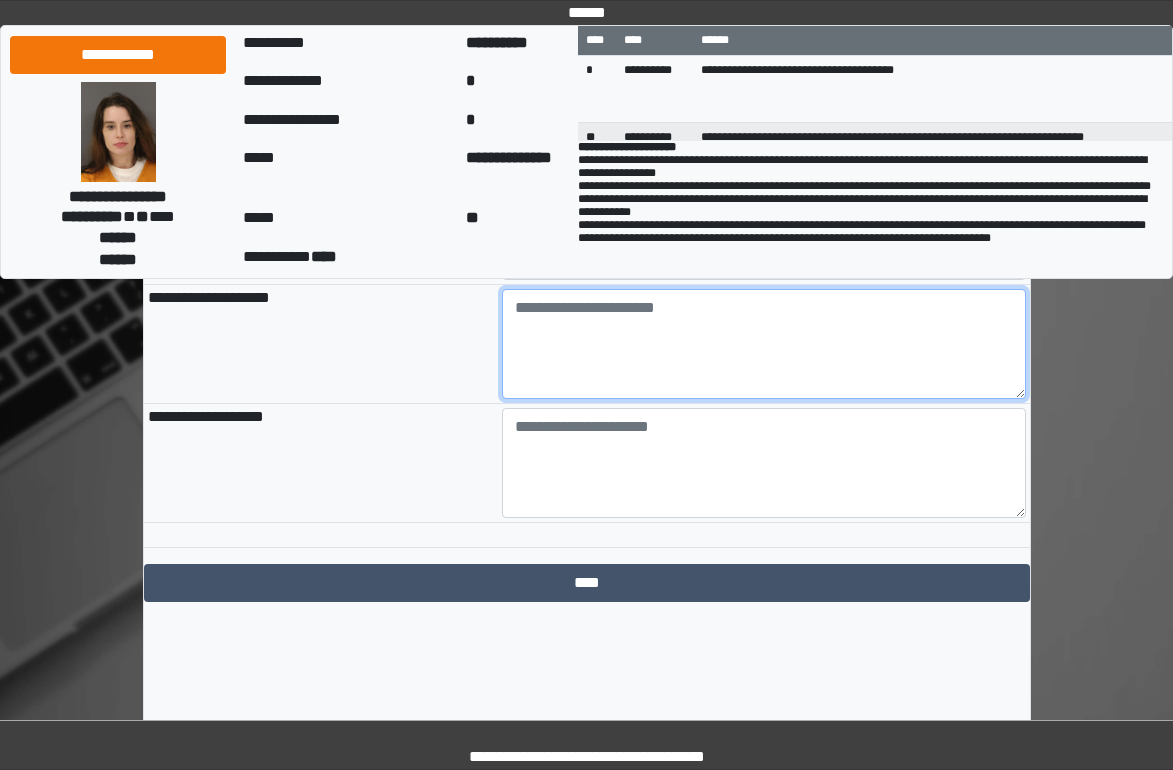 paste on "**********" 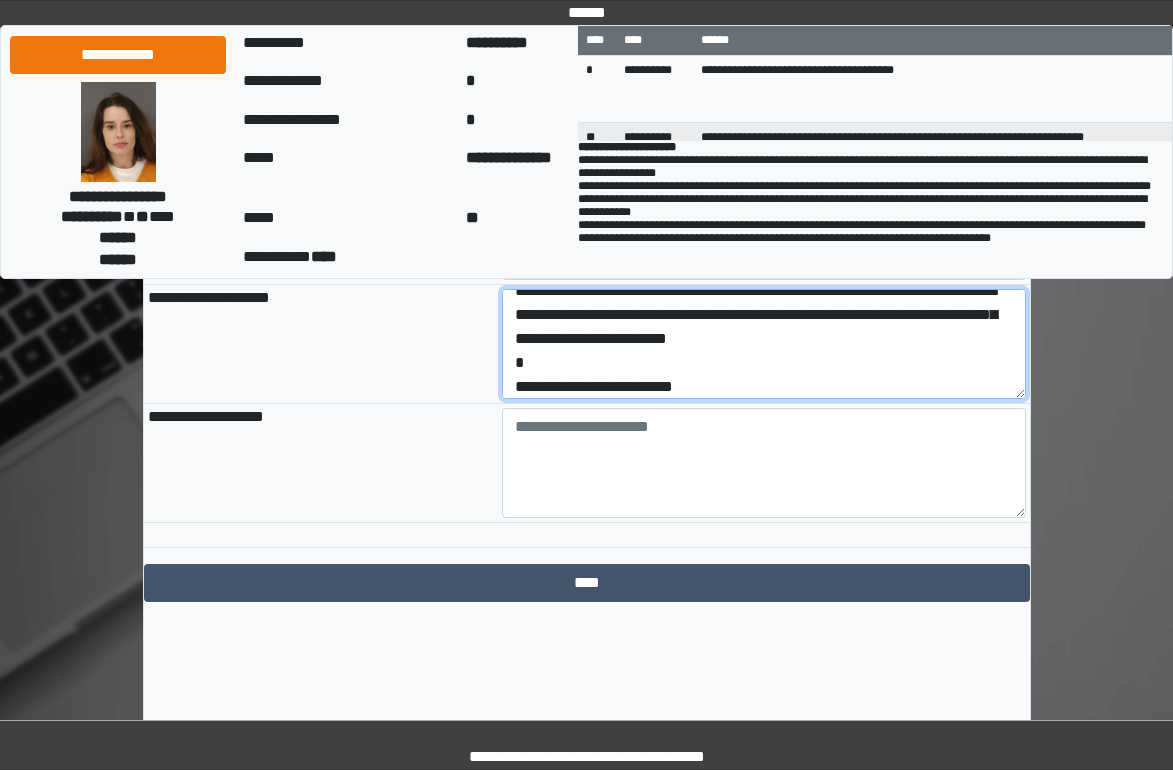 scroll, scrollTop: 192, scrollLeft: 0, axis: vertical 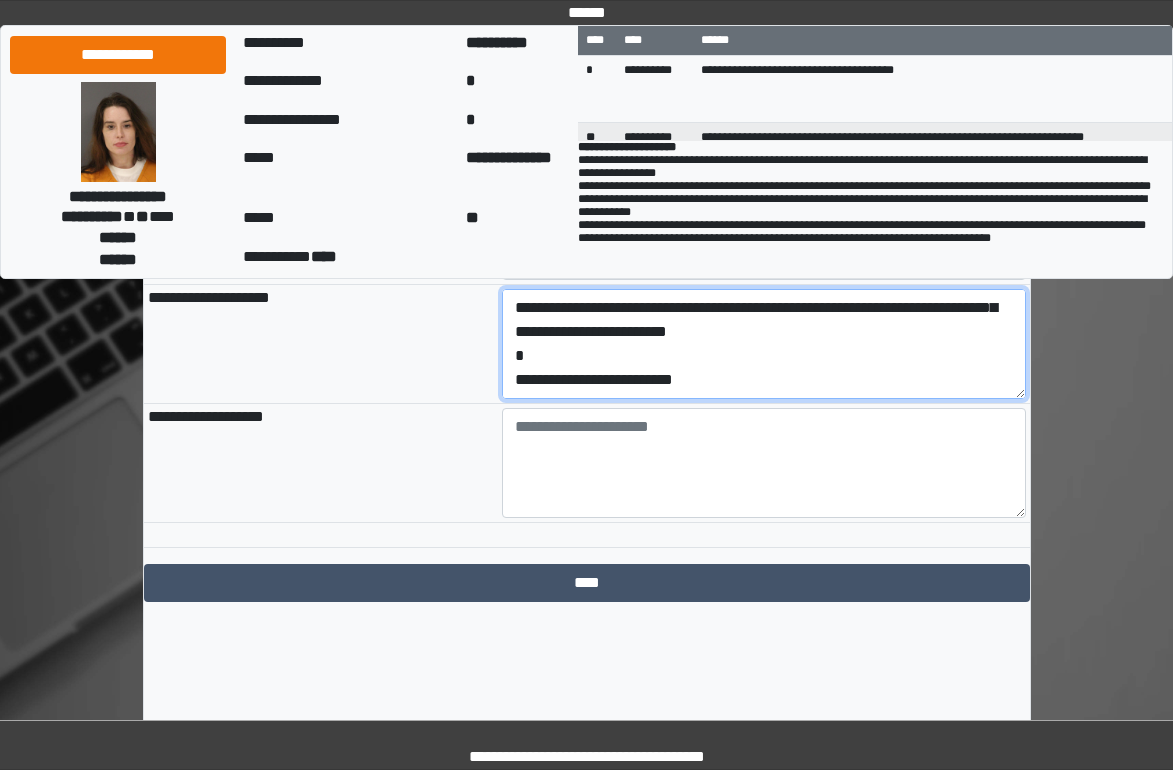 drag, startPoint x: 714, startPoint y: 465, endPoint x: 429, endPoint y: 471, distance: 285.06314 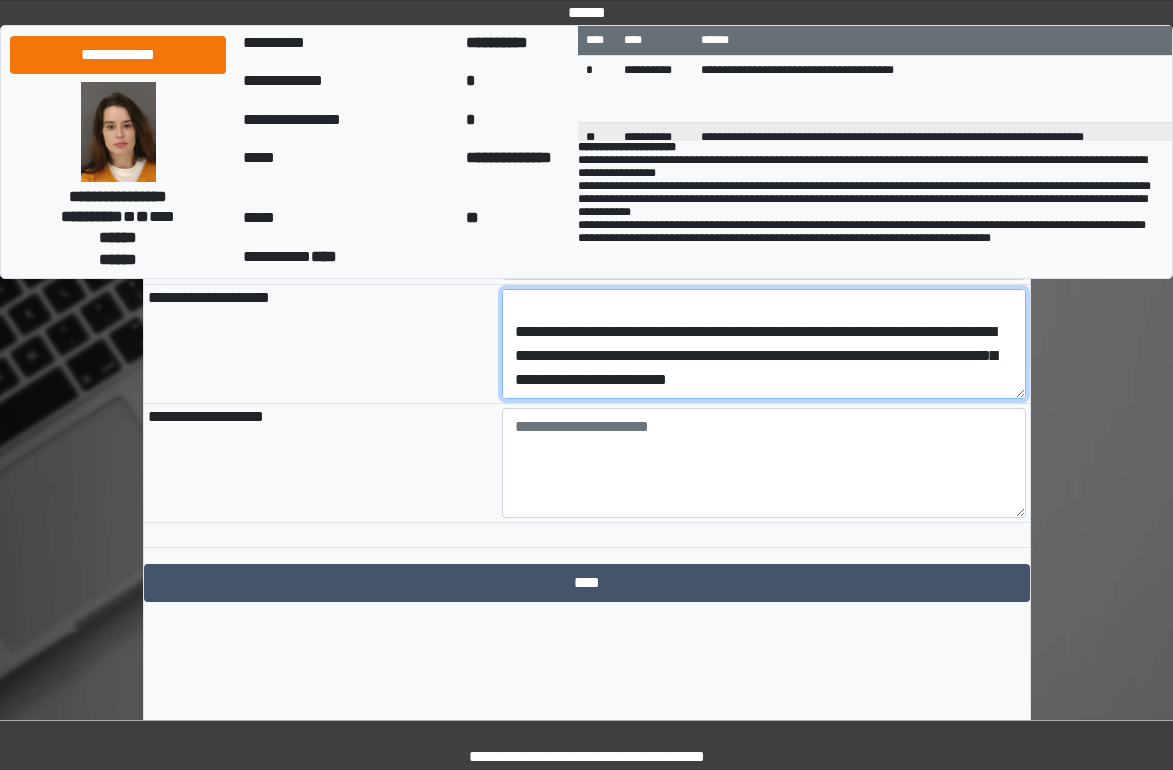 scroll, scrollTop: 144, scrollLeft: 0, axis: vertical 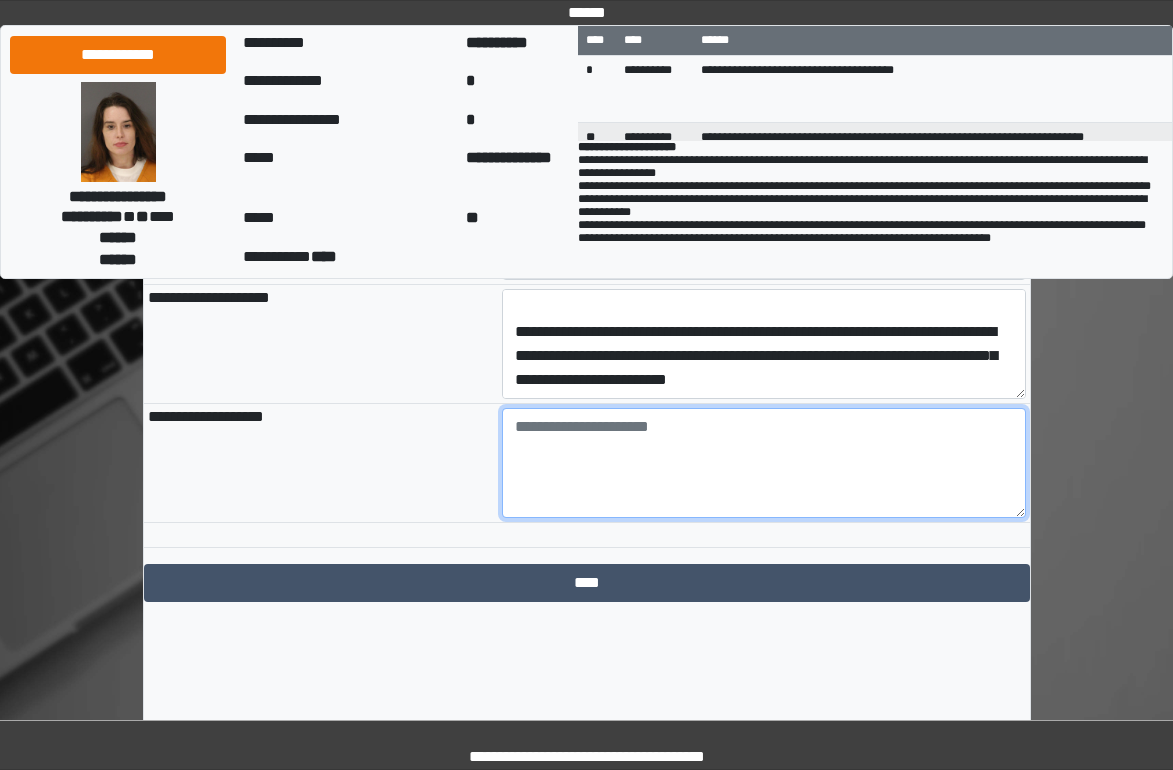 click at bounding box center (764, 463) 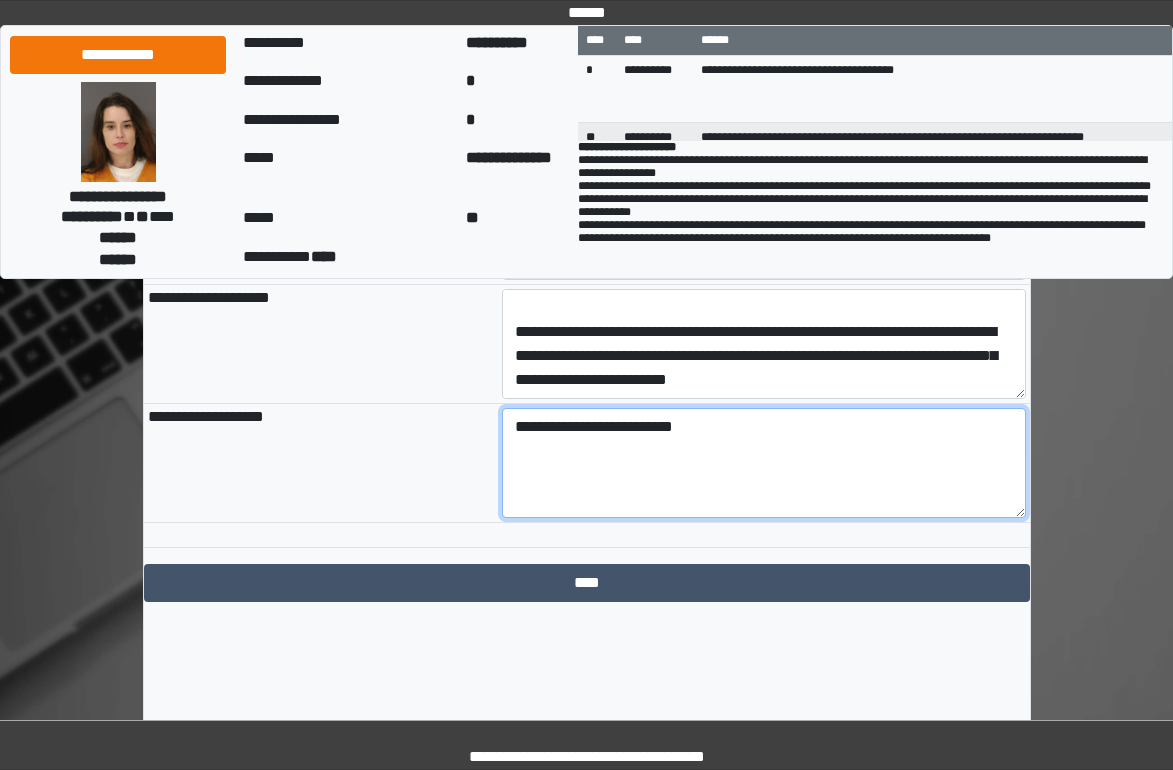 type on "**********" 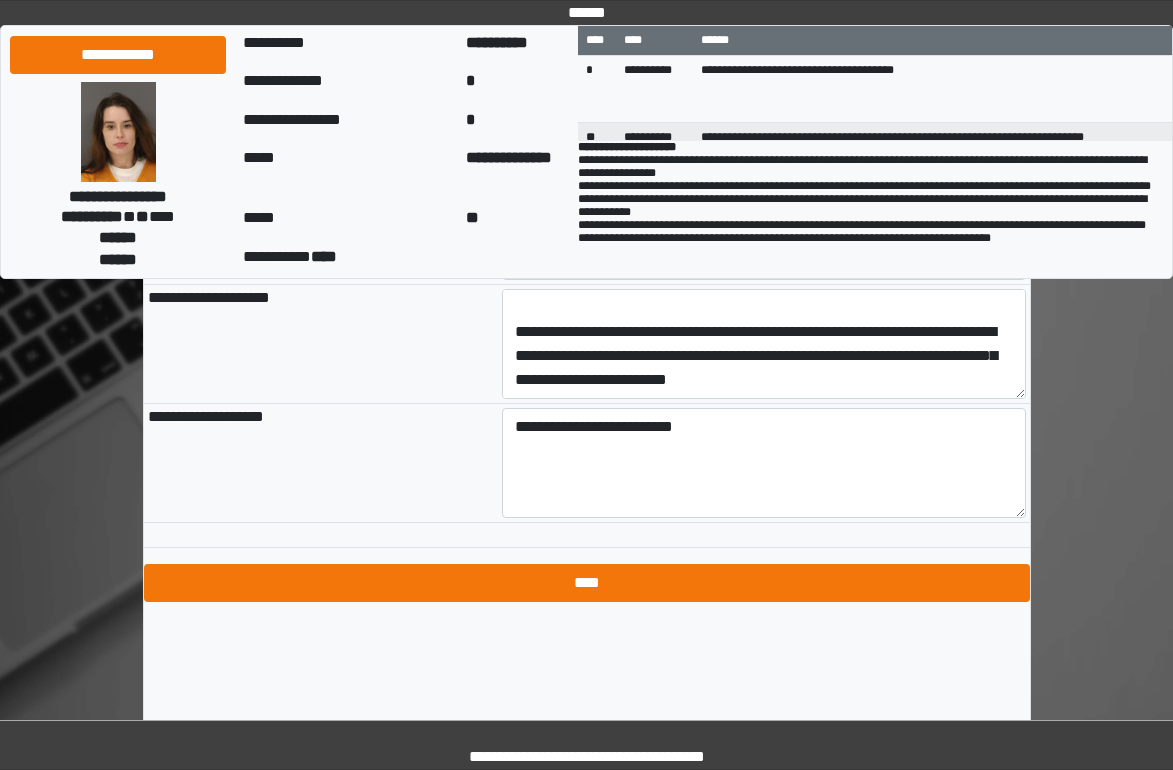 click on "**********" at bounding box center [587, -562] 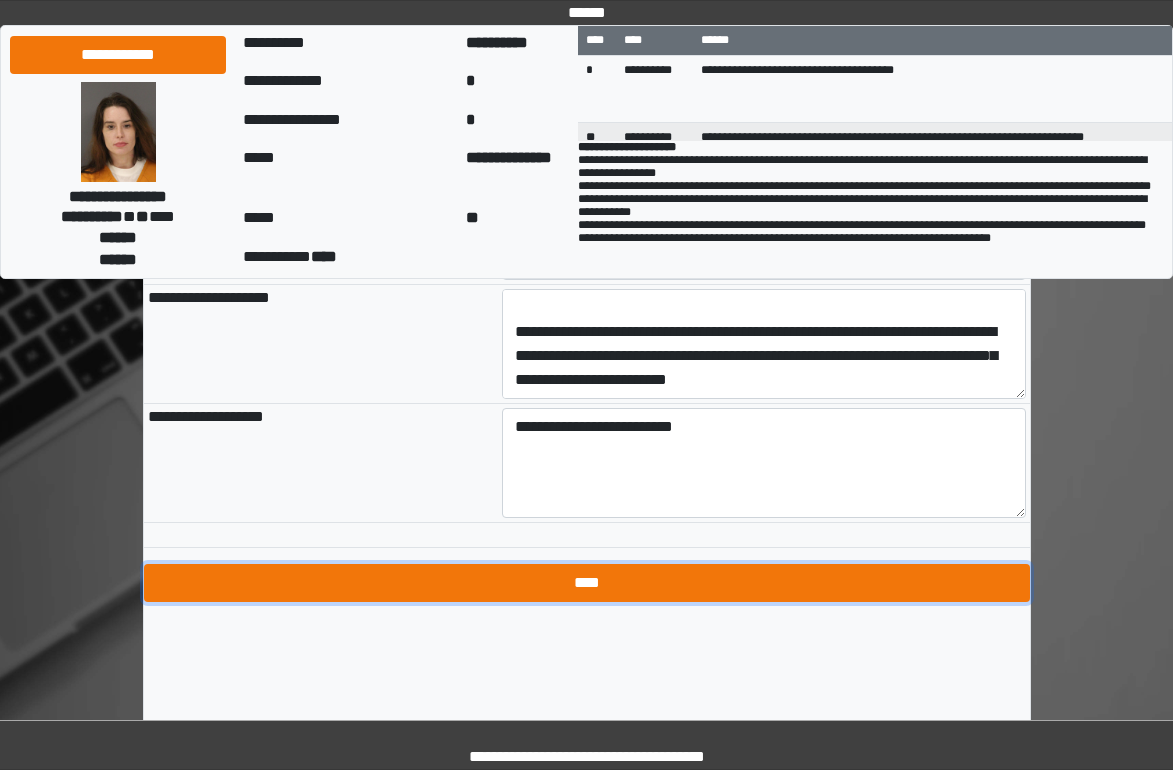 click on "****" at bounding box center (587, 583) 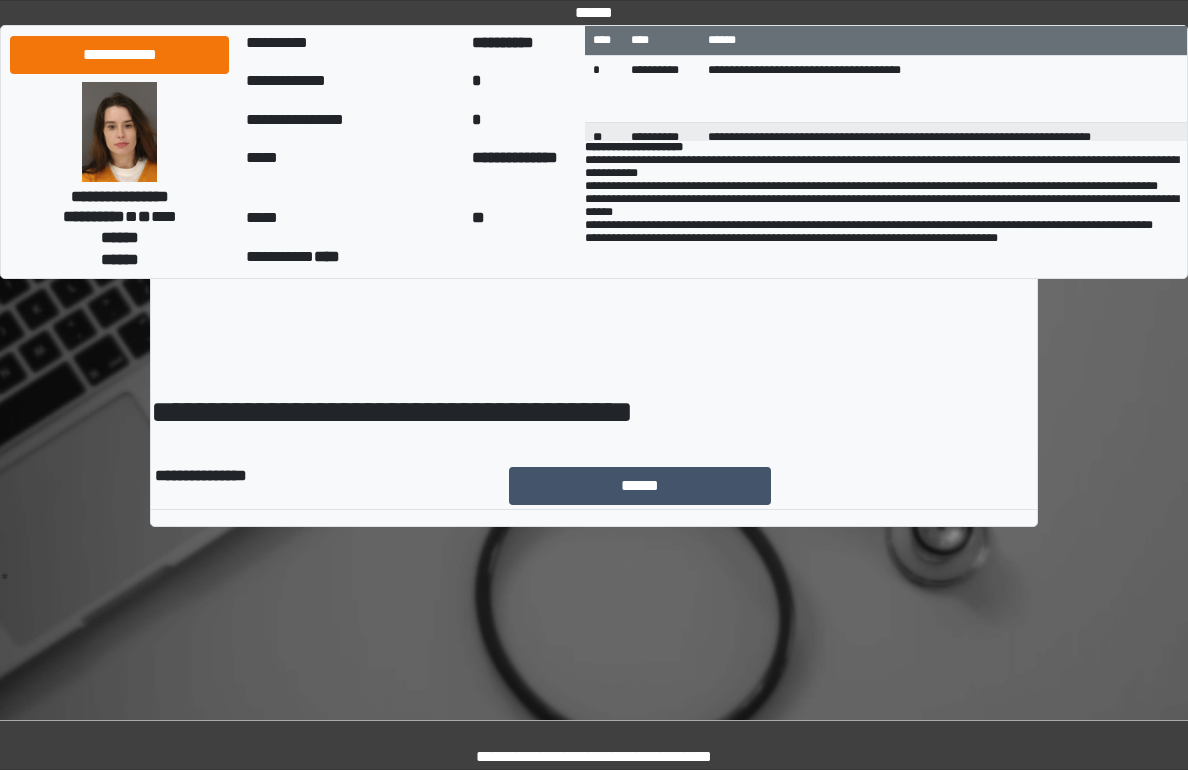 scroll, scrollTop: 0, scrollLeft: 0, axis: both 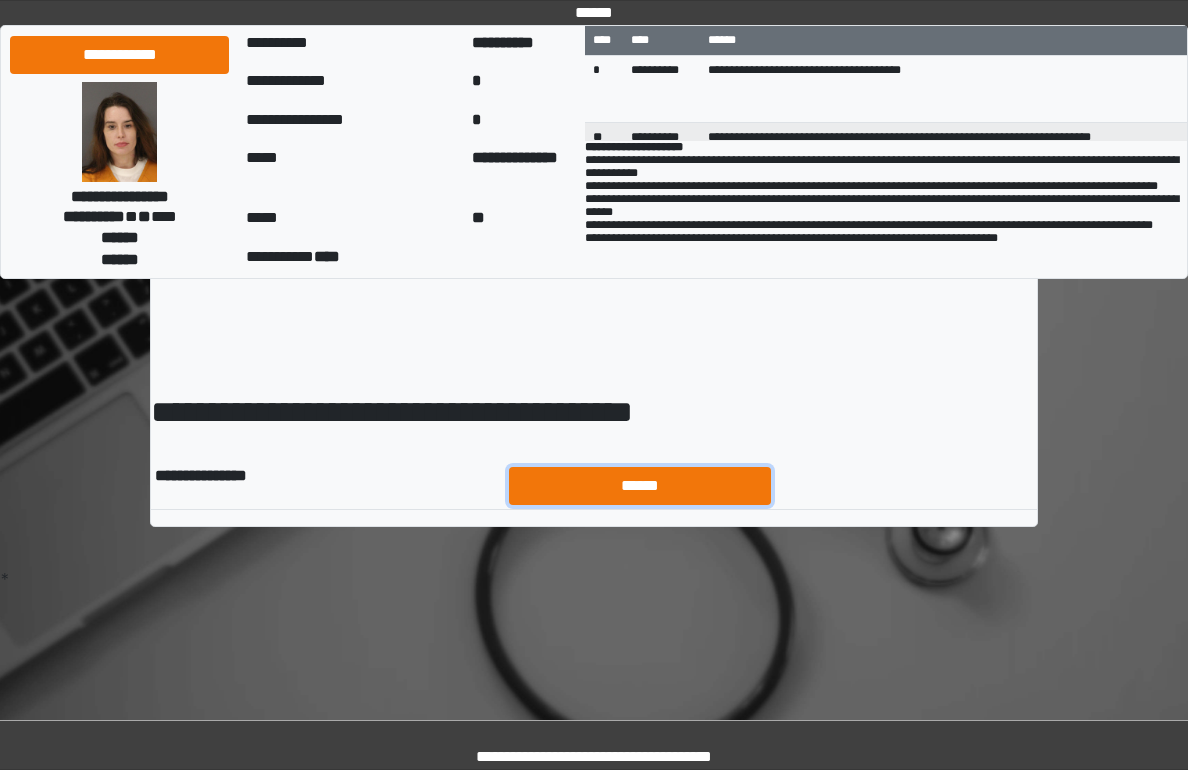 click on "******" at bounding box center (640, 486) 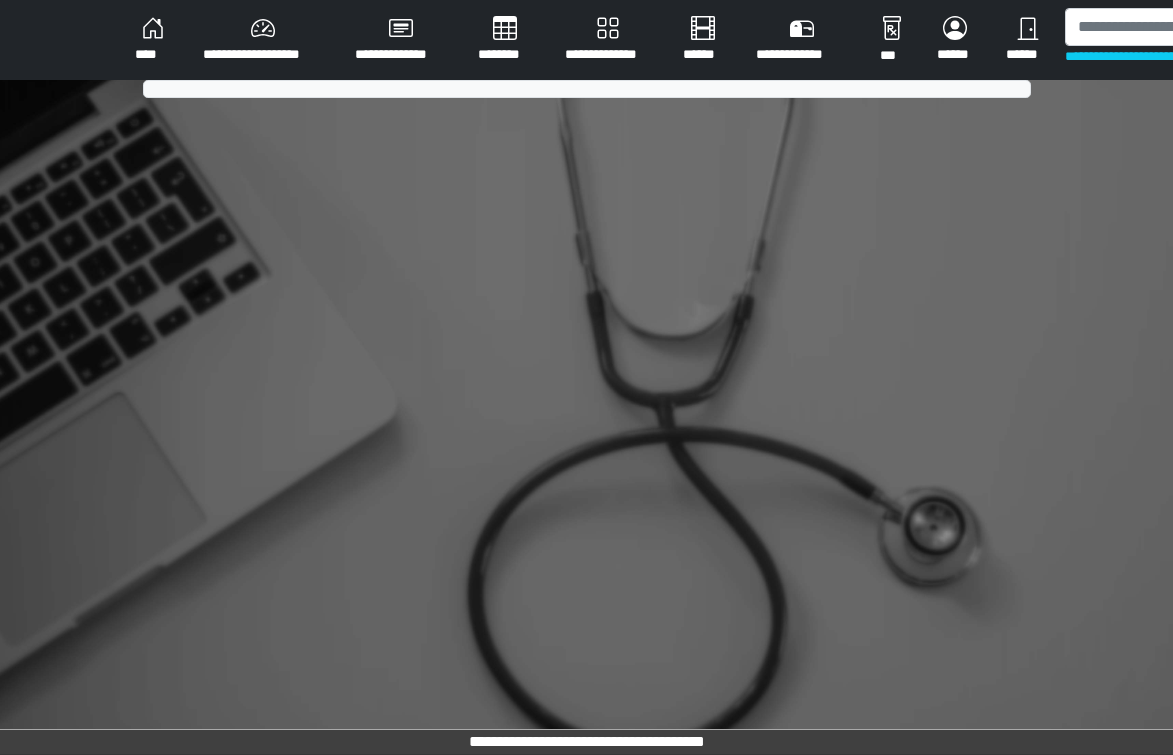 scroll, scrollTop: 0, scrollLeft: 0, axis: both 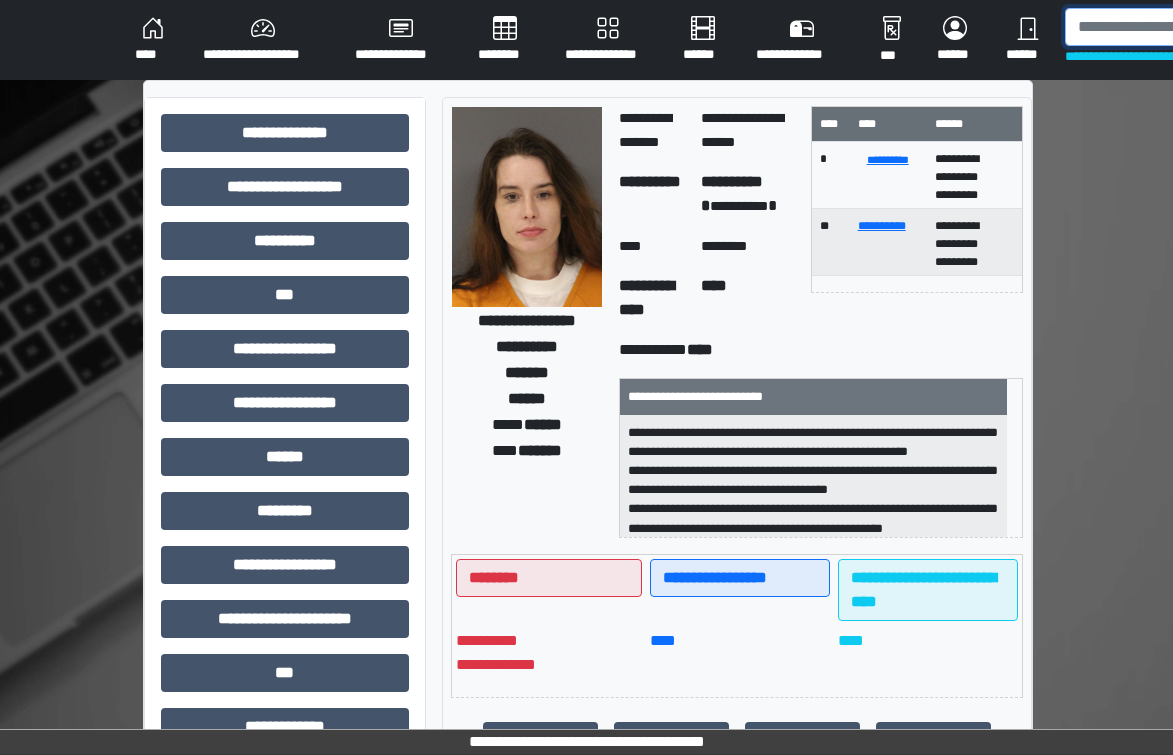 click at bounding box center [1168, 27] 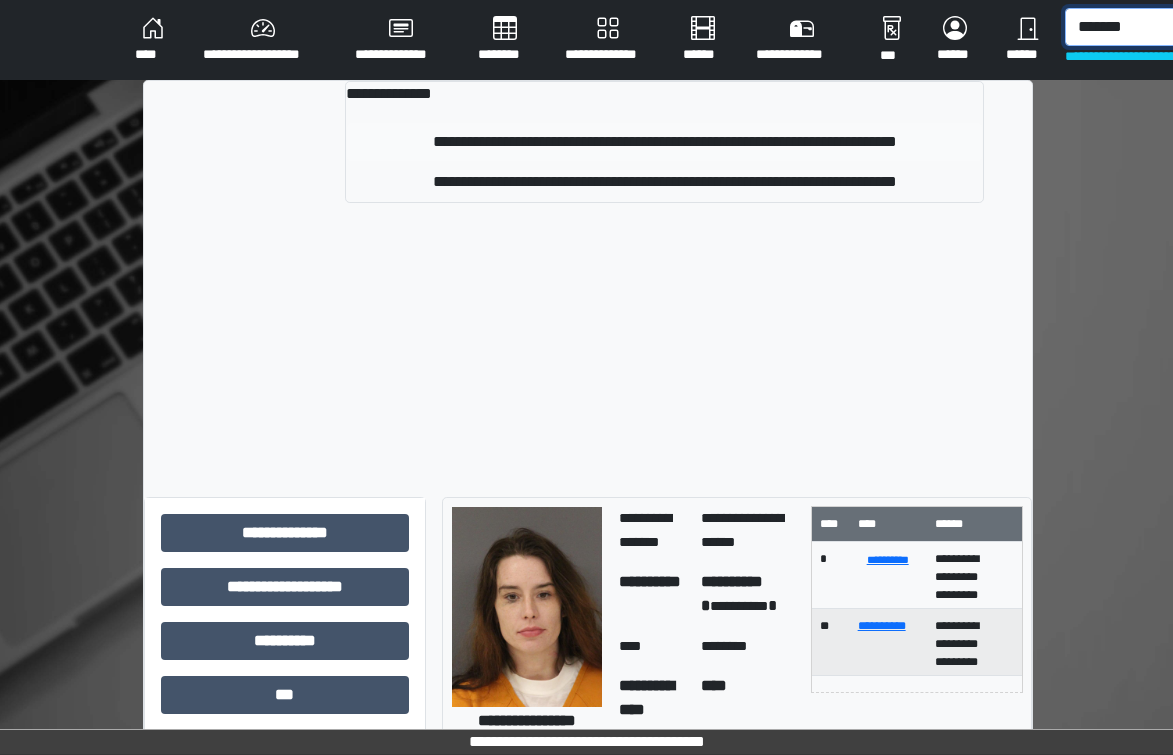 type on "*******" 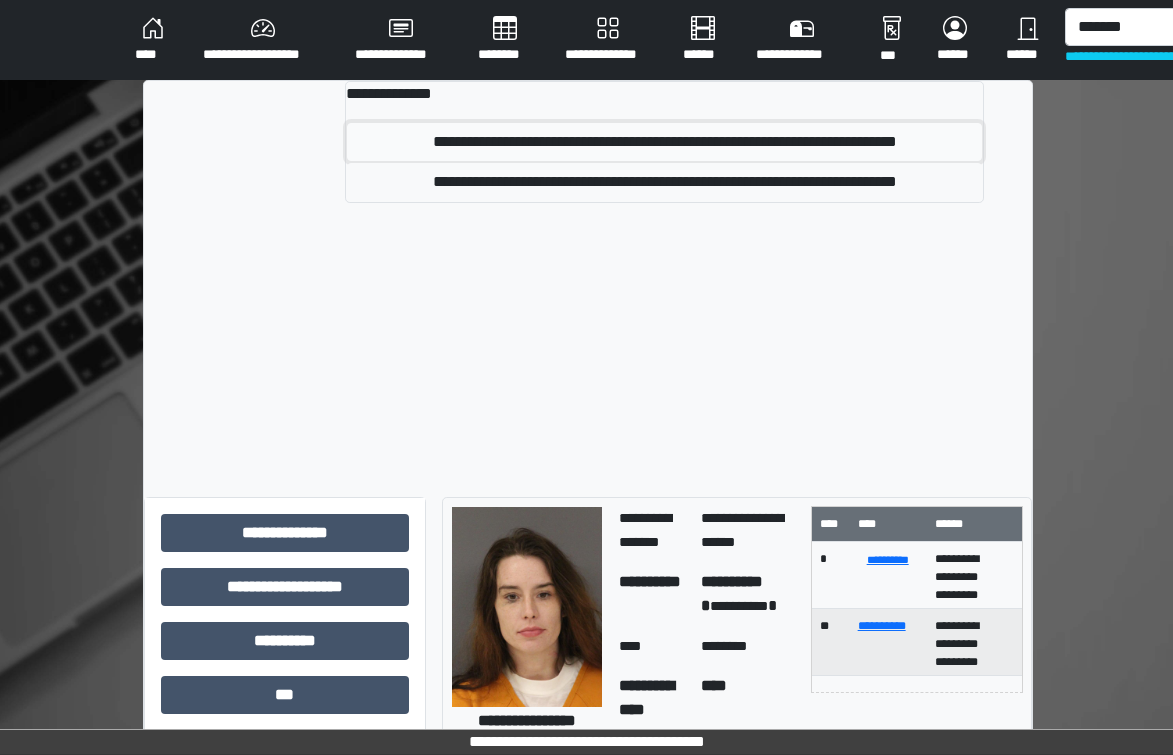 click on "**********" at bounding box center (664, 142) 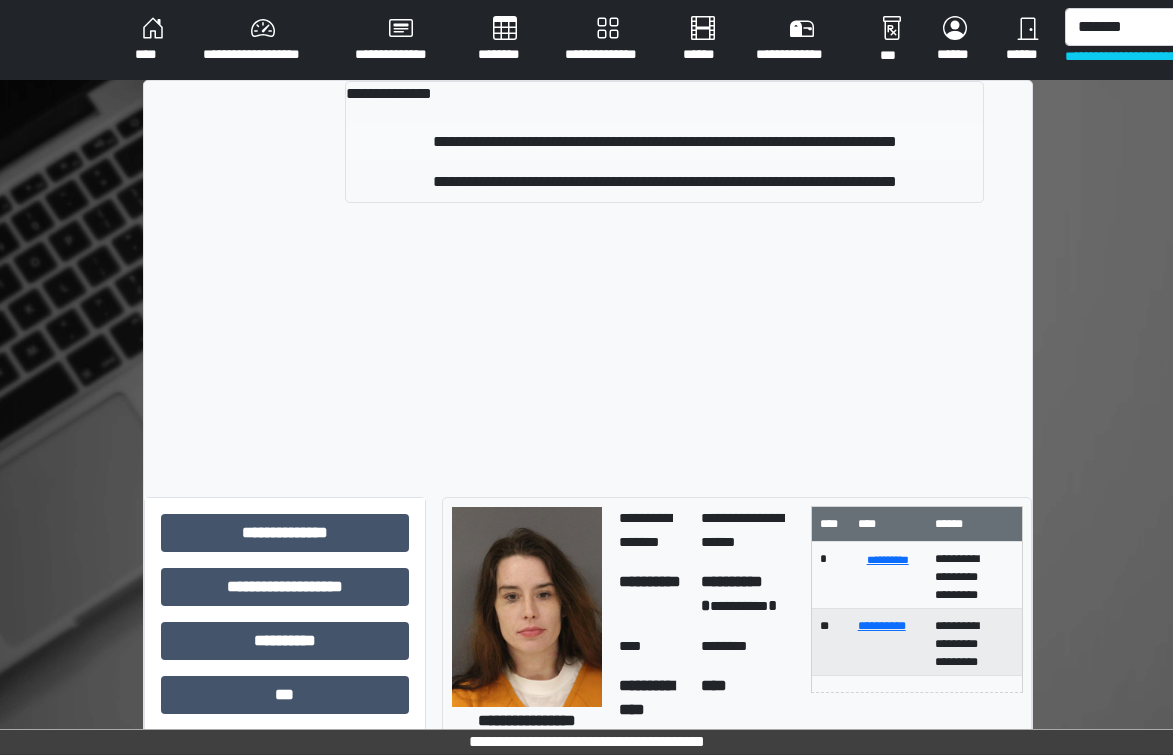 type 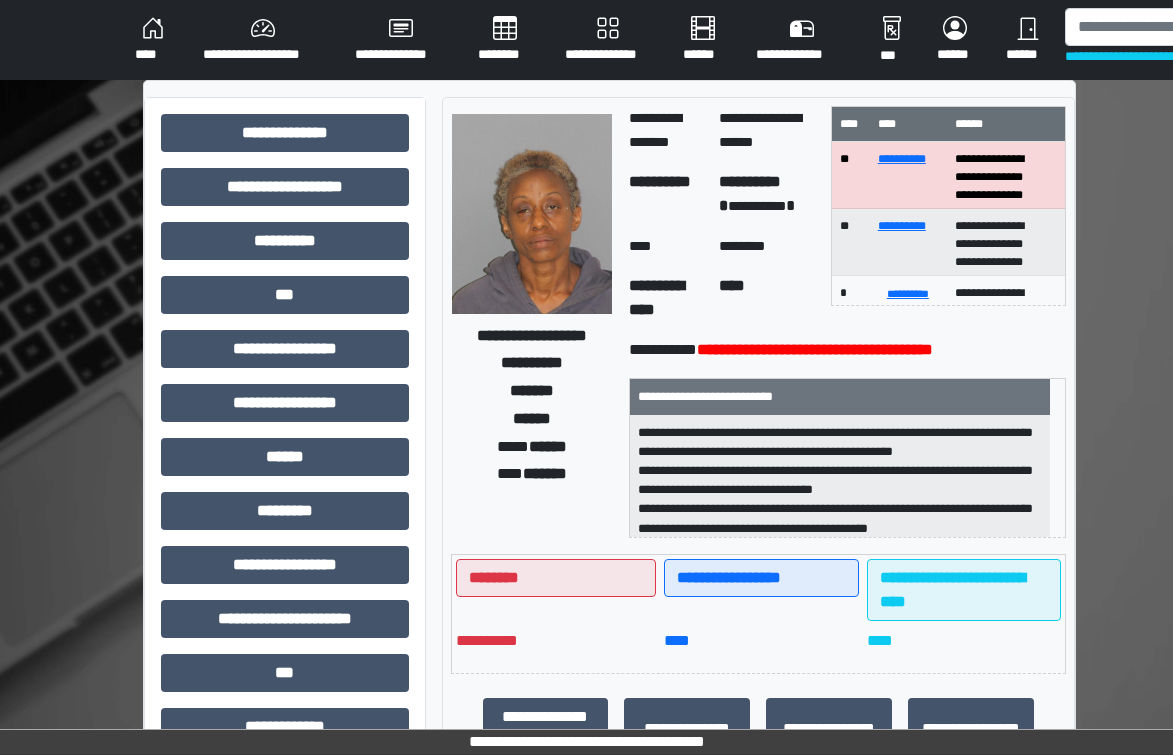 click on "**********" at bounding box center [759, 614] 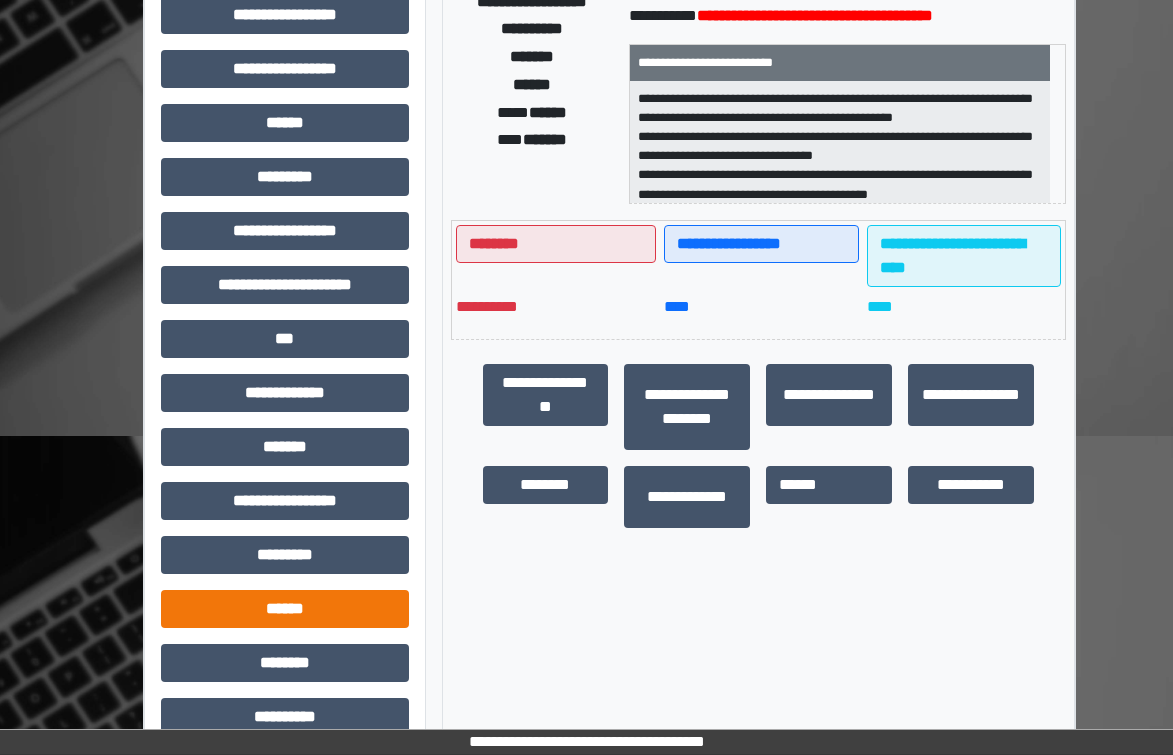 scroll, scrollTop: 400, scrollLeft: 0, axis: vertical 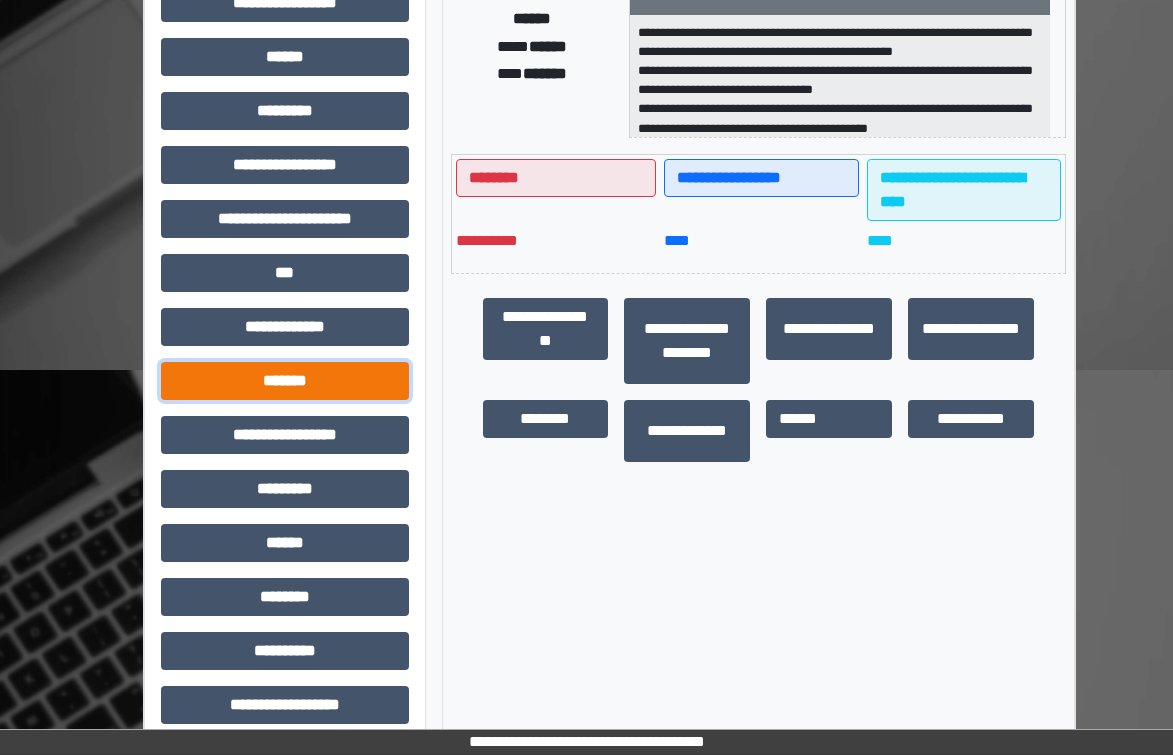 click on "*******" at bounding box center [285, 381] 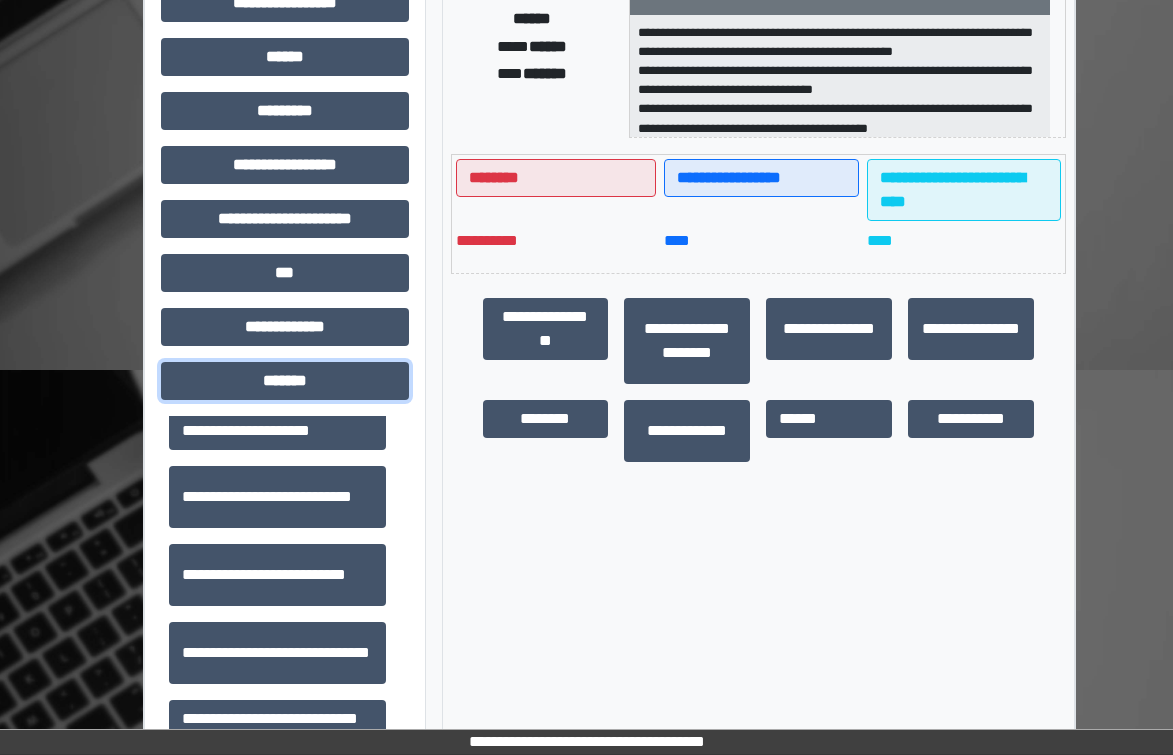 scroll, scrollTop: 600, scrollLeft: 0, axis: vertical 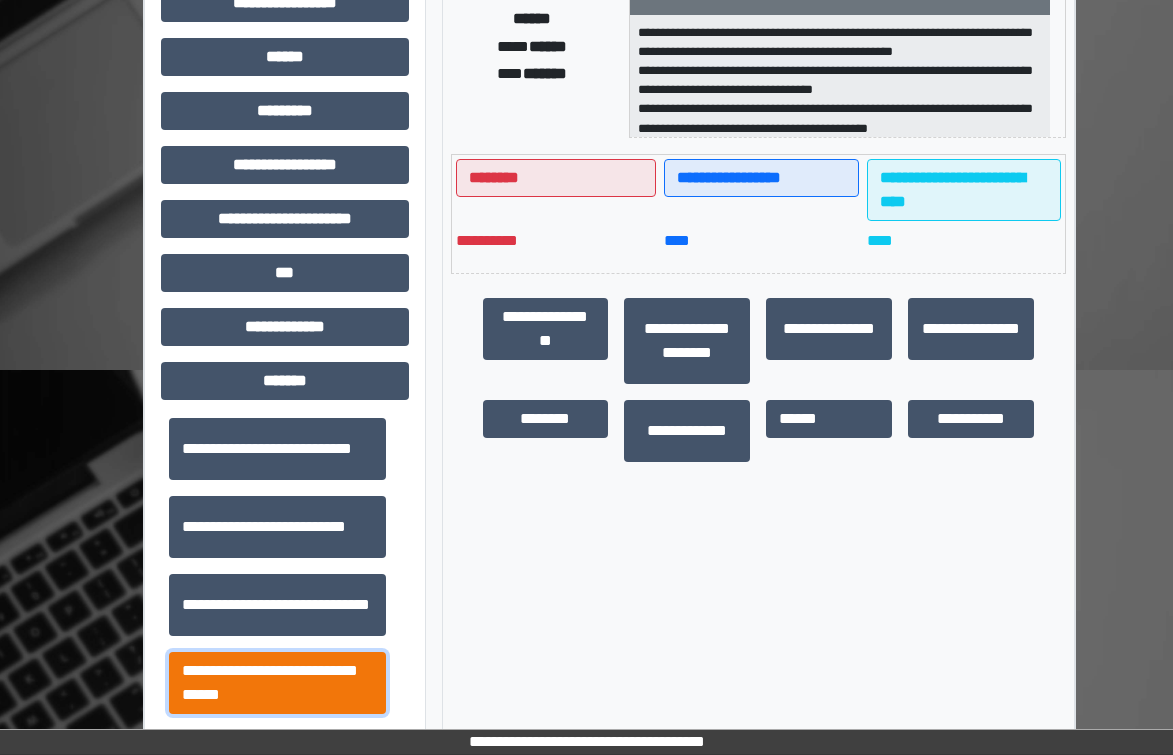 click on "**********" at bounding box center (277, 683) 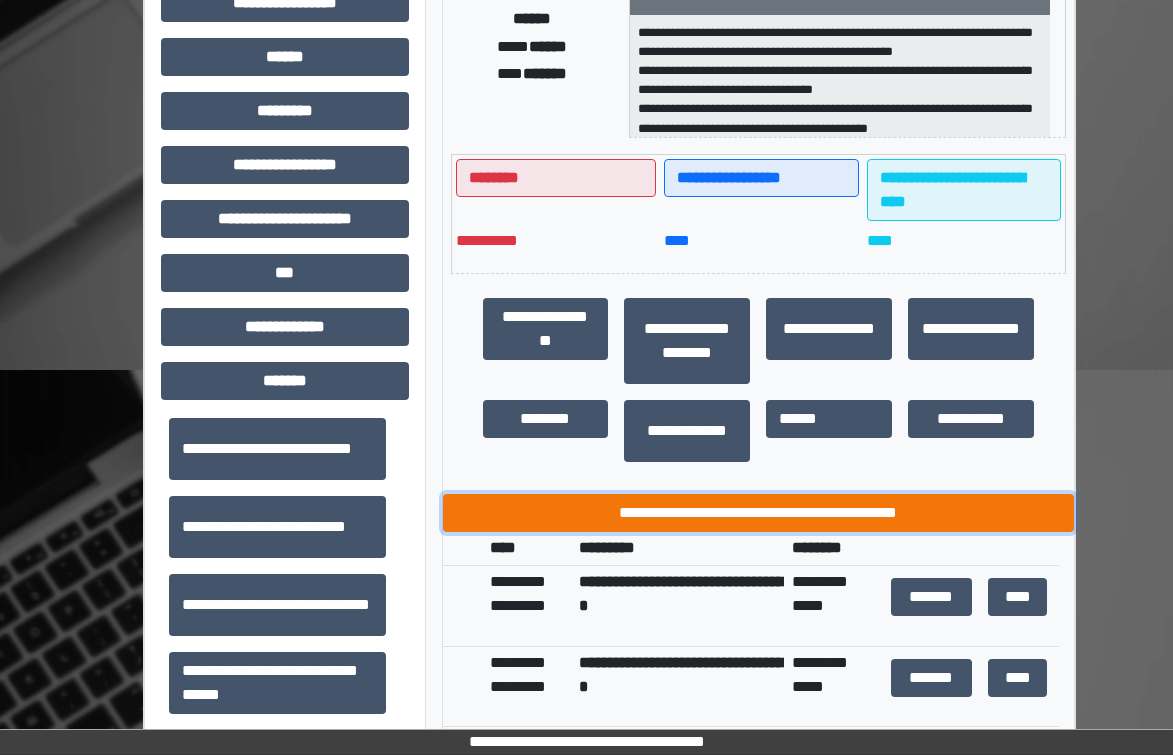 click on "**********" at bounding box center (759, 513) 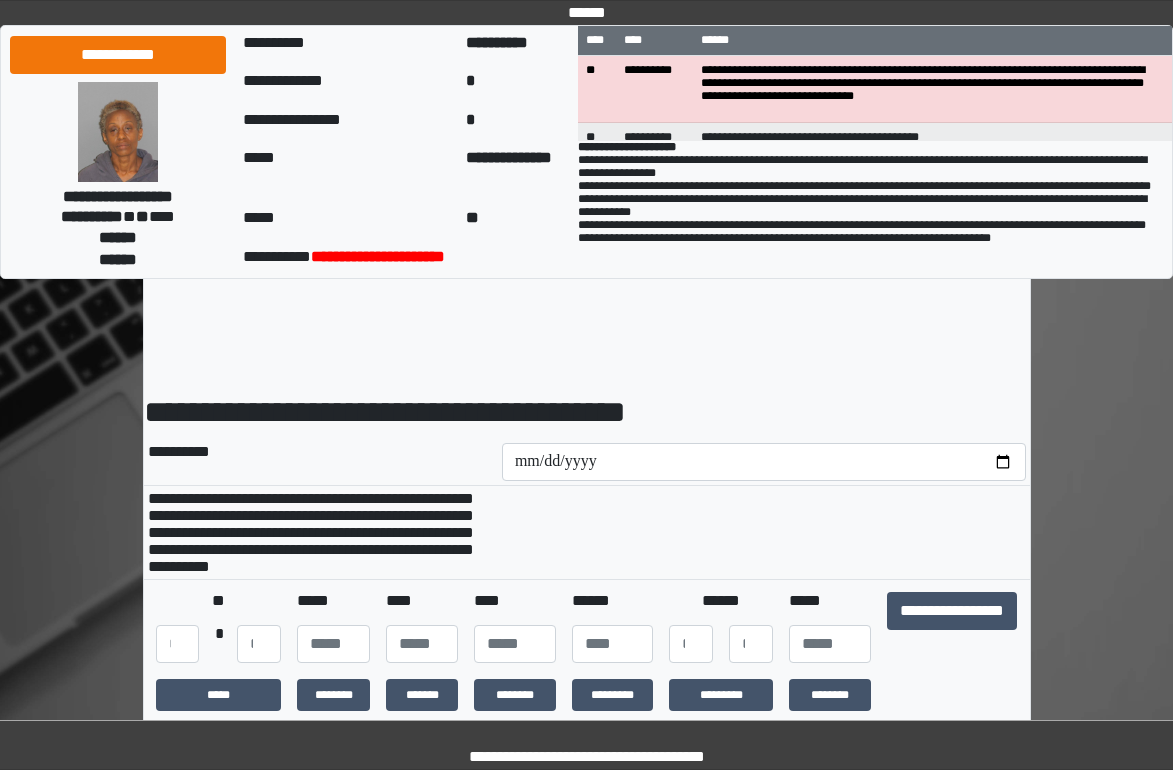 scroll, scrollTop: 0, scrollLeft: 0, axis: both 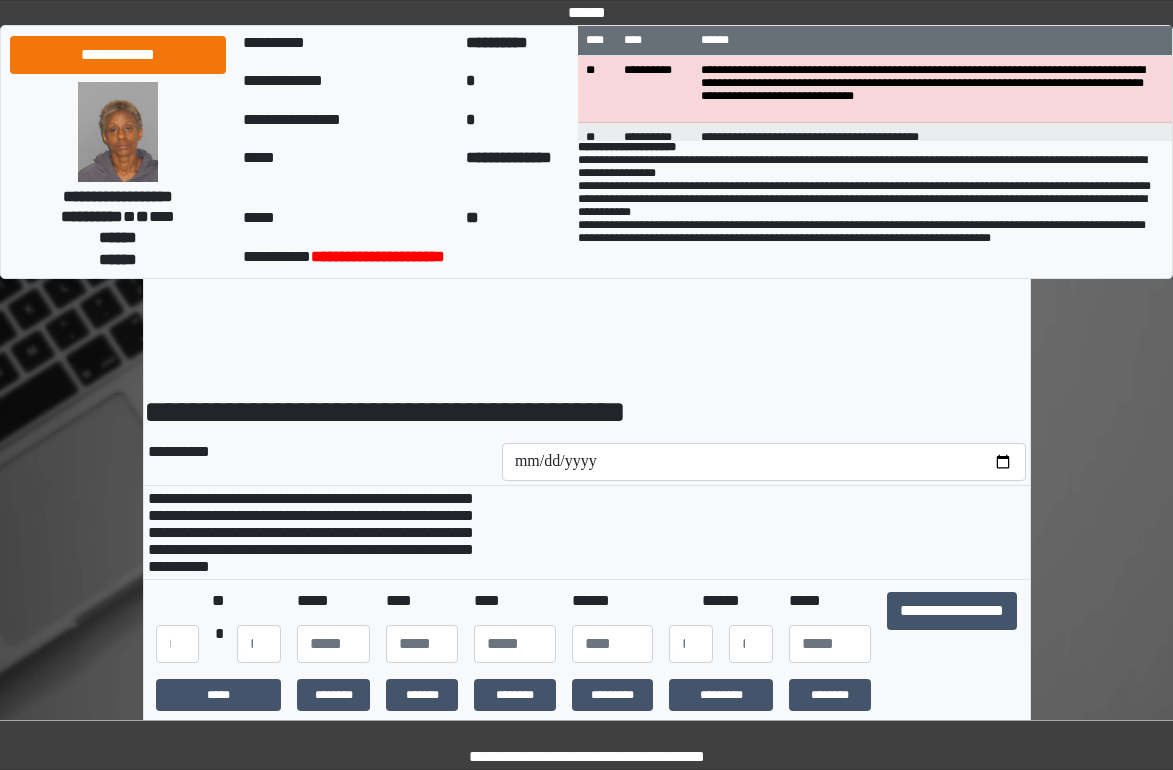 click on "**********" at bounding box center [586, 1544] 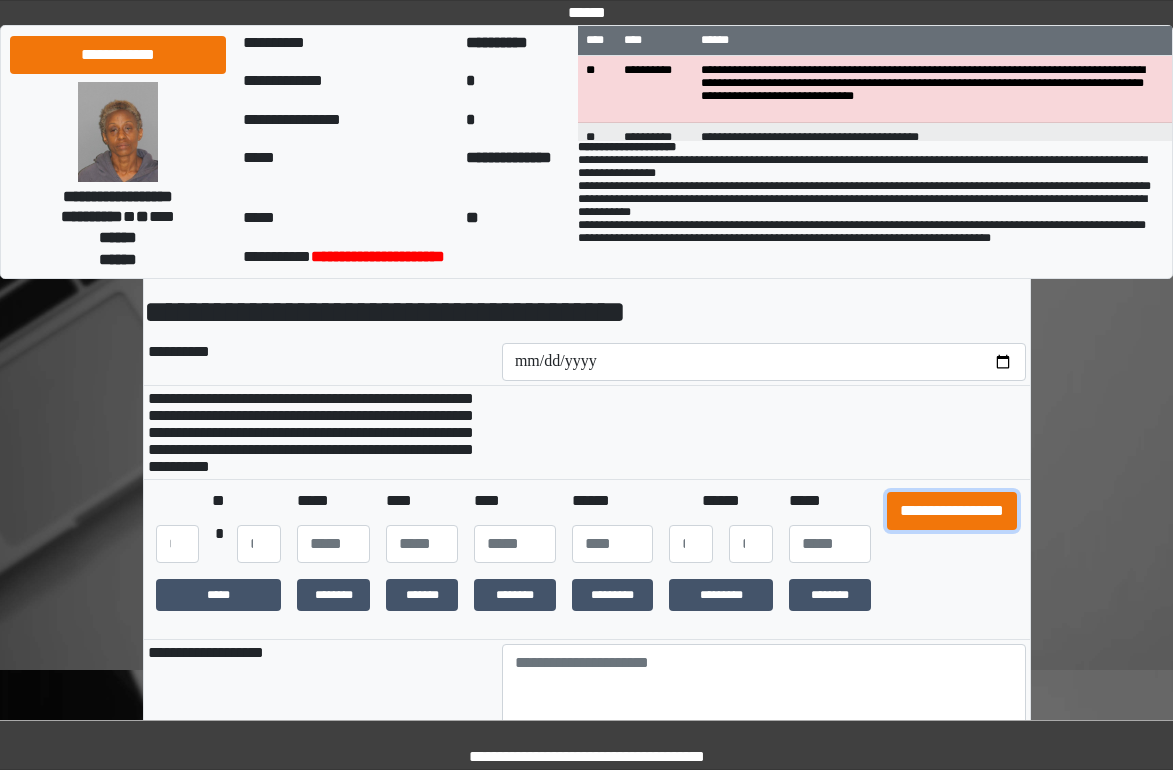click on "**********" at bounding box center (952, 511) 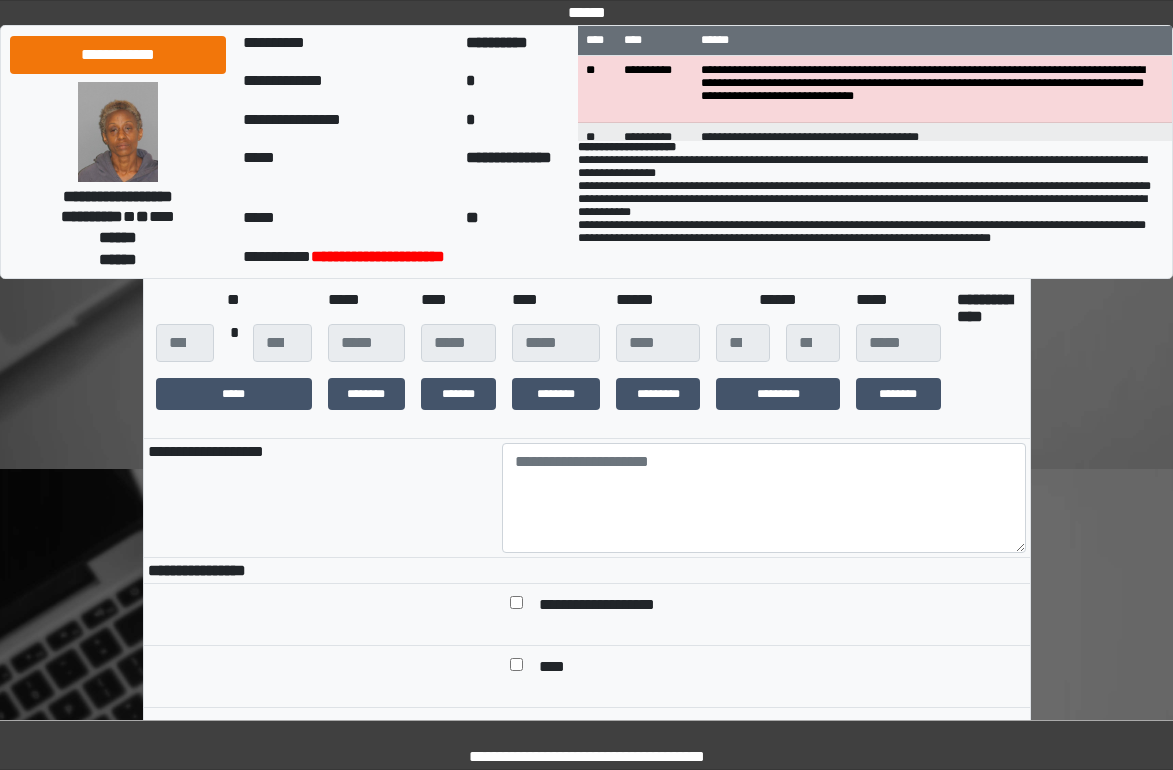 scroll, scrollTop: 300, scrollLeft: 0, axis: vertical 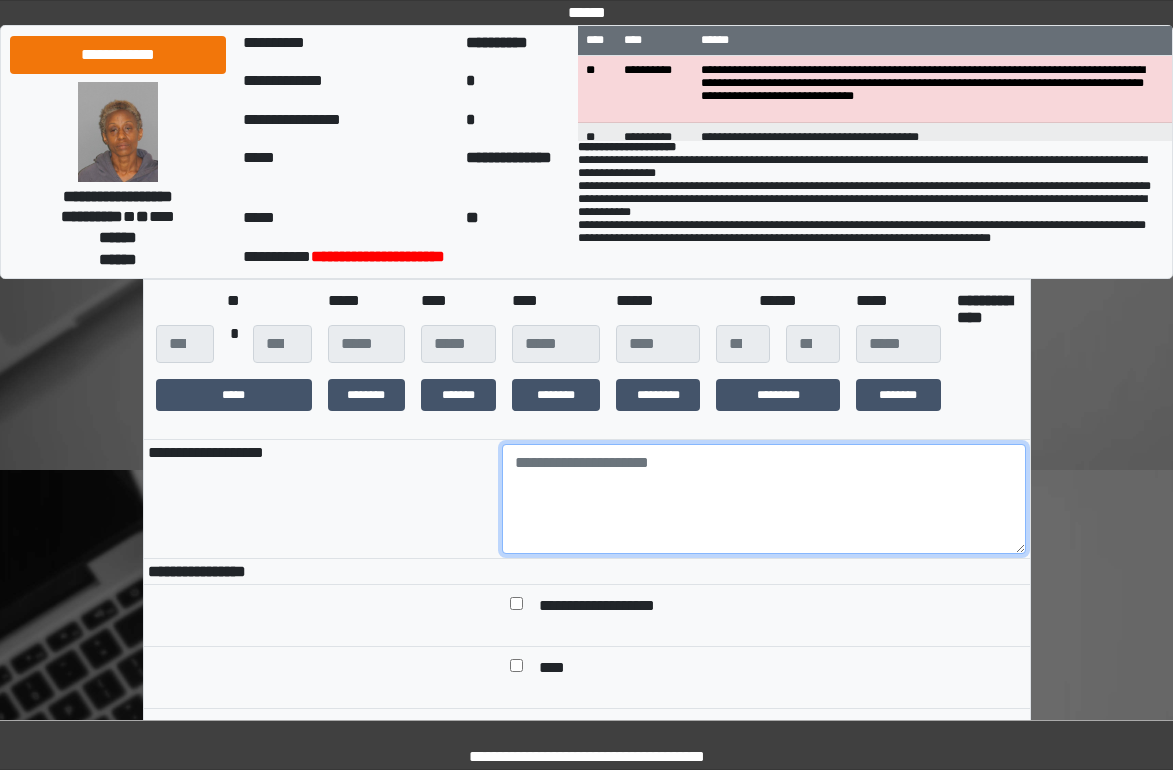 click at bounding box center [764, 499] 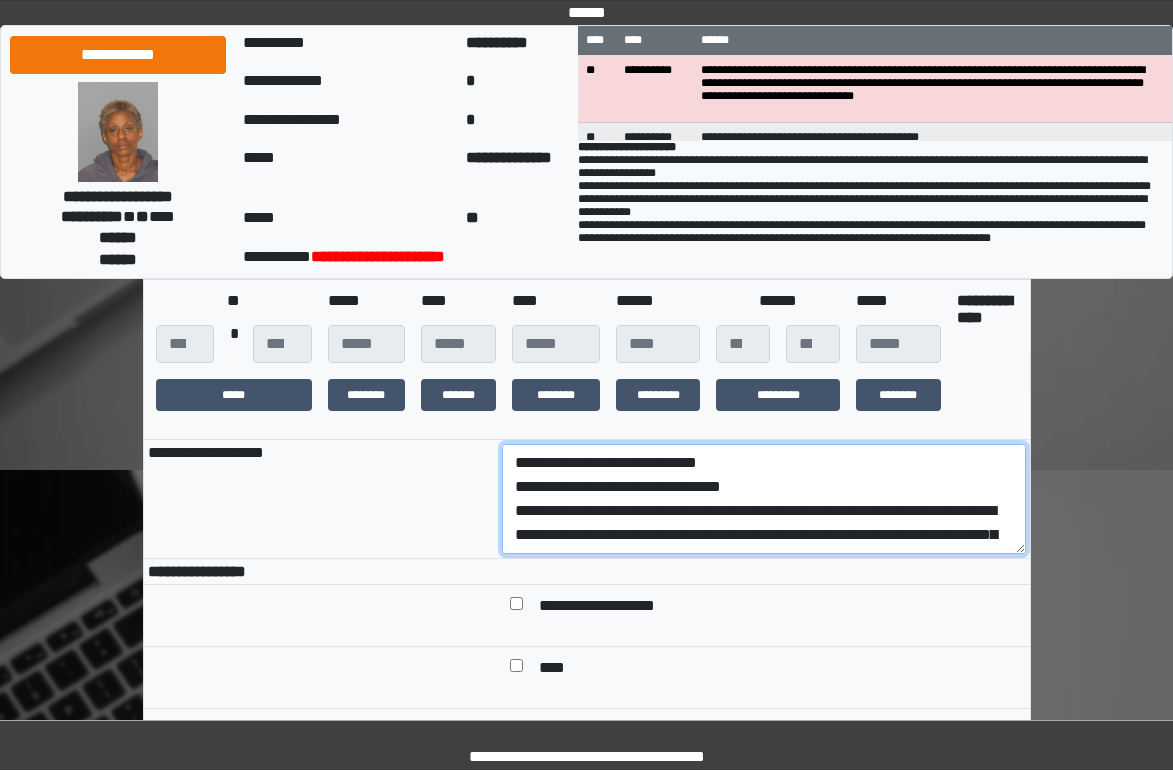 scroll, scrollTop: 305, scrollLeft: 0, axis: vertical 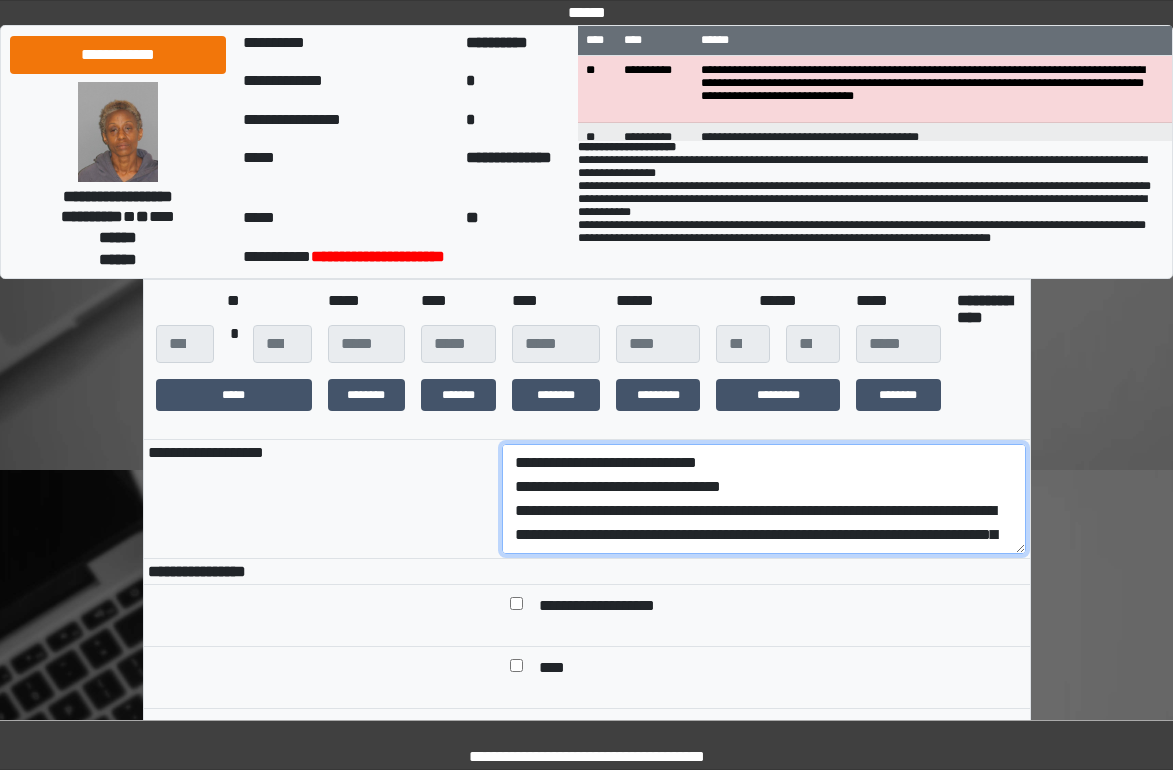 drag, startPoint x: 887, startPoint y: 557, endPoint x: 527, endPoint y: 511, distance: 362.927 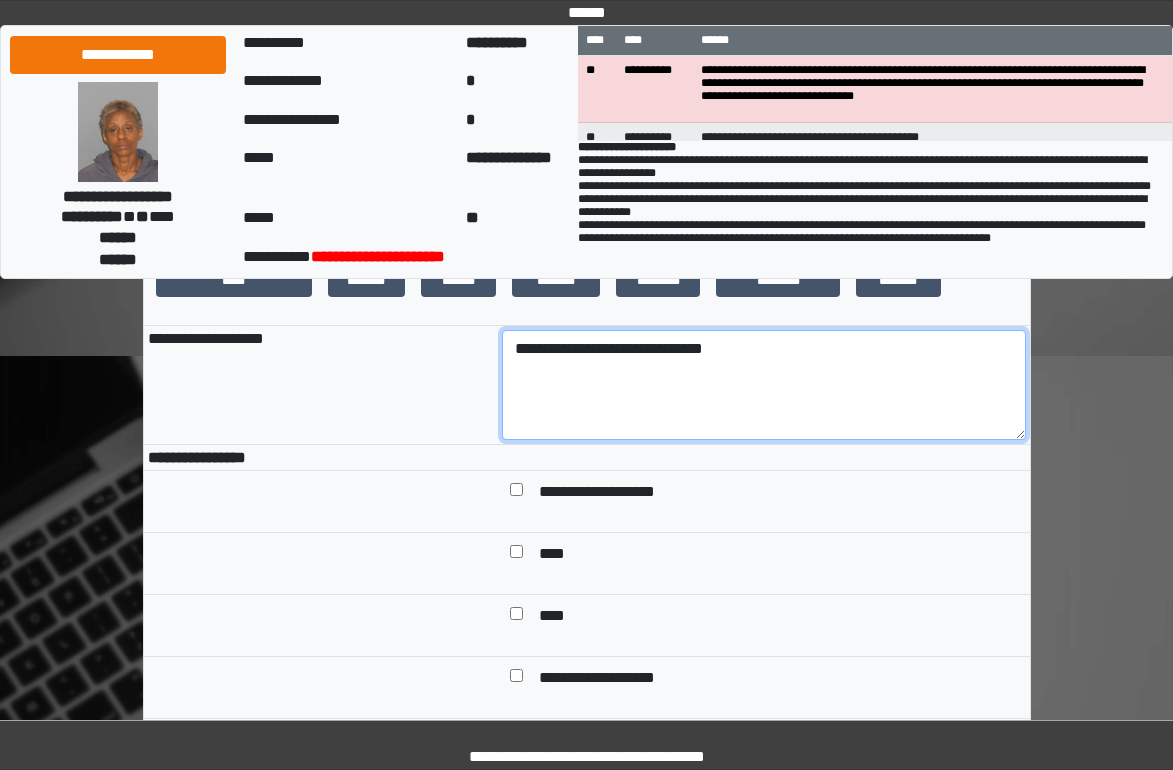 scroll, scrollTop: 500, scrollLeft: 0, axis: vertical 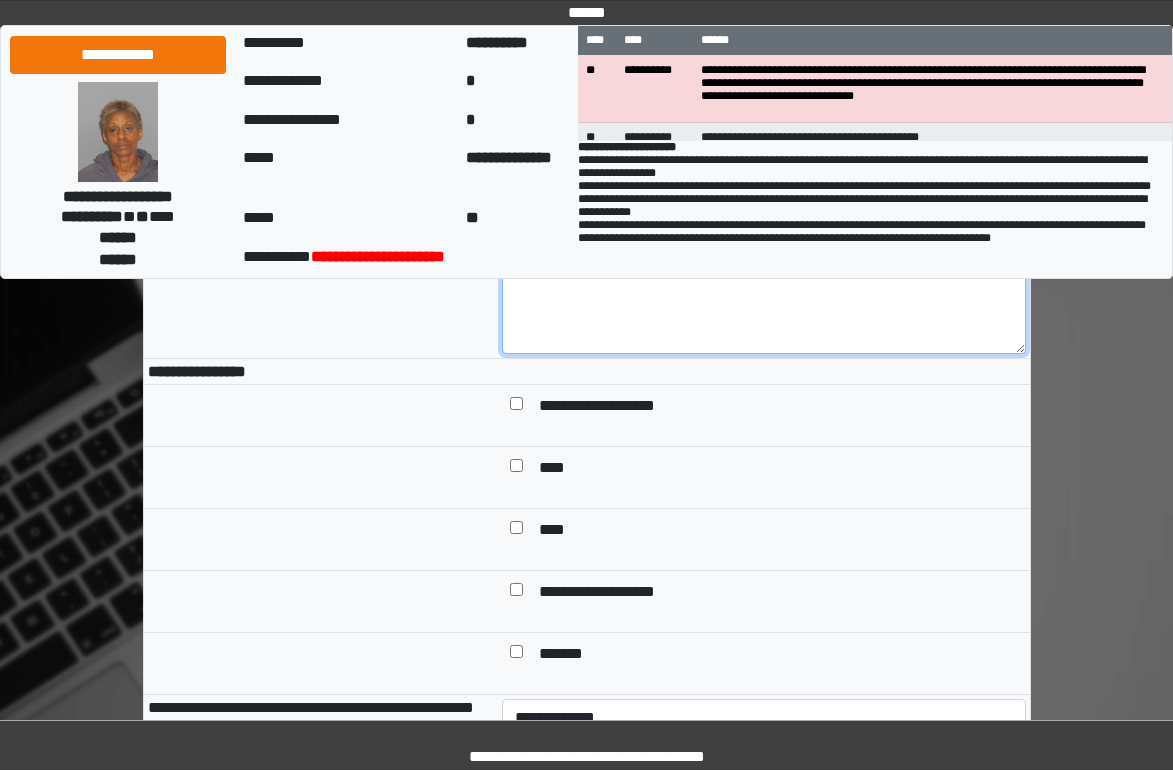 type on "**********" 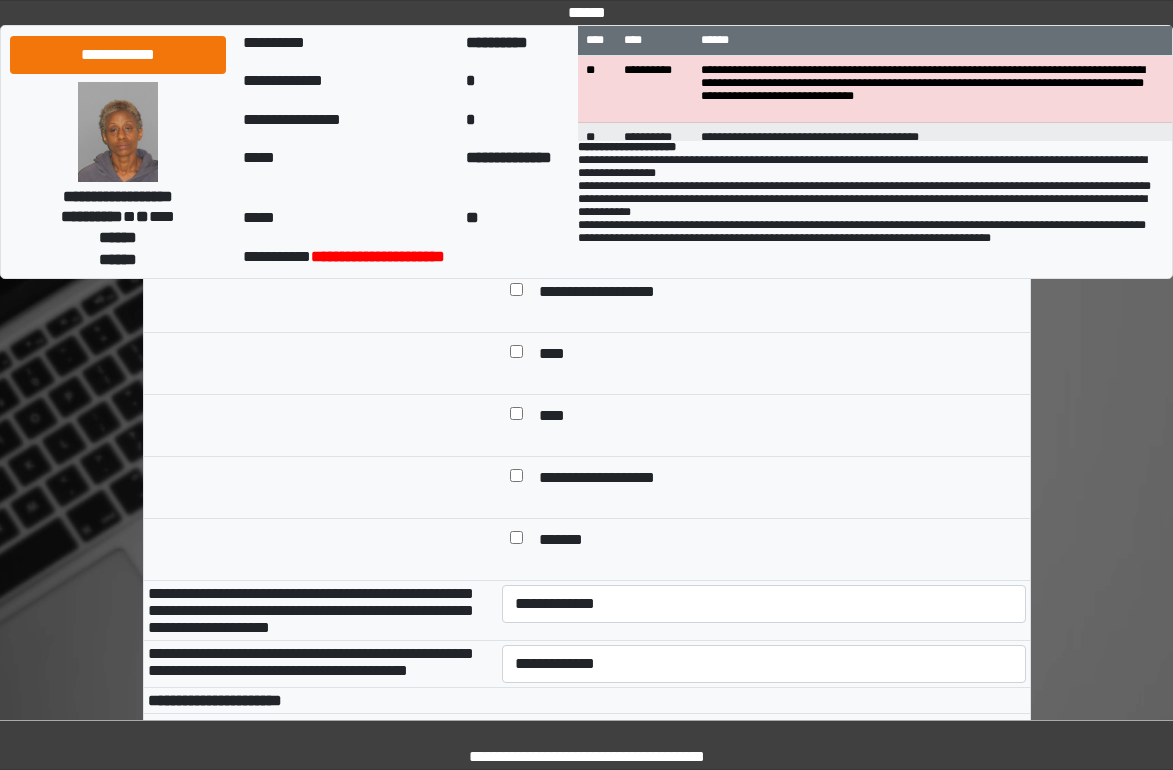 scroll, scrollTop: 800, scrollLeft: 0, axis: vertical 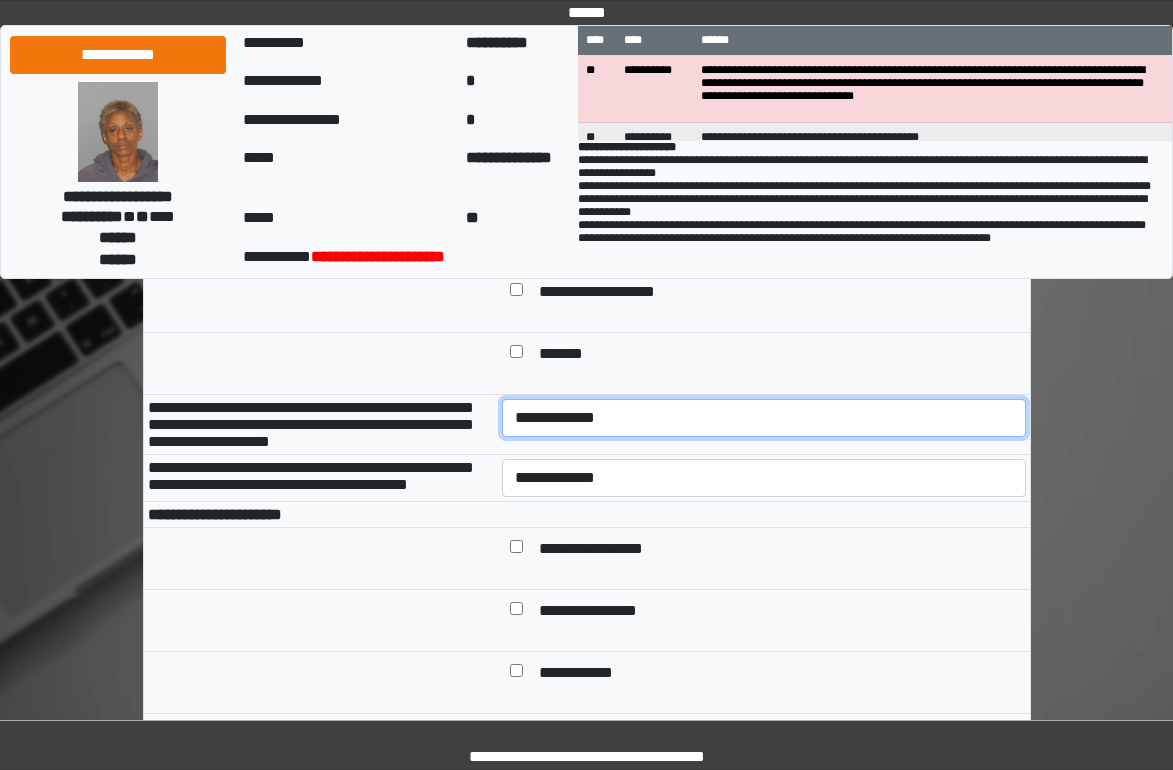 click on "**********" at bounding box center (764, 418) 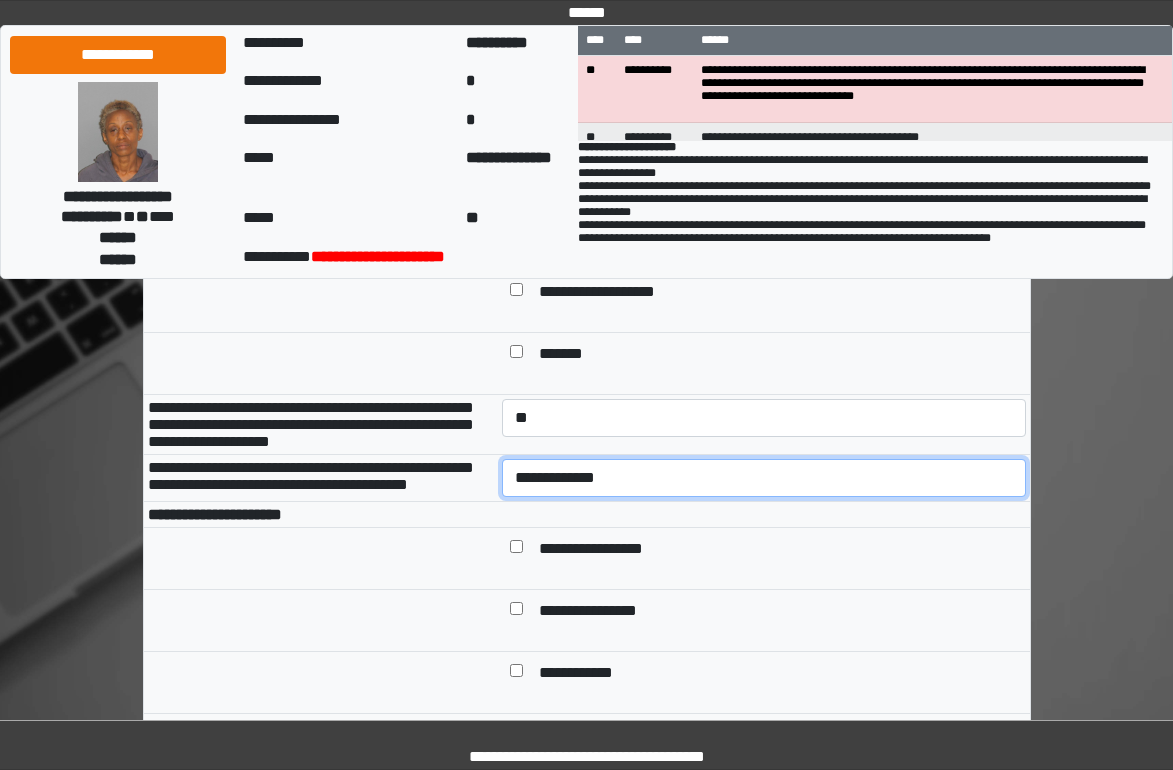 drag, startPoint x: 618, startPoint y: 513, endPoint x: 622, endPoint y: 527, distance: 14.56022 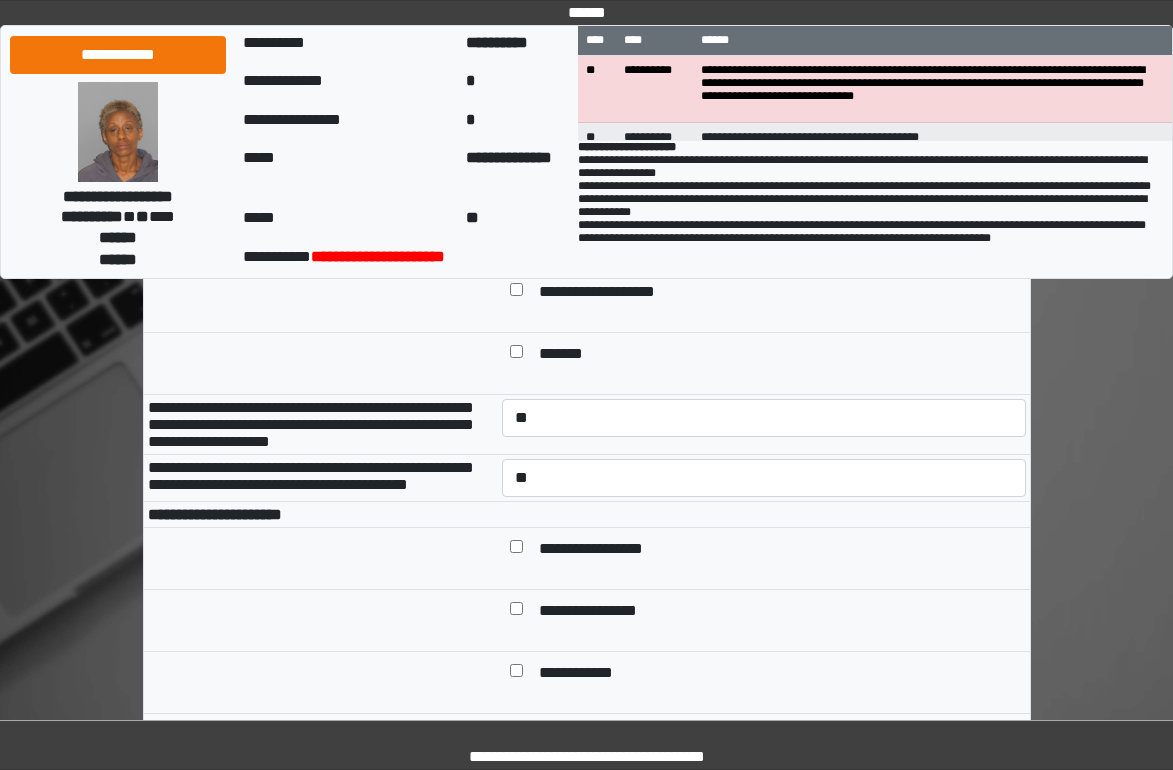 click on "**********" at bounding box center [606, 550] 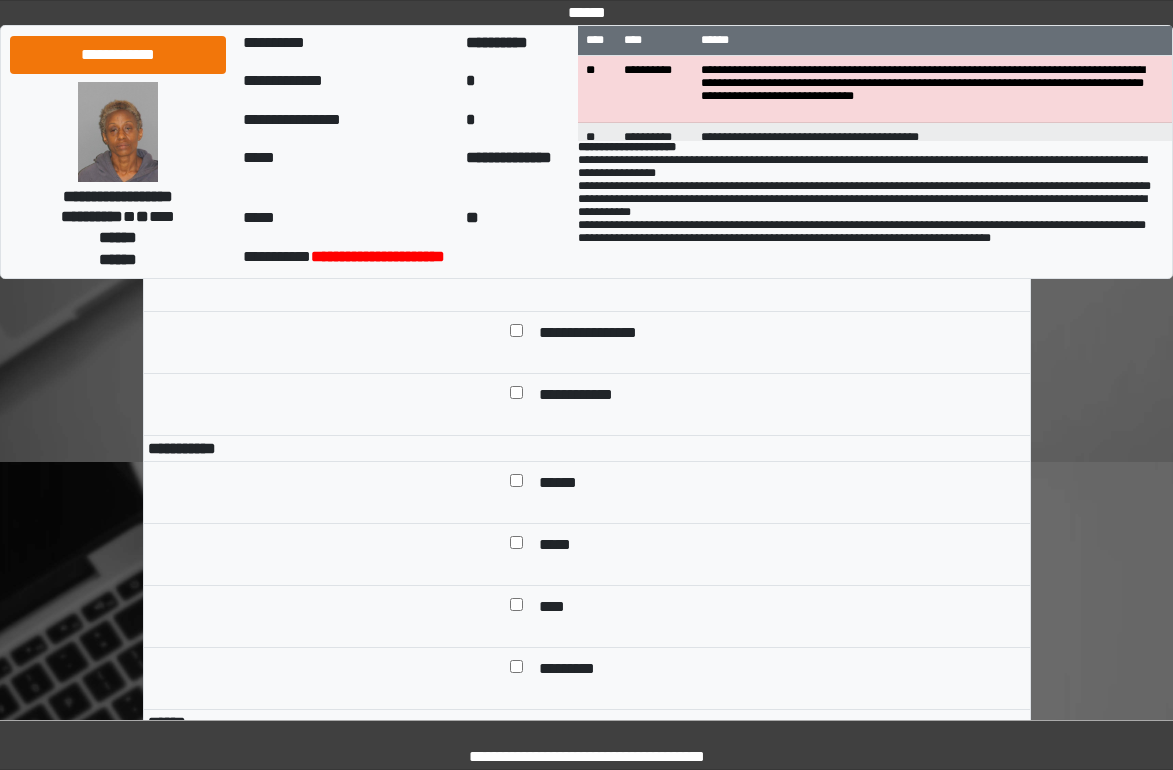 scroll, scrollTop: 1100, scrollLeft: 0, axis: vertical 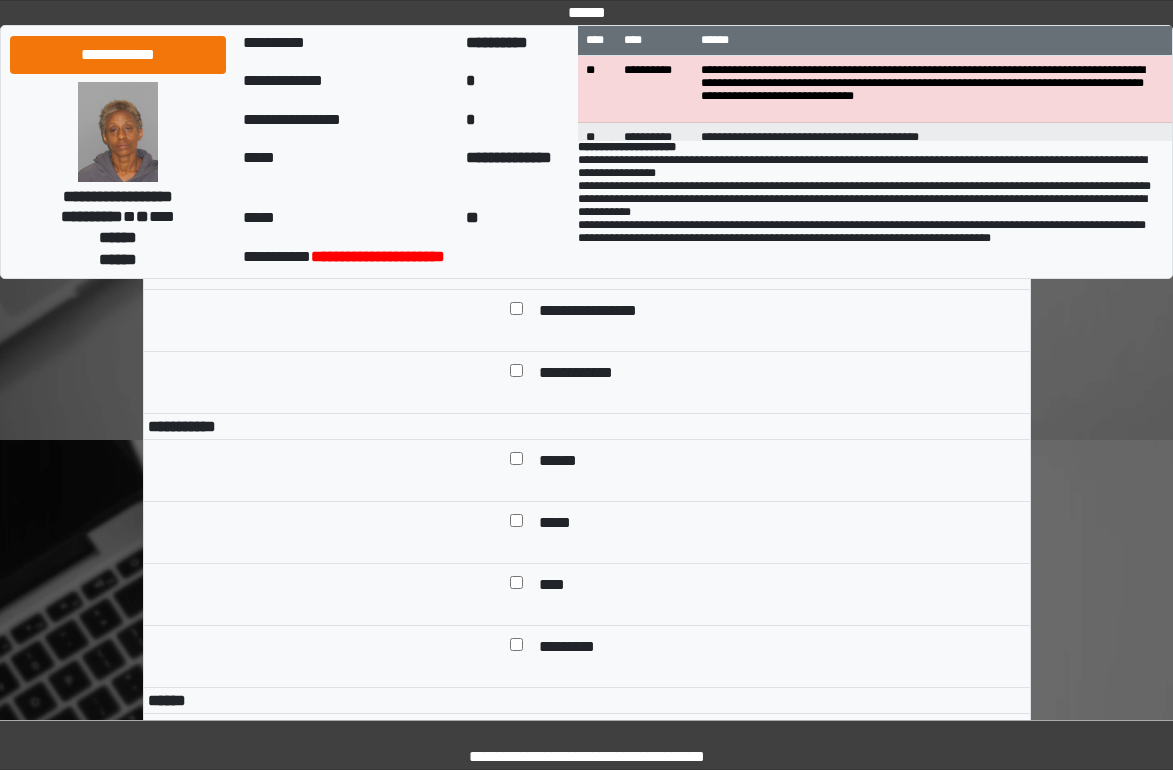 drag, startPoint x: 547, startPoint y: 526, endPoint x: 569, endPoint y: 557, distance: 38.013157 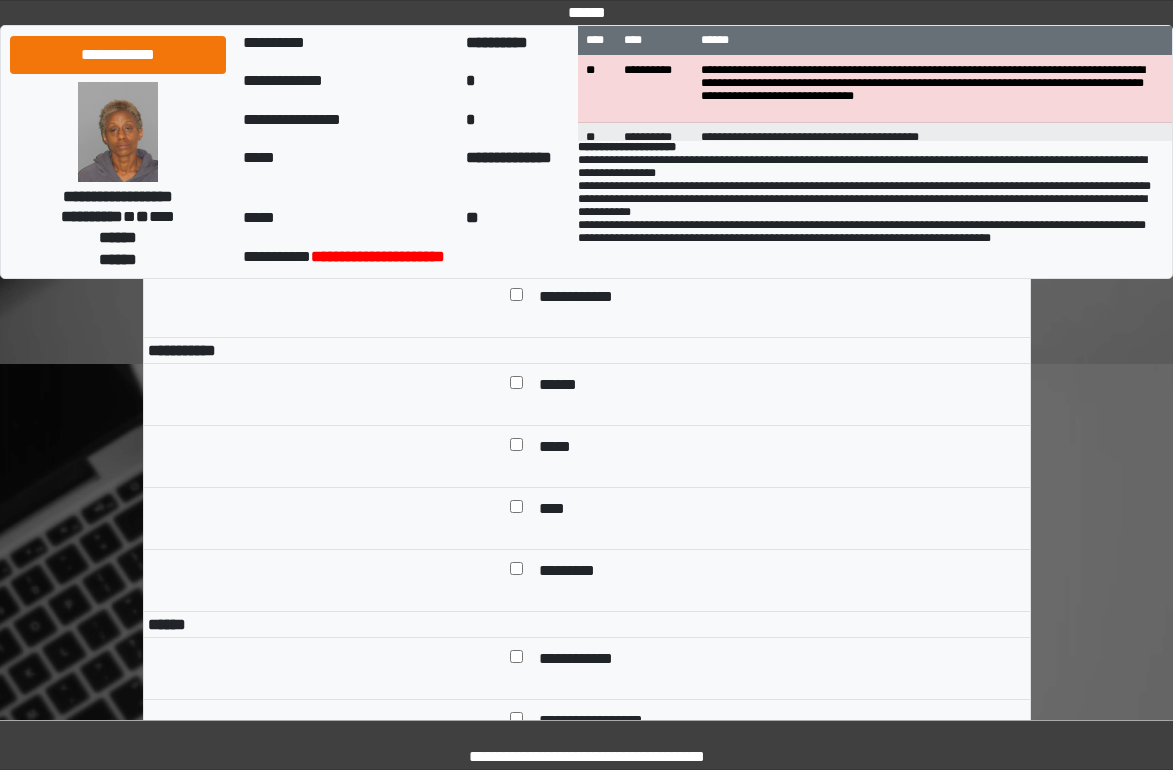 scroll, scrollTop: 1300, scrollLeft: 0, axis: vertical 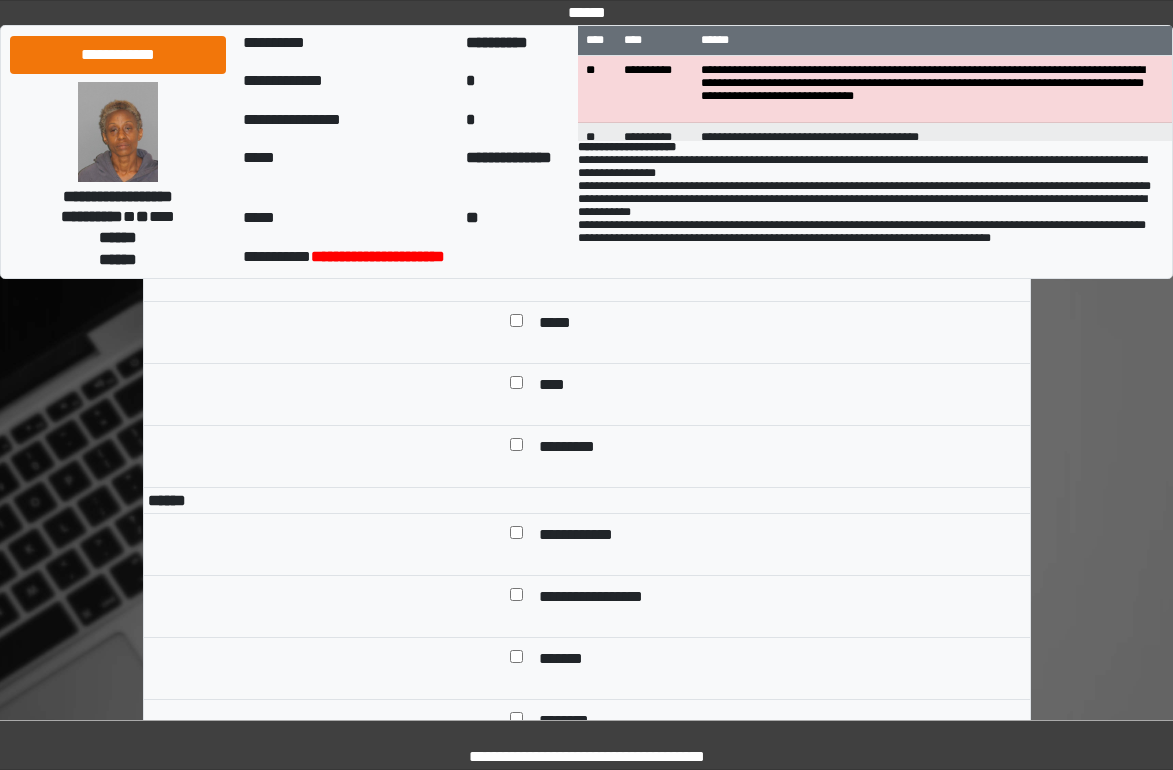 click on "*********" at bounding box center (572, 448) 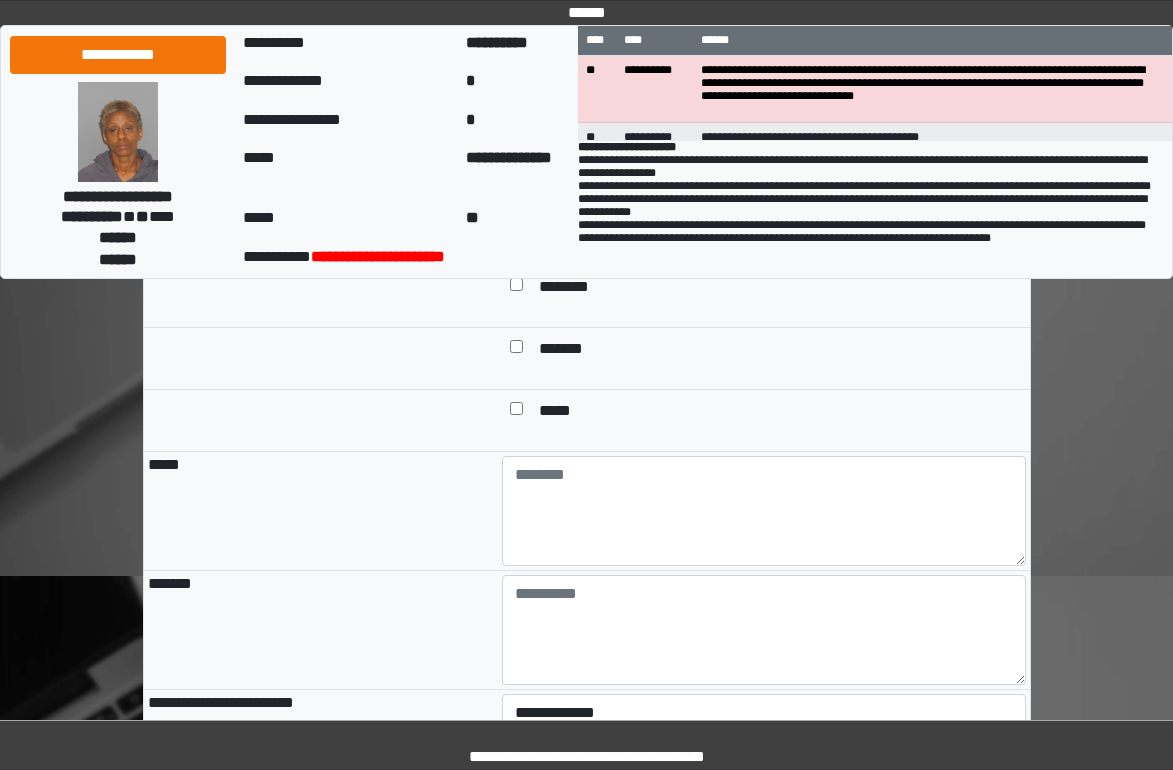 scroll, scrollTop: 1900, scrollLeft: 0, axis: vertical 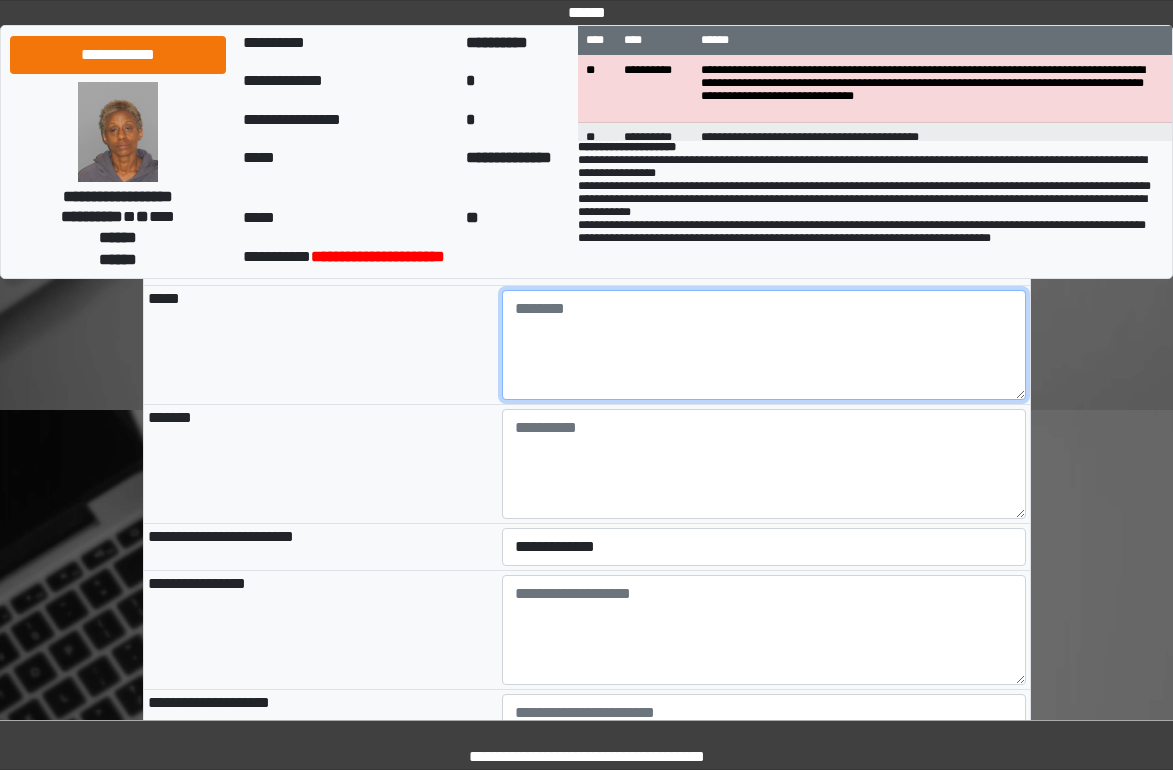 click at bounding box center (764, 345) 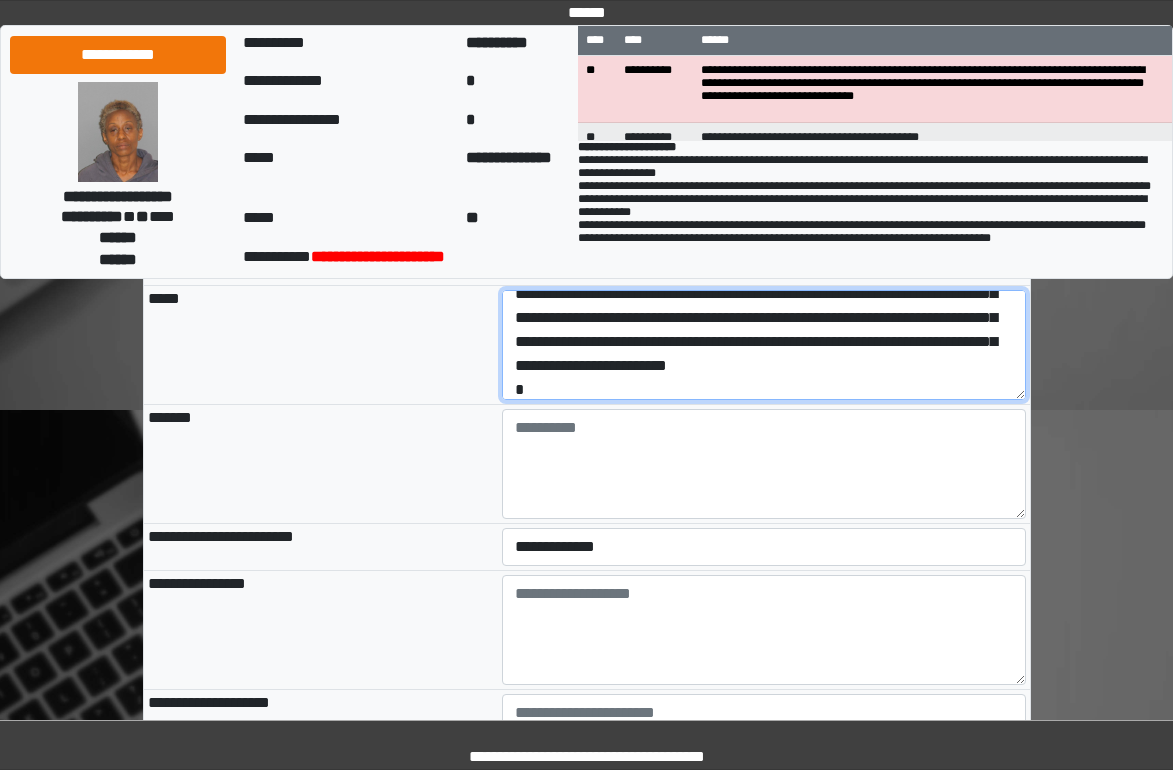 scroll, scrollTop: 0, scrollLeft: 0, axis: both 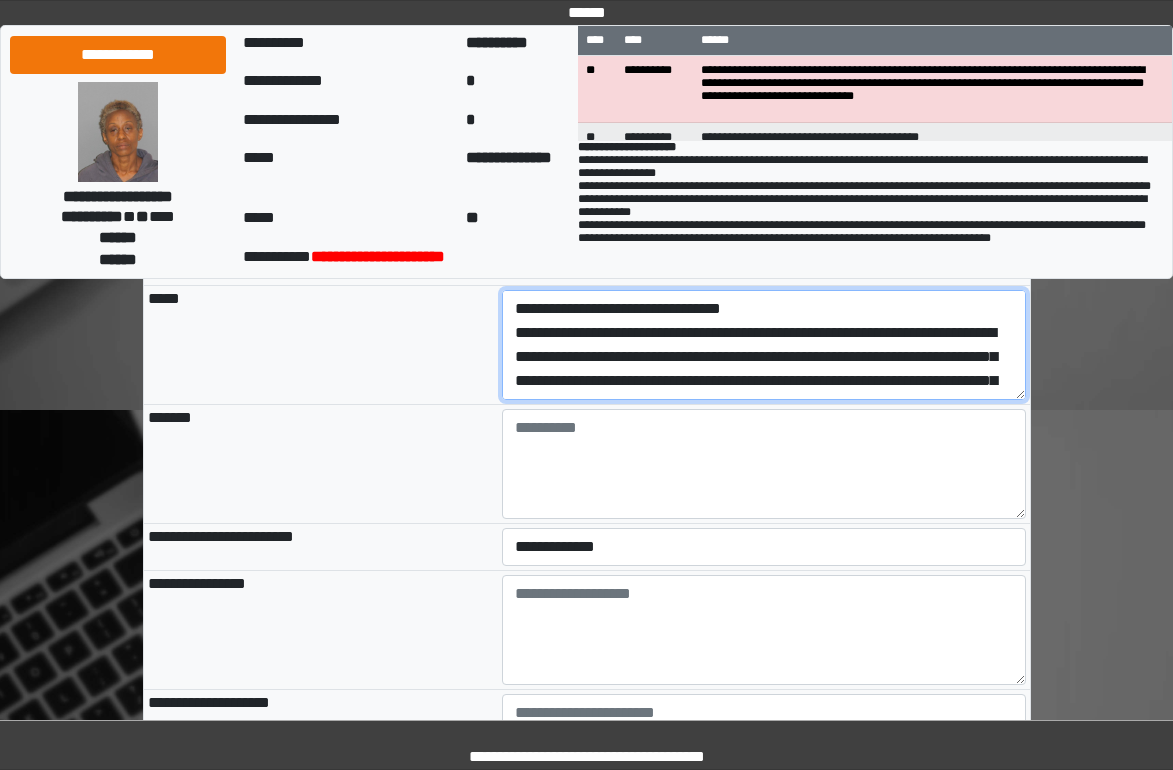 drag, startPoint x: 736, startPoint y: 441, endPoint x: 500, endPoint y: 422, distance: 236.7636 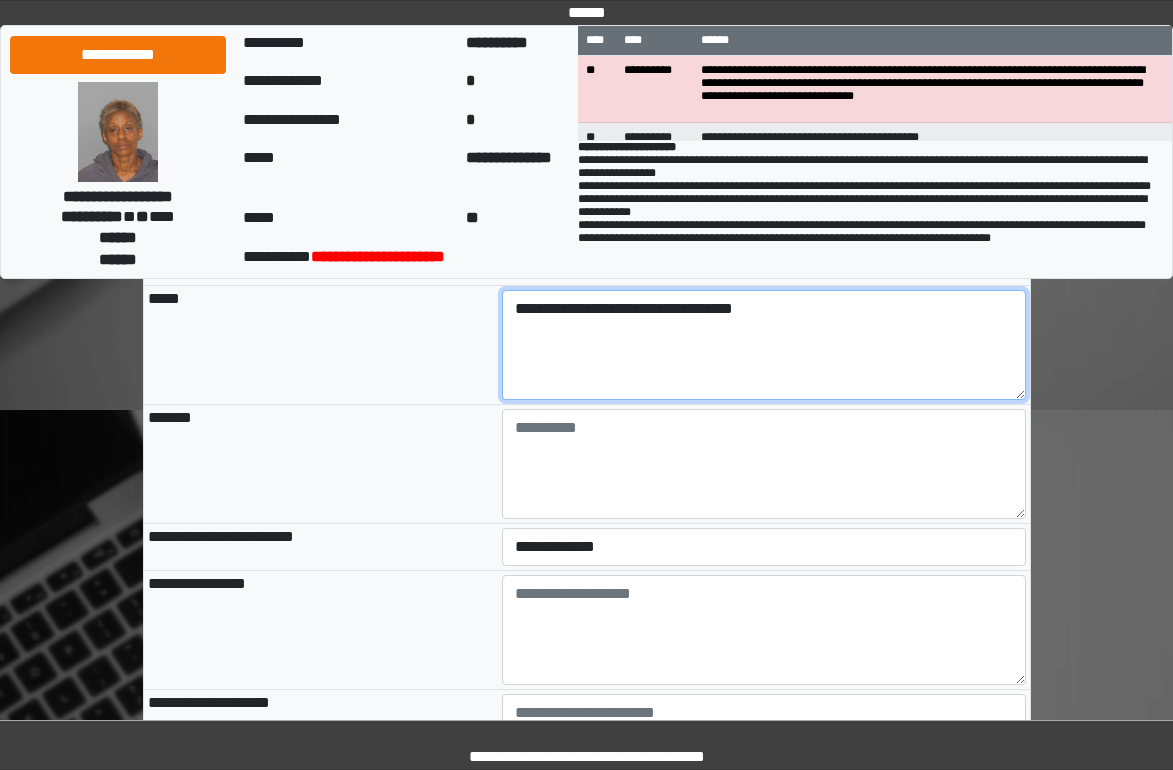 type on "**********" 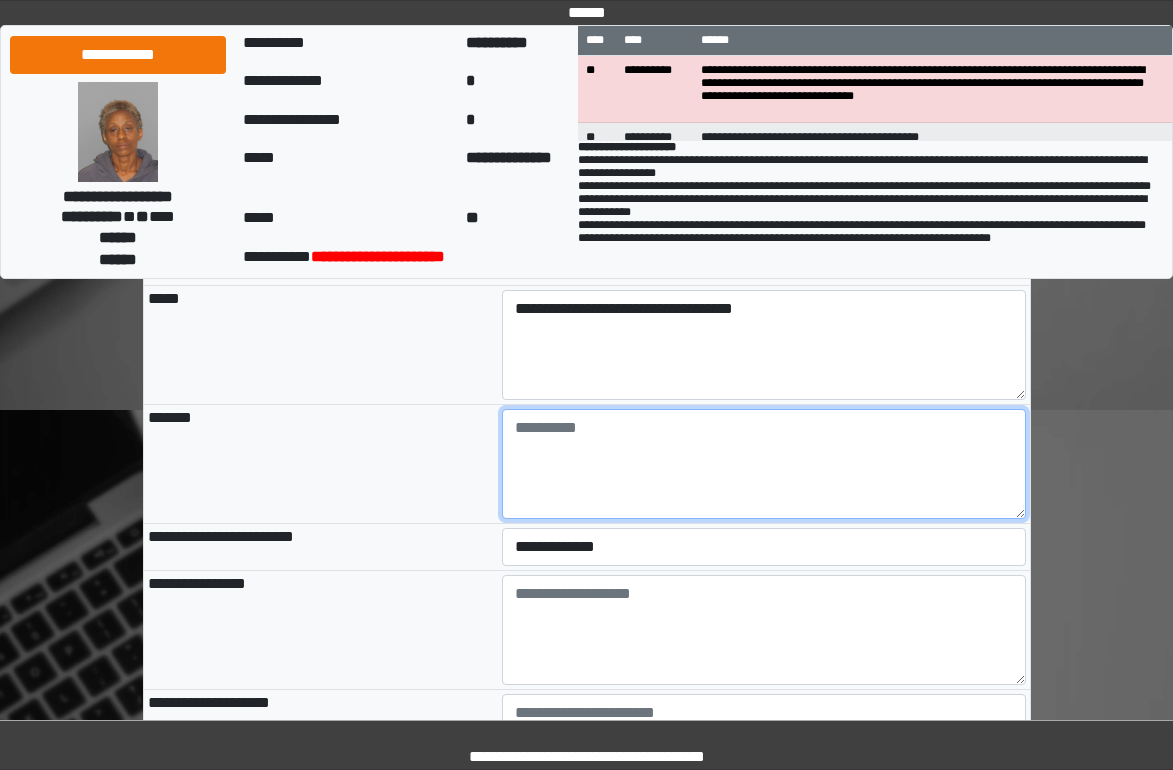 click at bounding box center [764, 464] 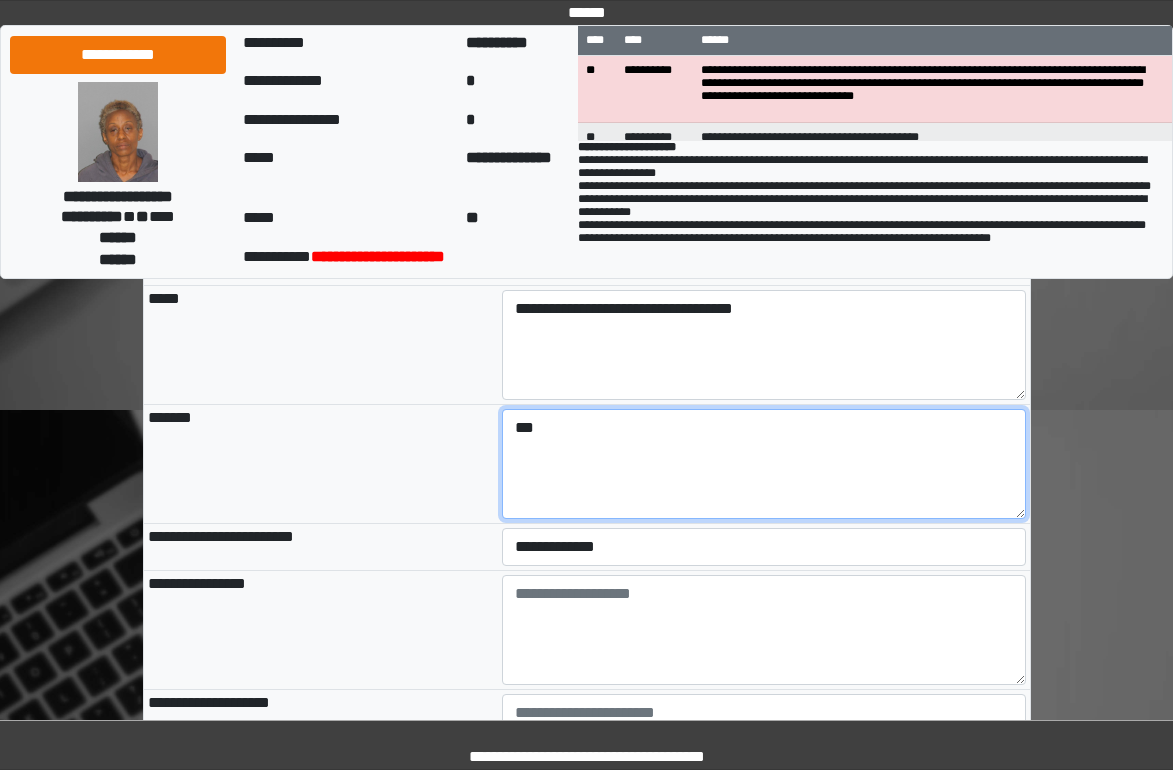 type on "***" 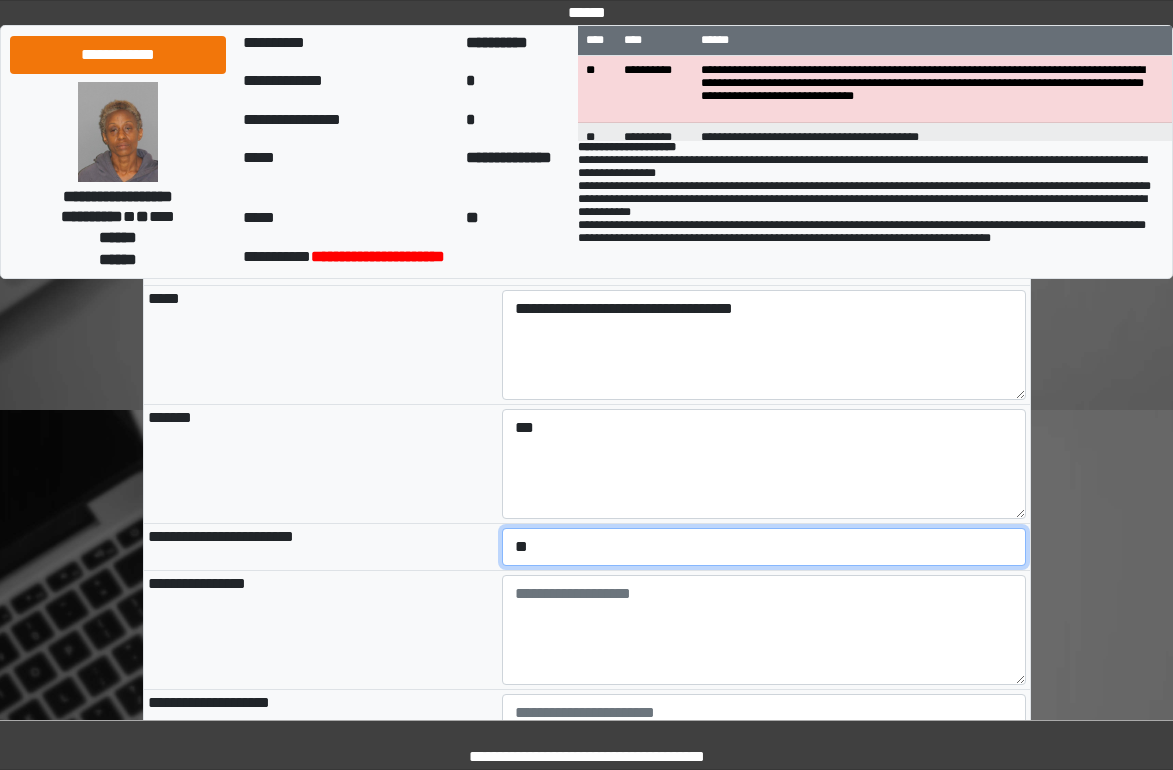 select on "*" 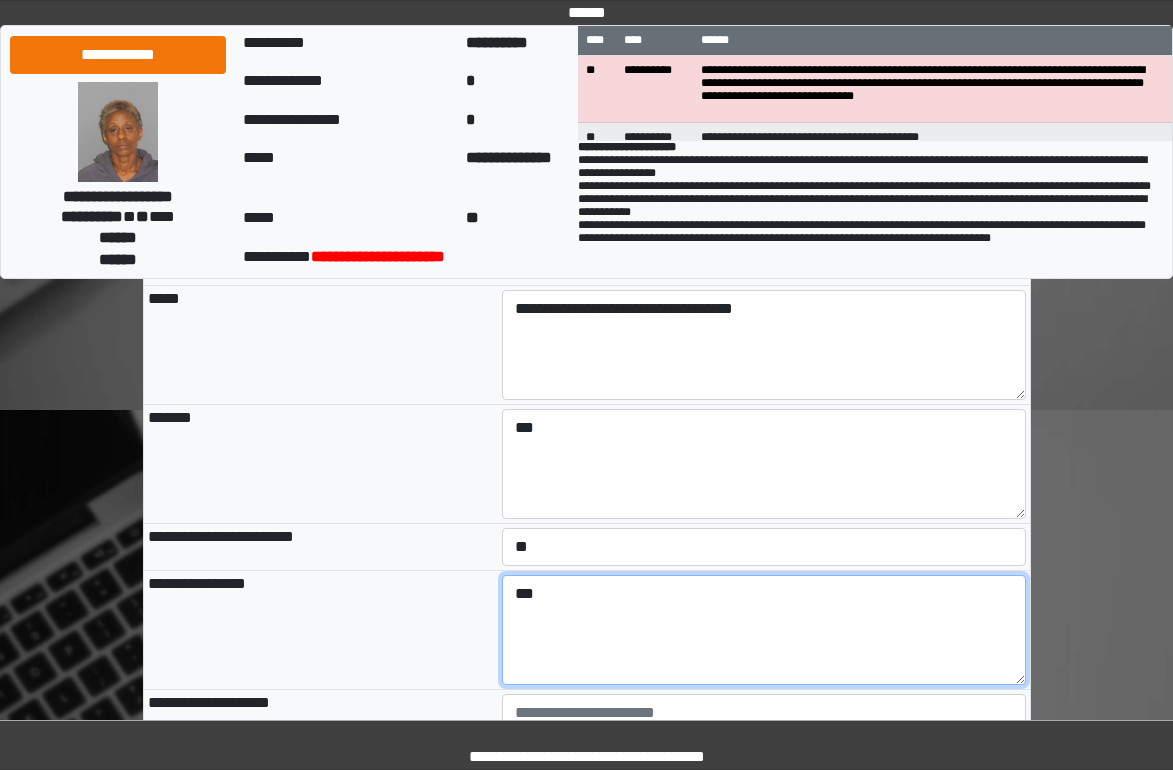 type on "***" 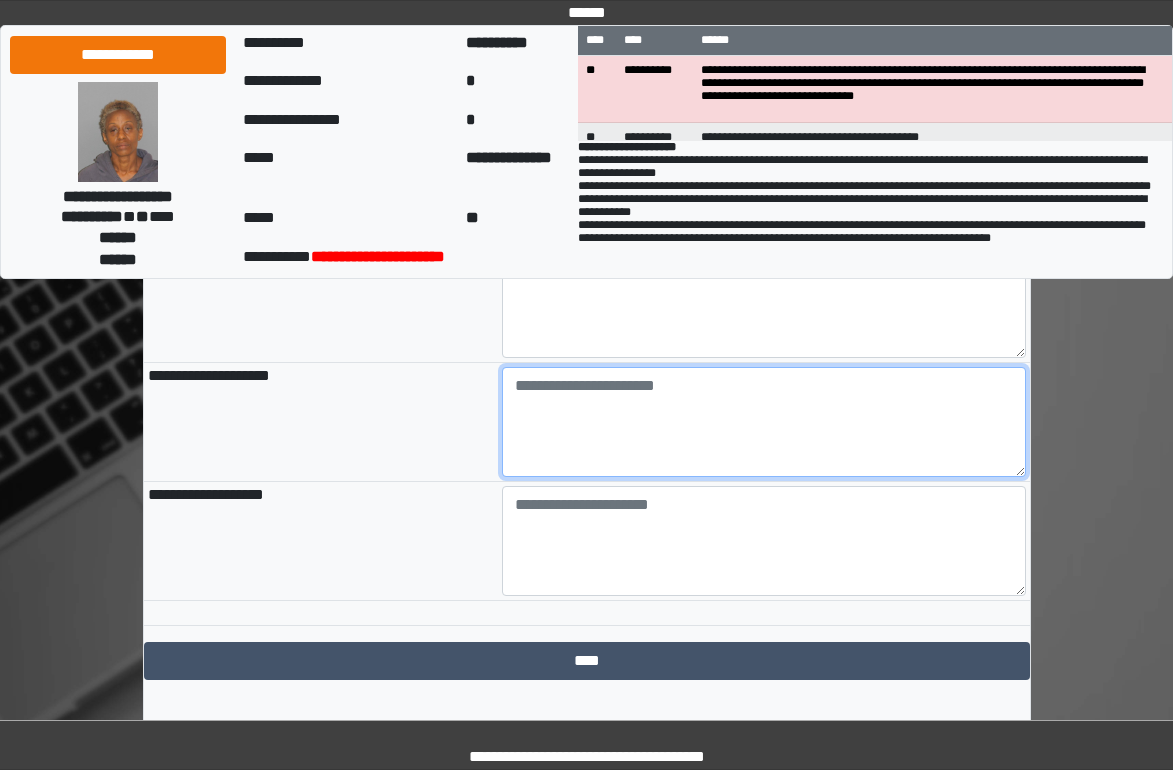 scroll, scrollTop: 2305, scrollLeft: 0, axis: vertical 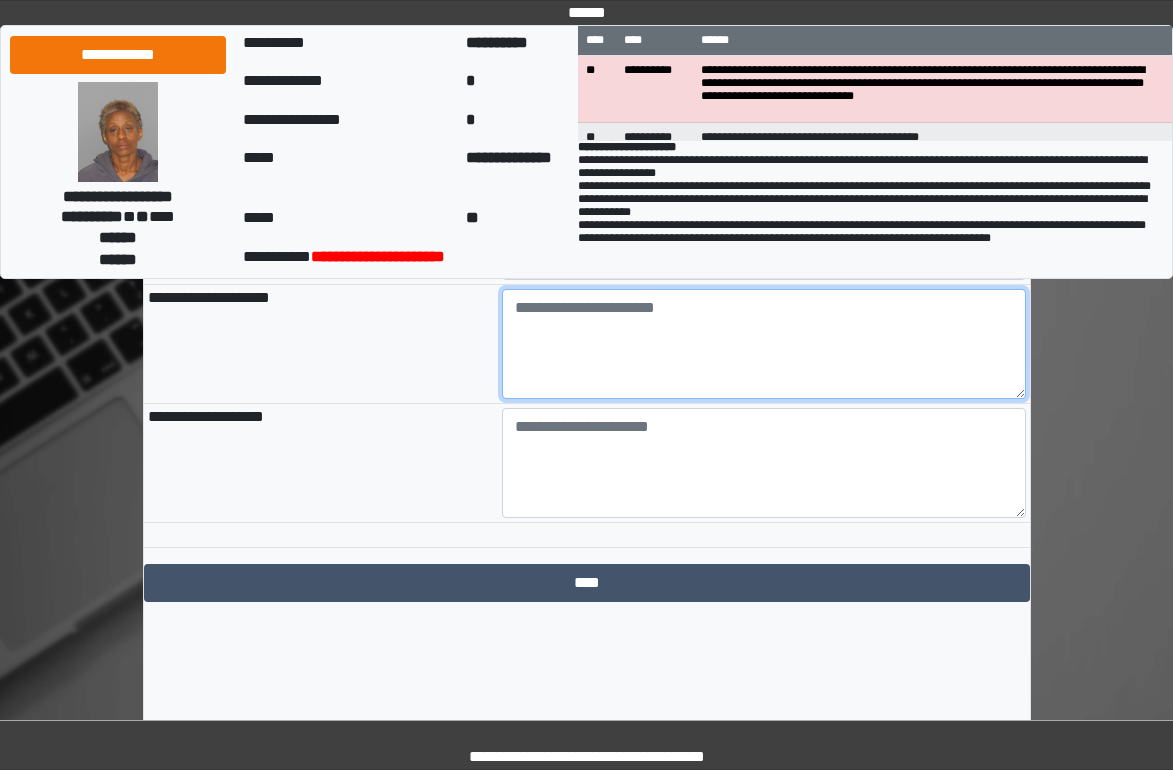 paste on "**********" 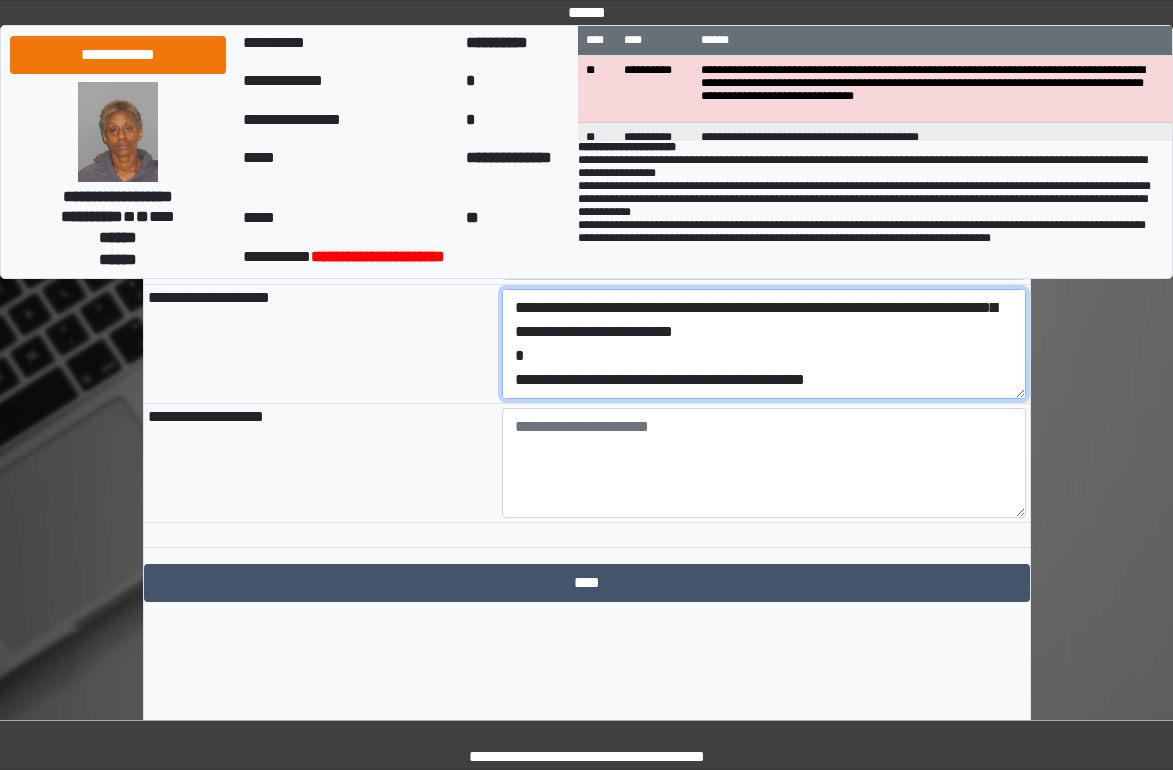 scroll, scrollTop: 240, scrollLeft: 0, axis: vertical 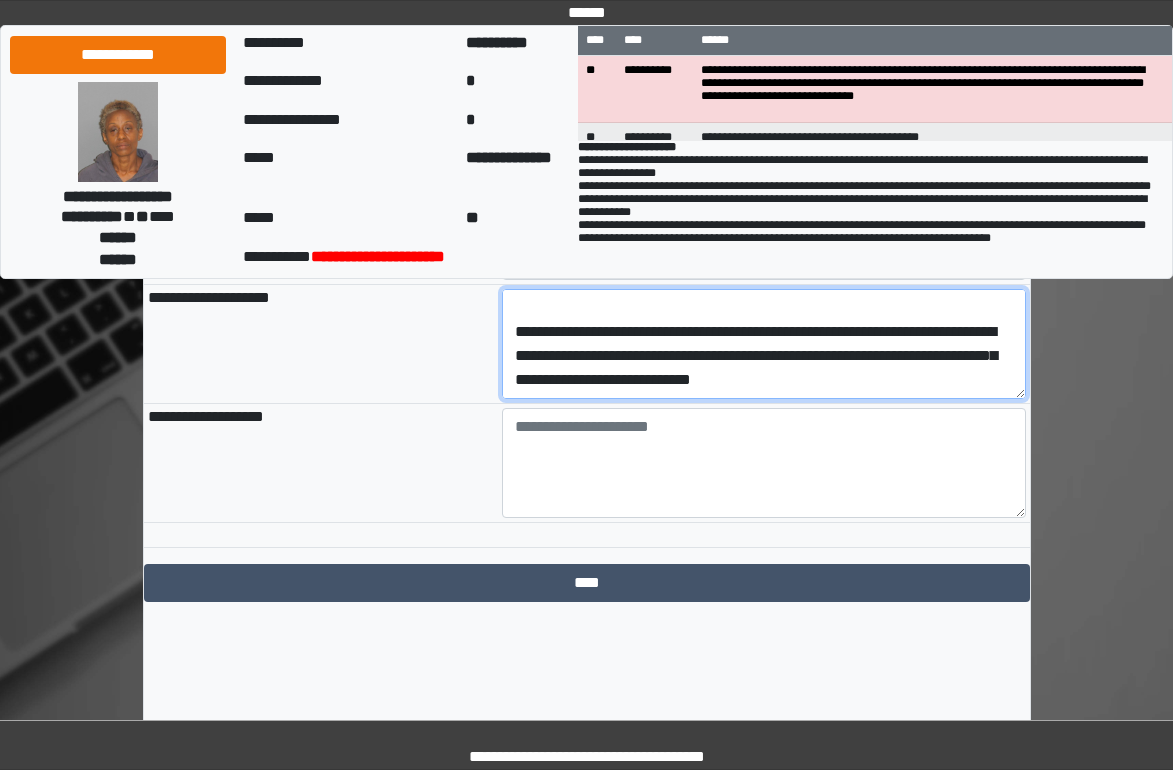 type on "**********" 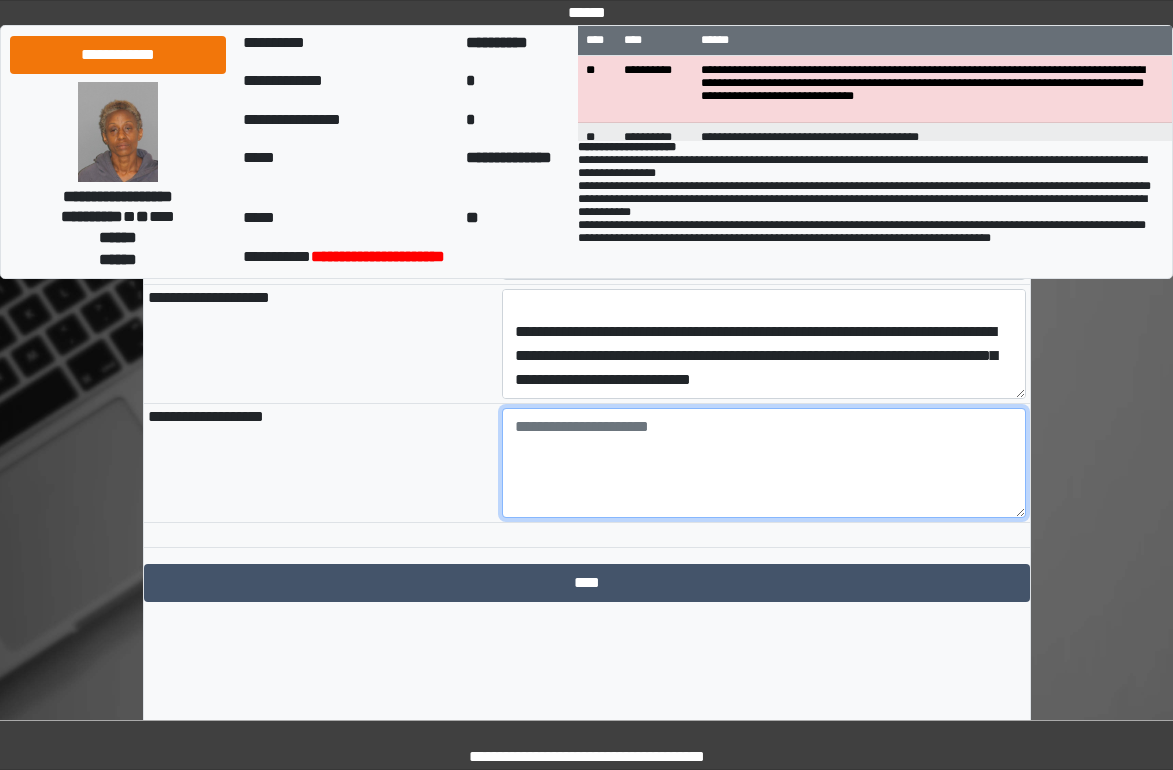 click at bounding box center [764, 463] 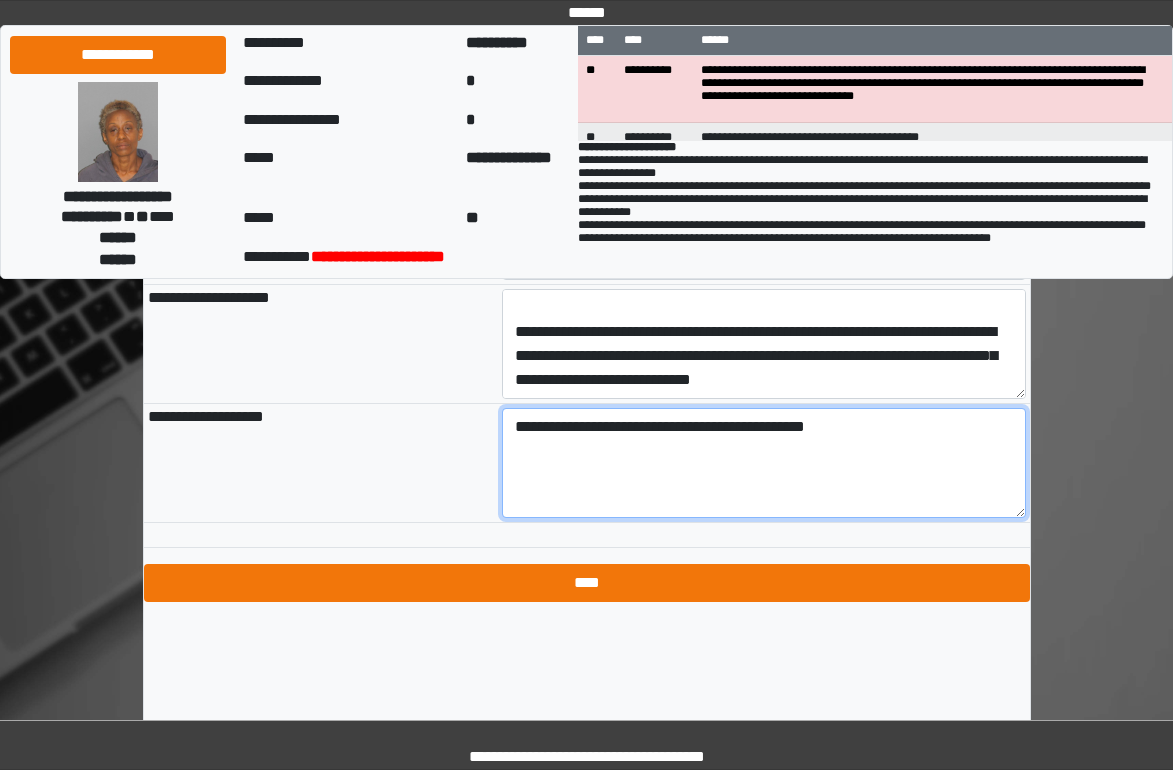 type on "**********" 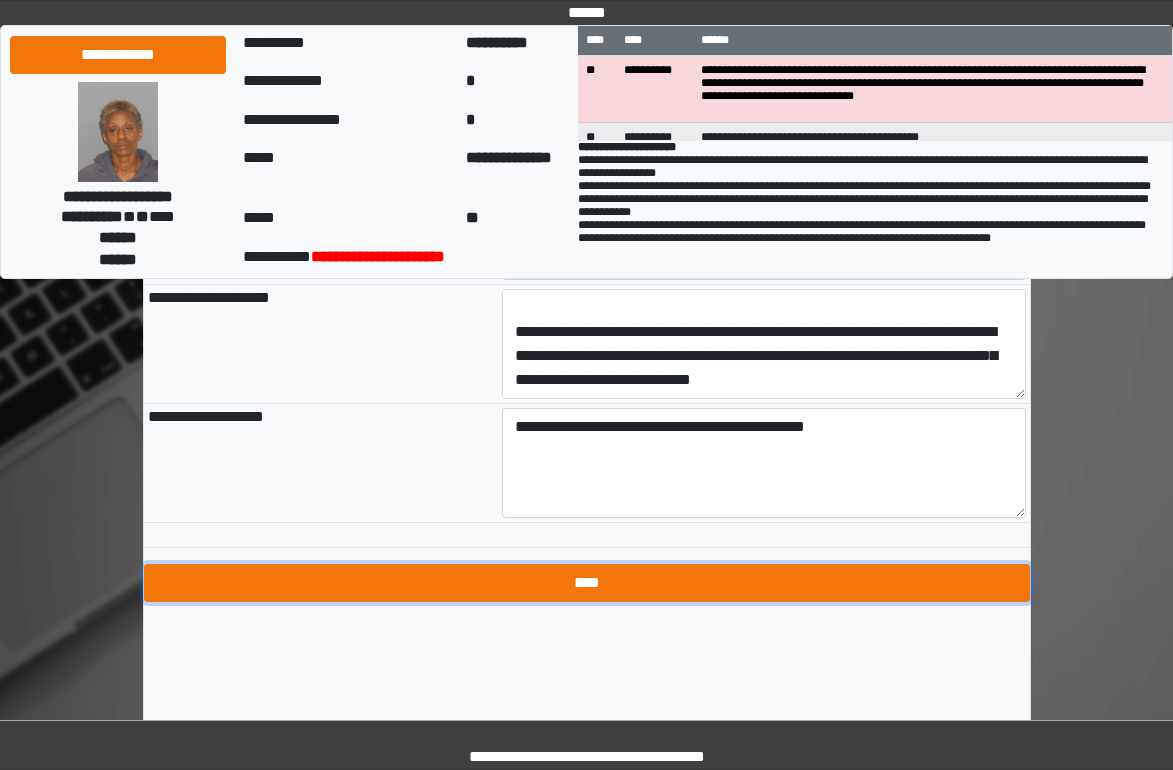 click on "****" at bounding box center [587, 583] 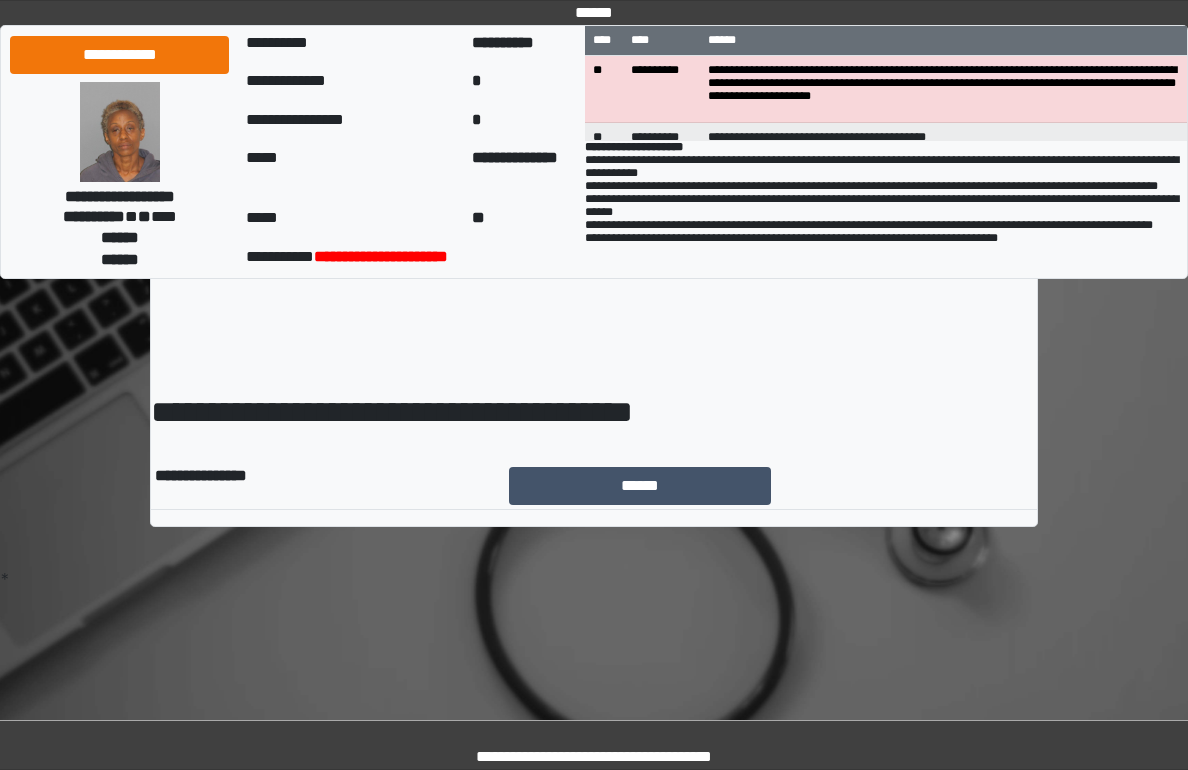 scroll, scrollTop: 0, scrollLeft: 0, axis: both 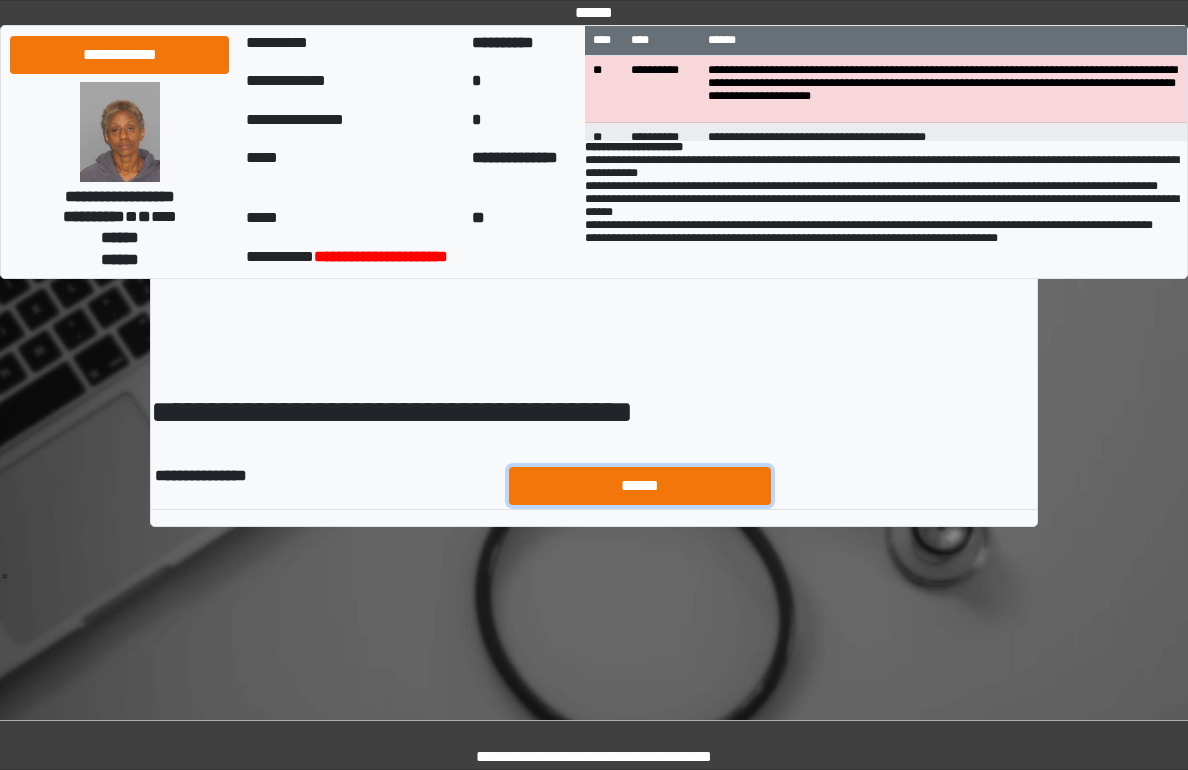 click on "******" at bounding box center [640, 486] 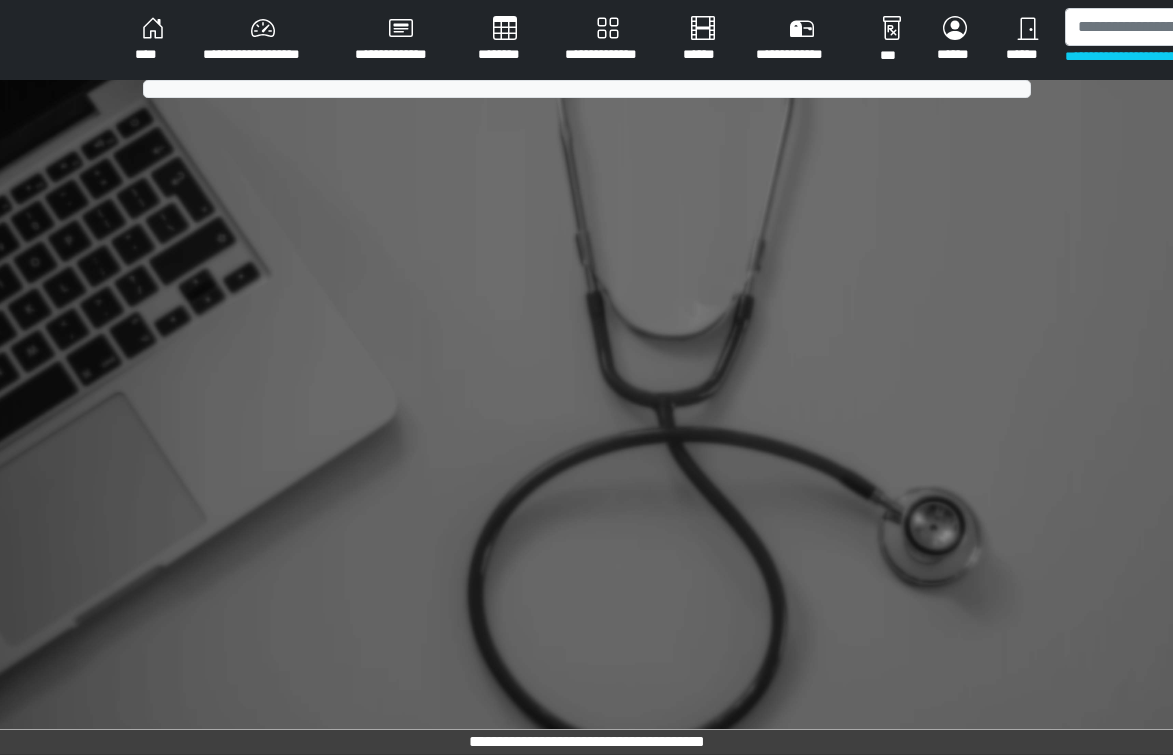scroll, scrollTop: 0, scrollLeft: 0, axis: both 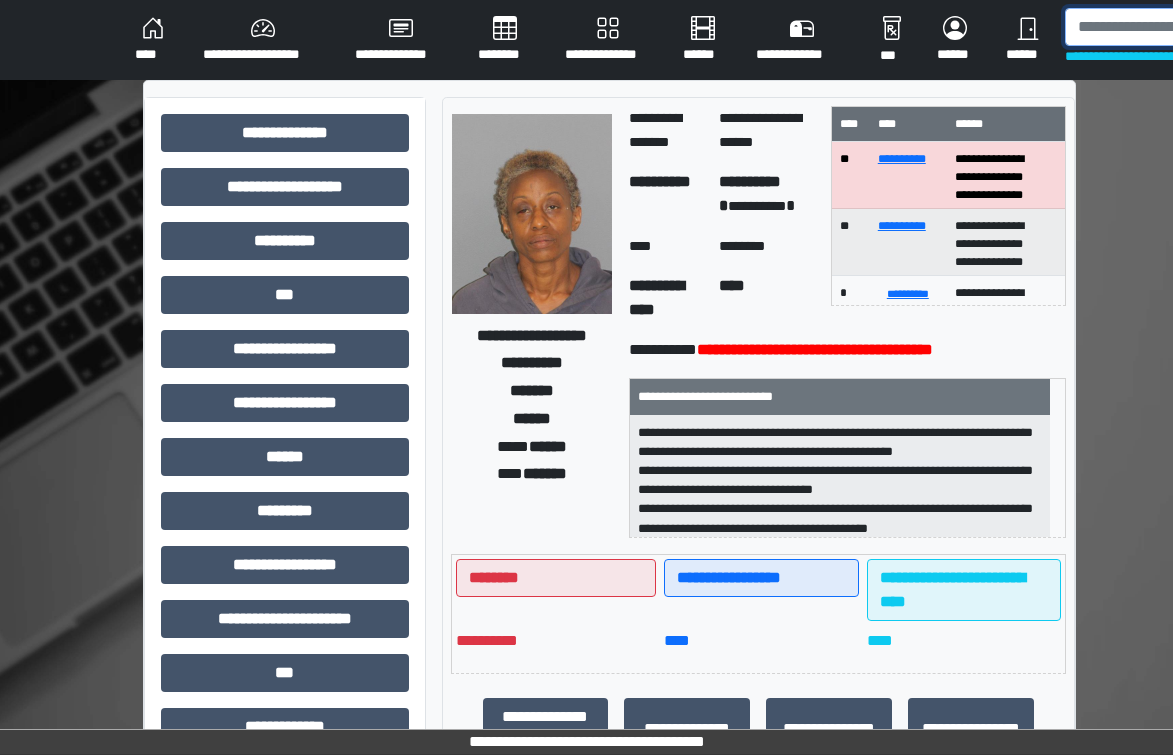 click at bounding box center [1168, 27] 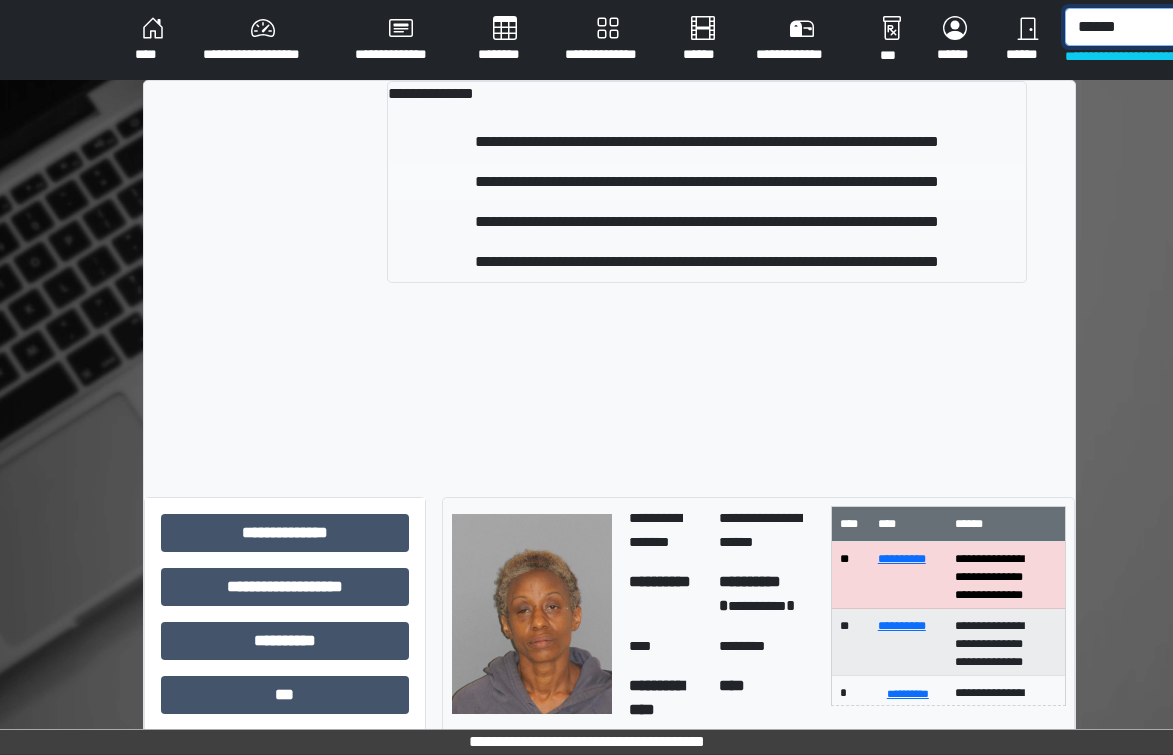 type on "******" 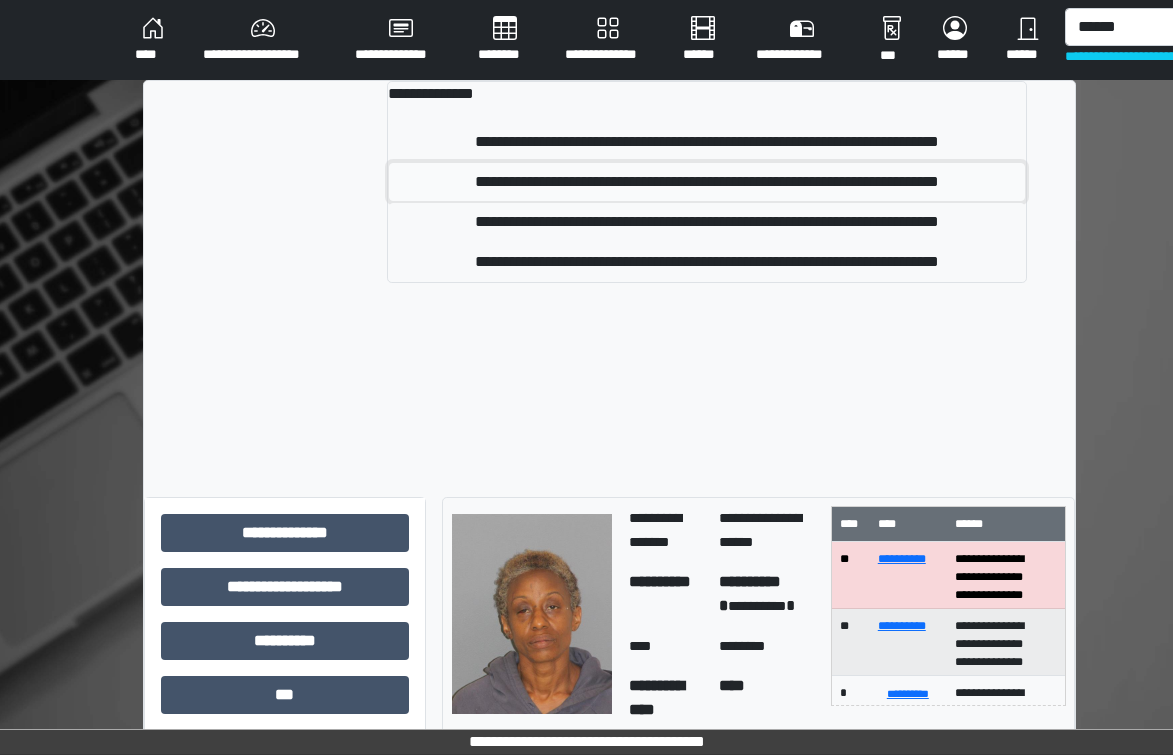 click on "**********" at bounding box center (707, 182) 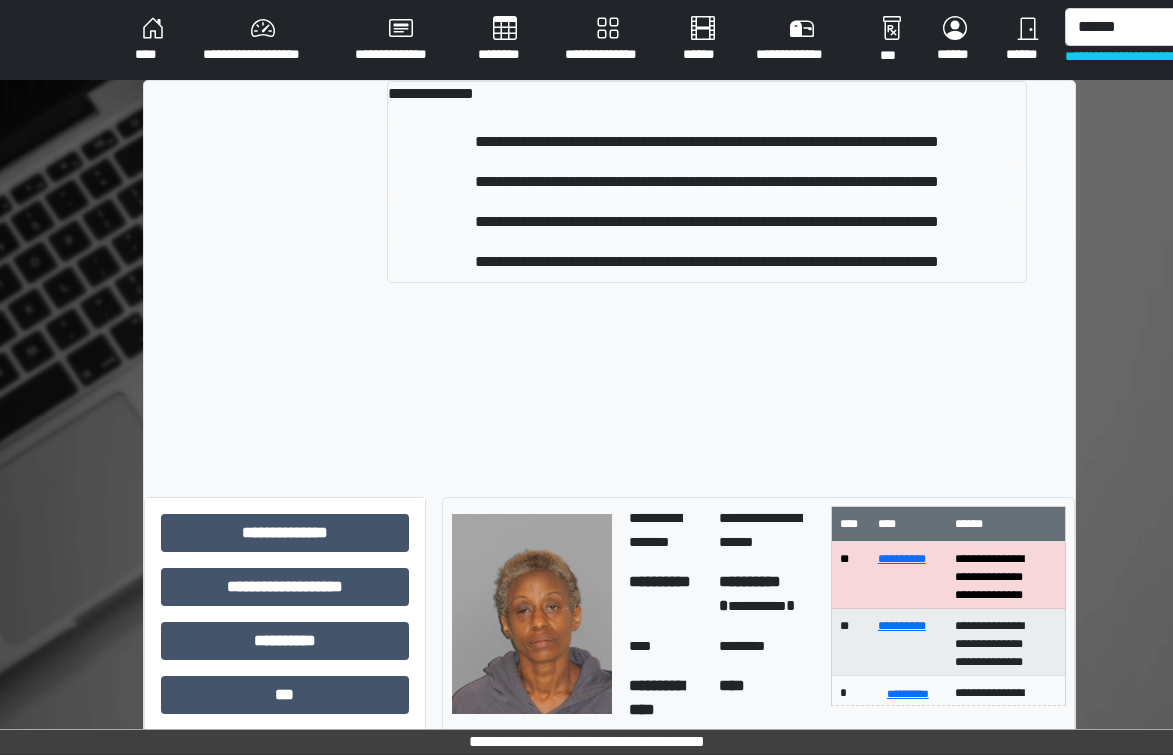 type 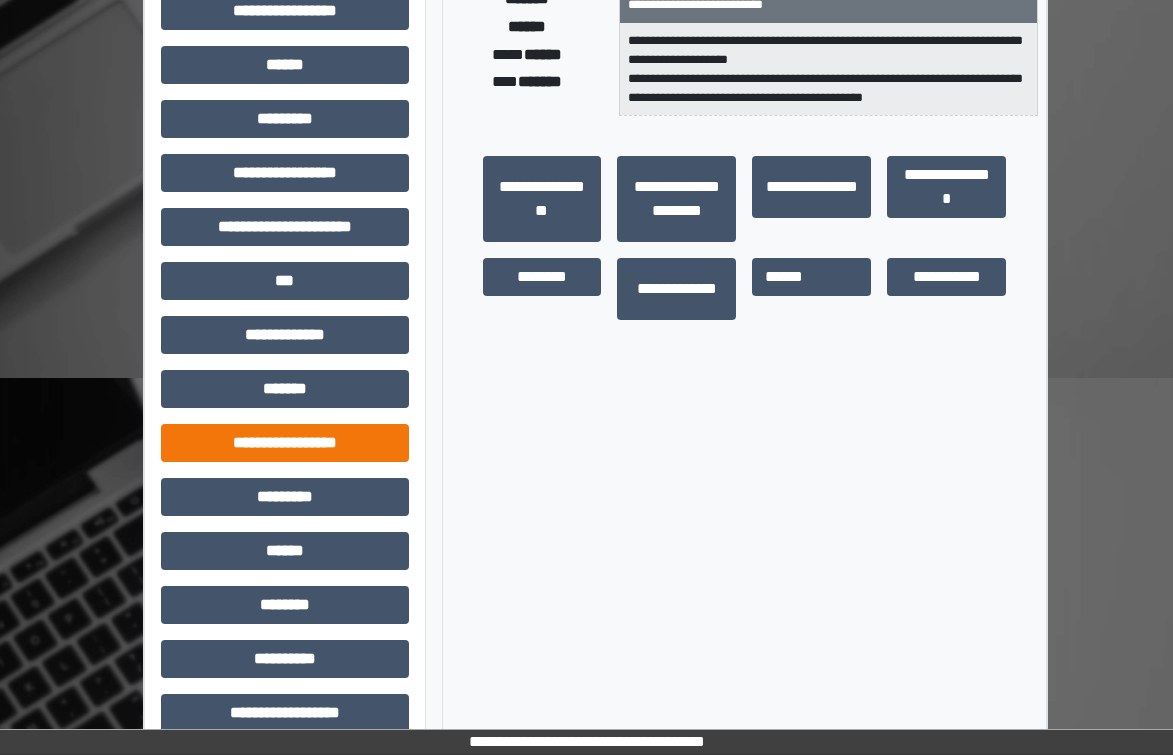 scroll, scrollTop: 419, scrollLeft: 0, axis: vertical 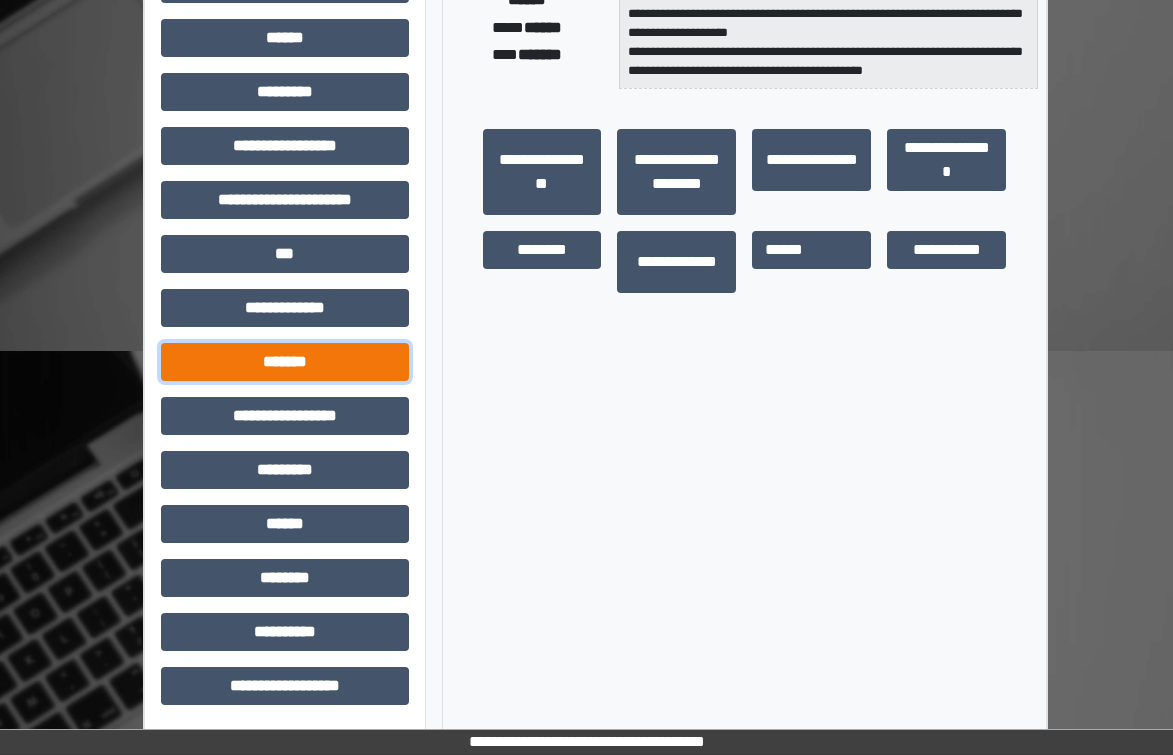 click on "*******" at bounding box center (285, 362) 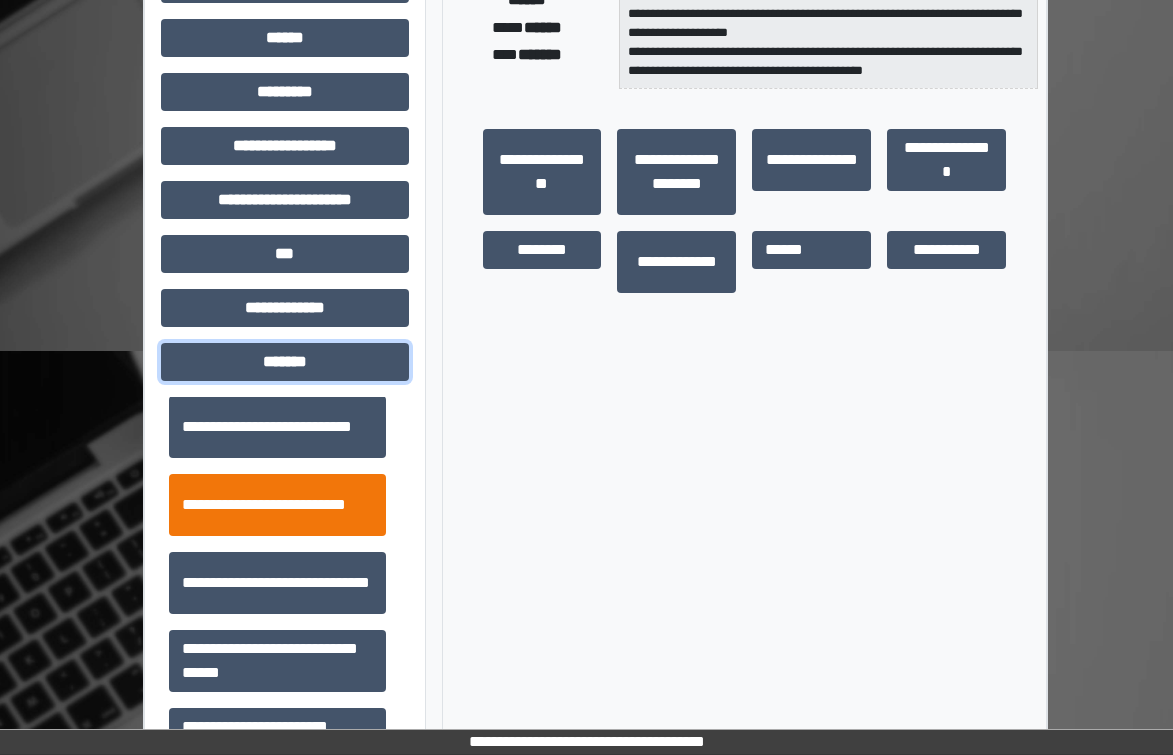 scroll, scrollTop: 700, scrollLeft: 0, axis: vertical 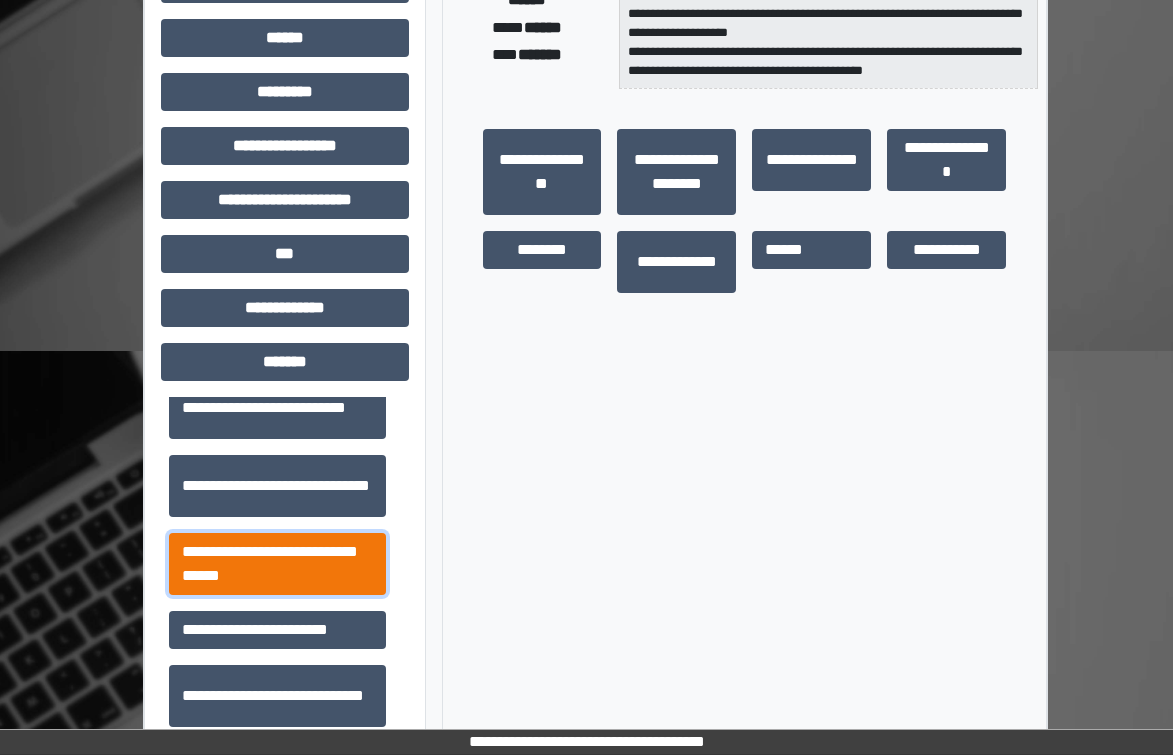 click on "**********" at bounding box center [277, 564] 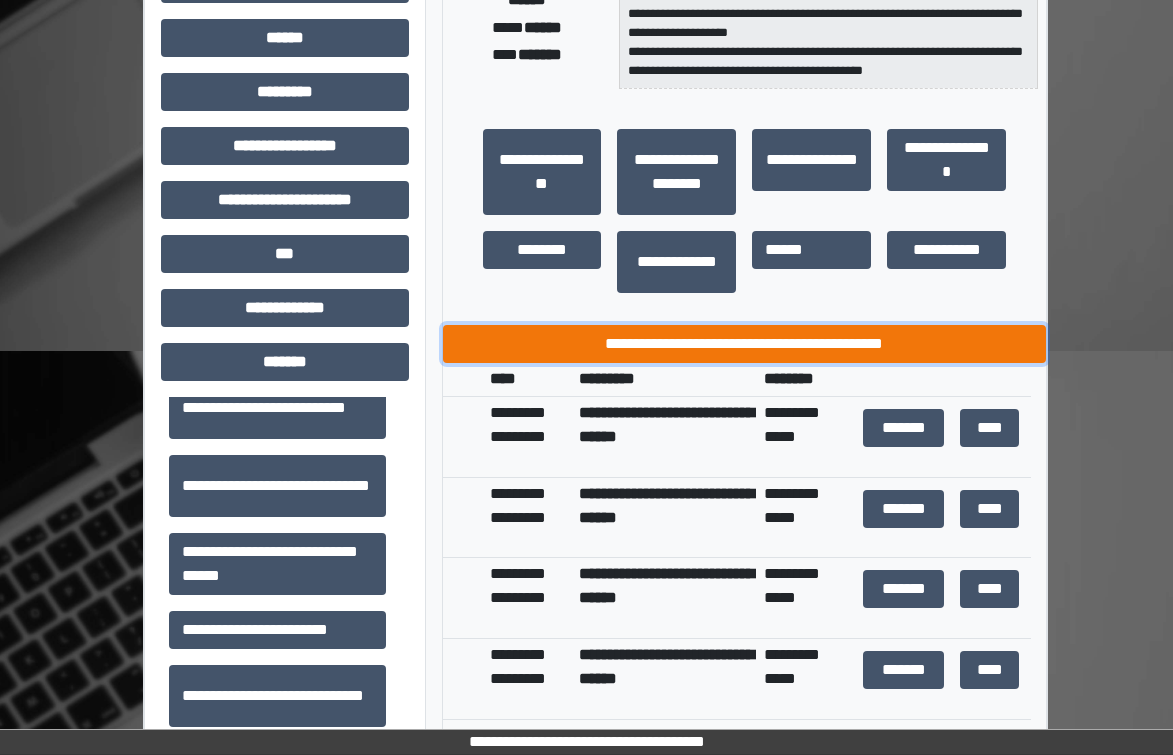 click on "**********" at bounding box center [745, 344] 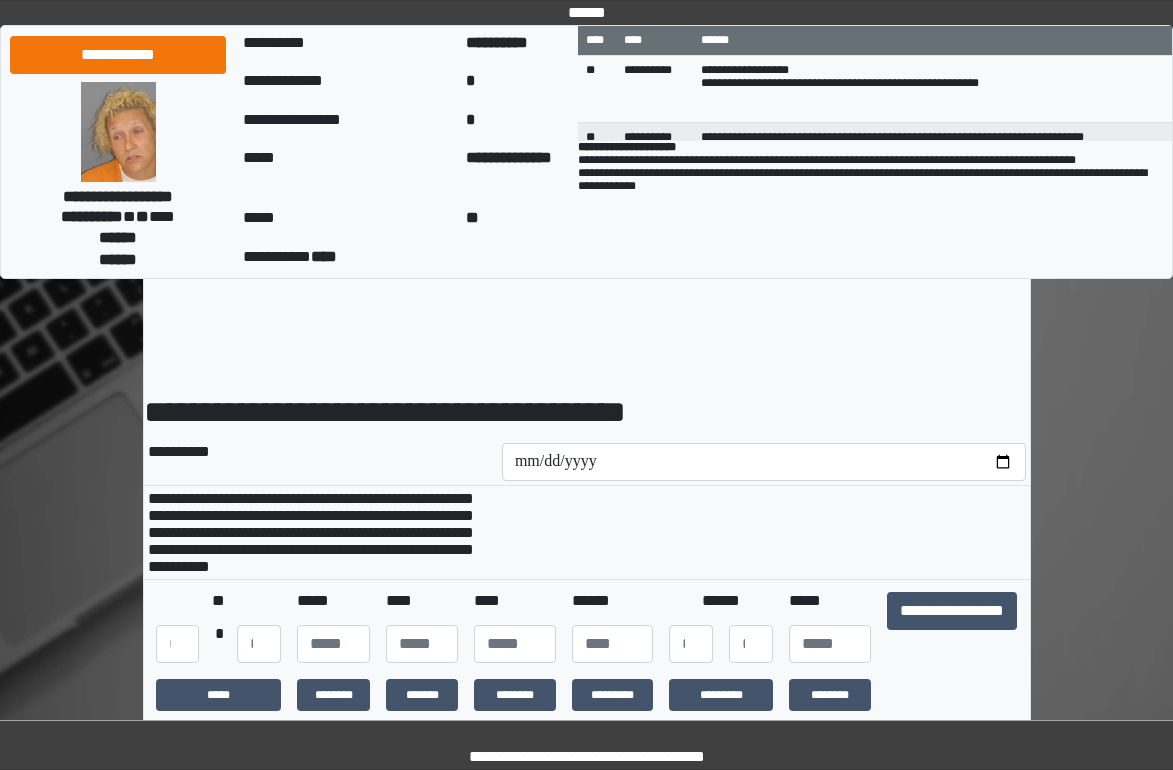 scroll, scrollTop: 0, scrollLeft: 0, axis: both 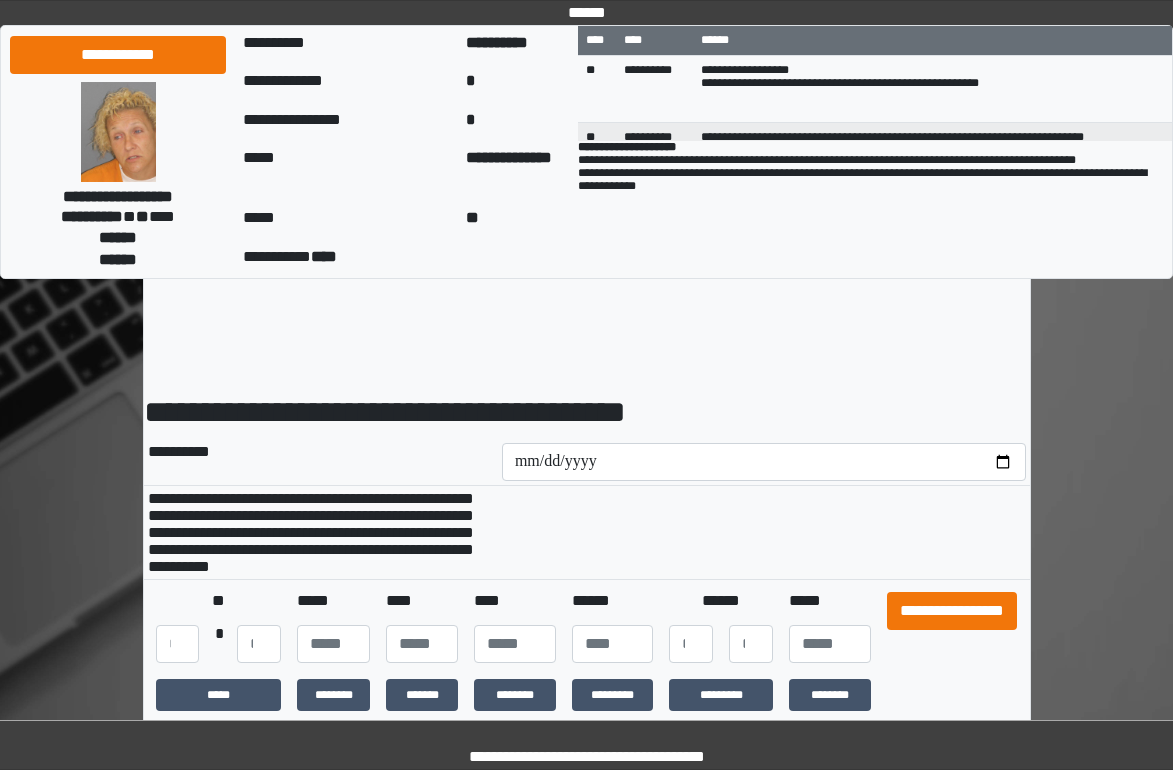 click on "**********" at bounding box center [952, 627] 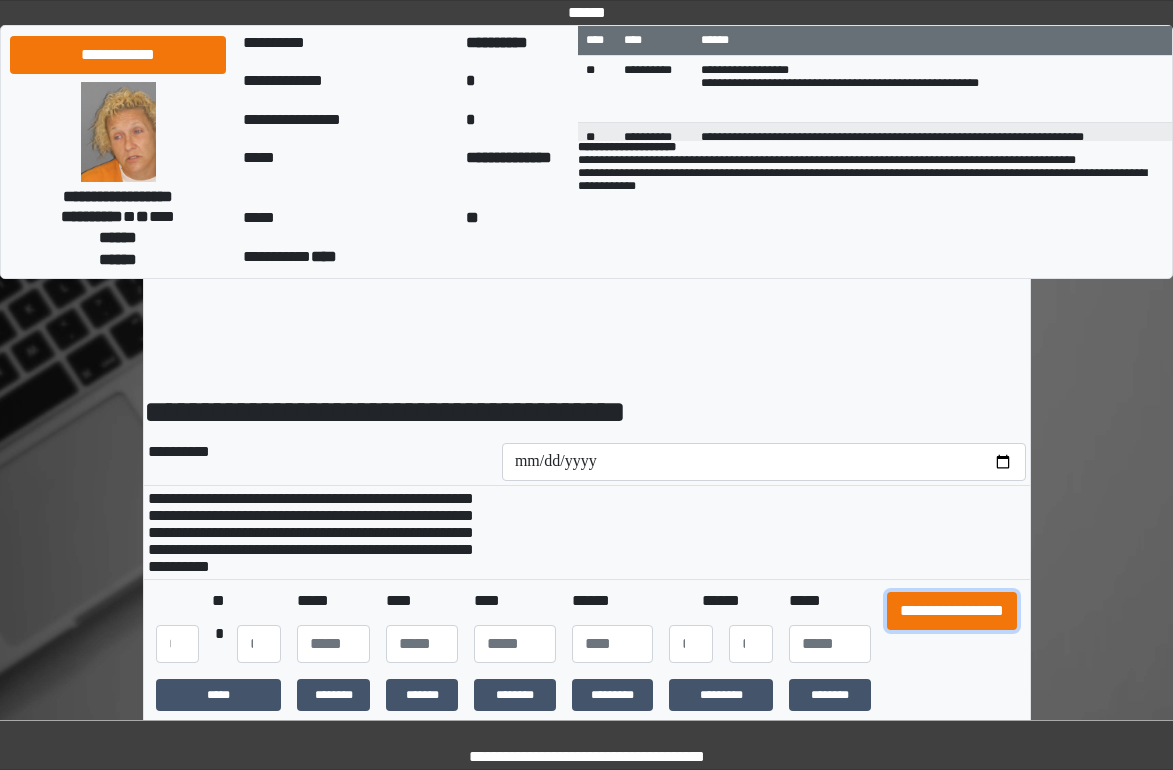 click on "**********" at bounding box center [952, 611] 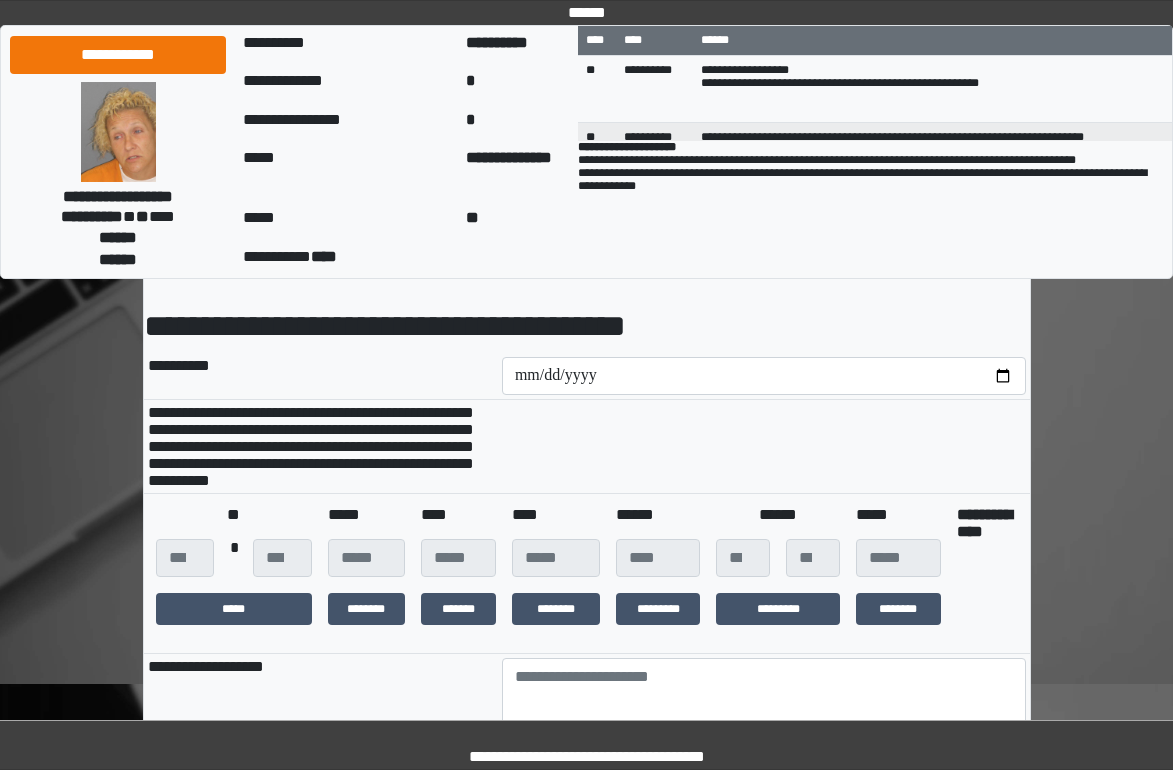scroll, scrollTop: 200, scrollLeft: 0, axis: vertical 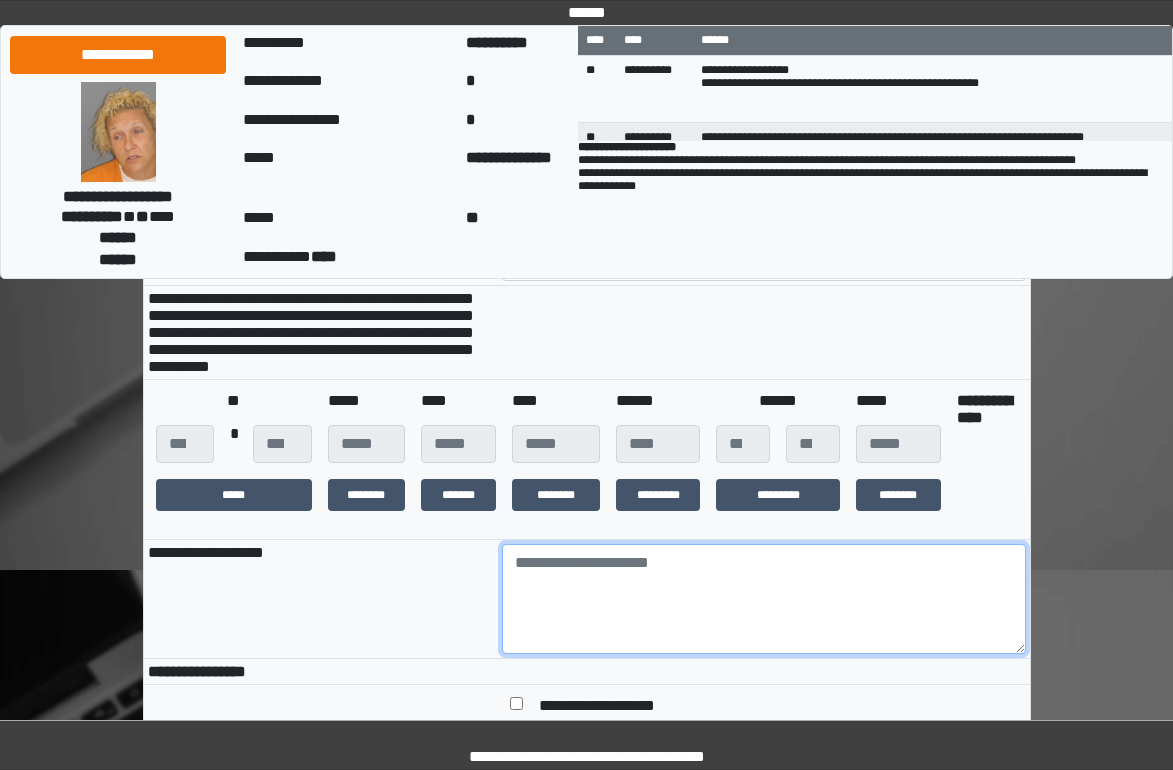 click at bounding box center (764, 599) 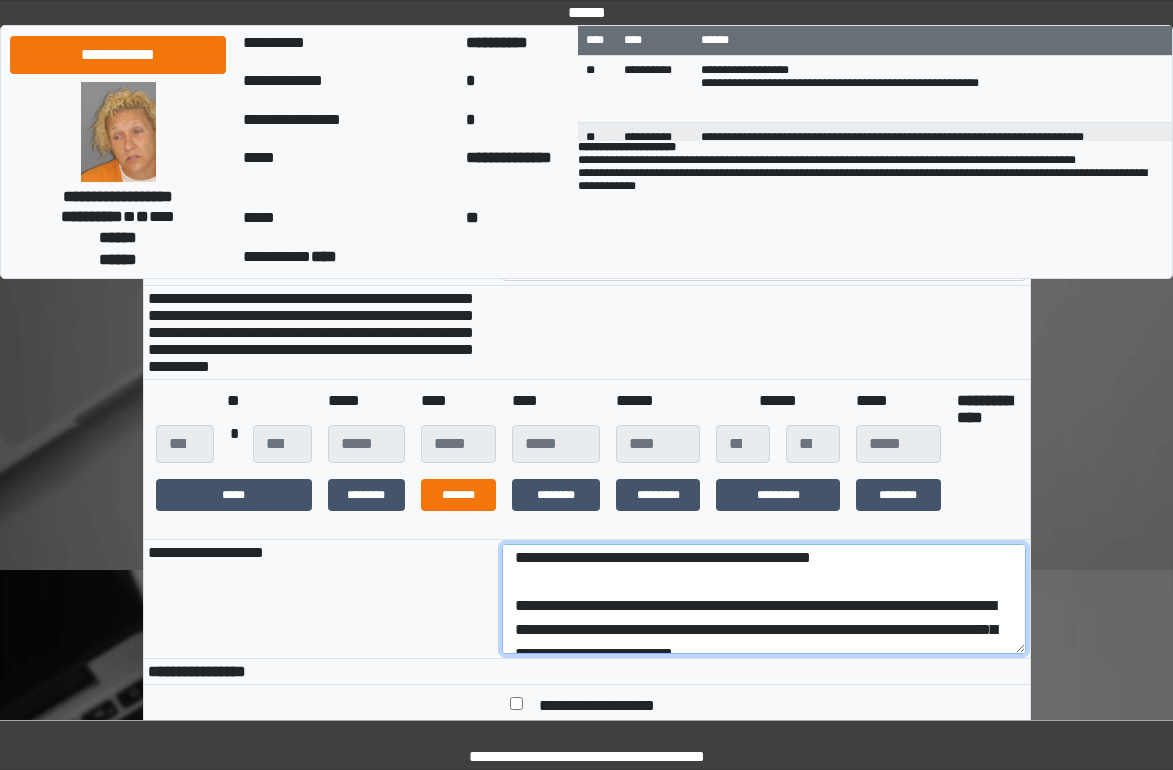 scroll, scrollTop: 0, scrollLeft: 0, axis: both 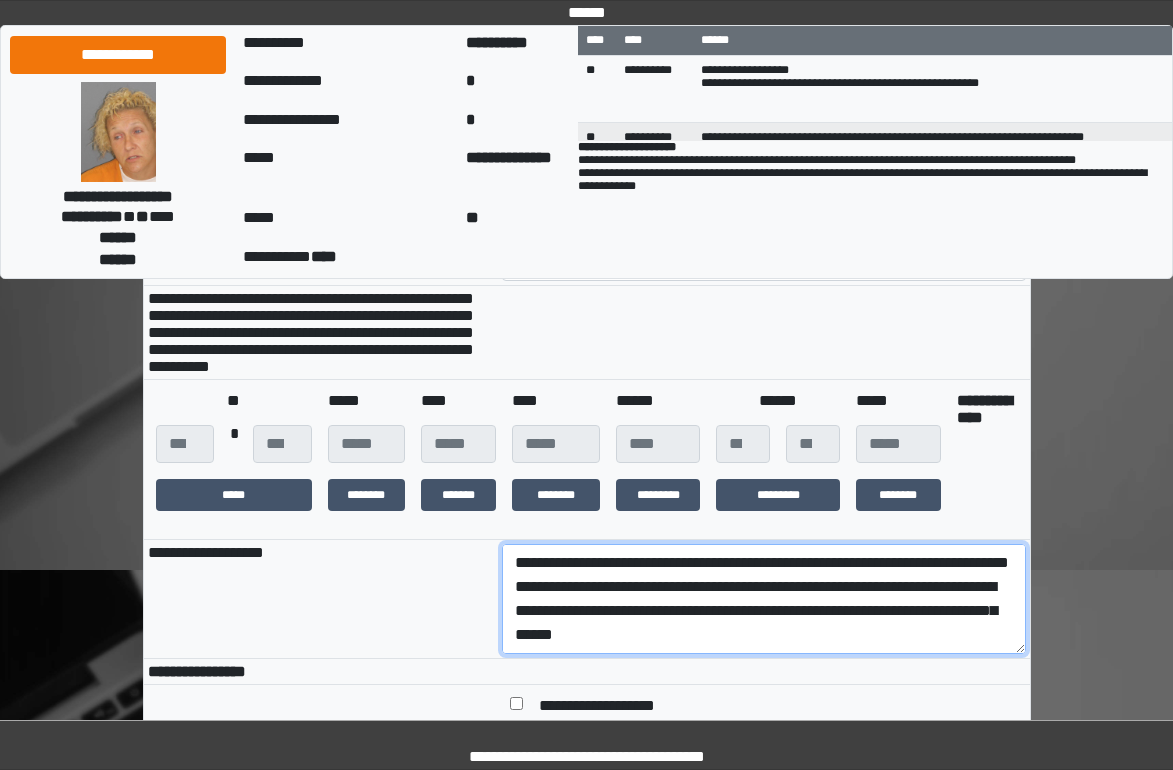 drag, startPoint x: 737, startPoint y: 639, endPoint x: 473, endPoint y: 604, distance: 266.30997 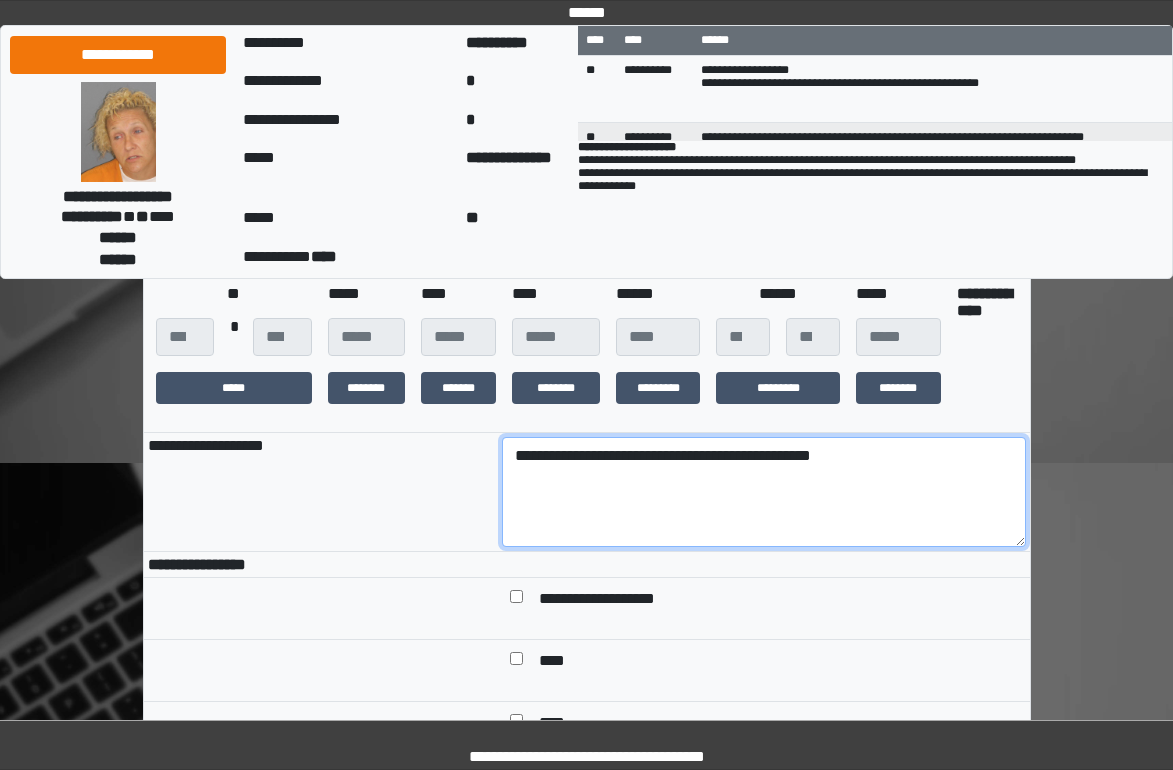 scroll, scrollTop: 700, scrollLeft: 0, axis: vertical 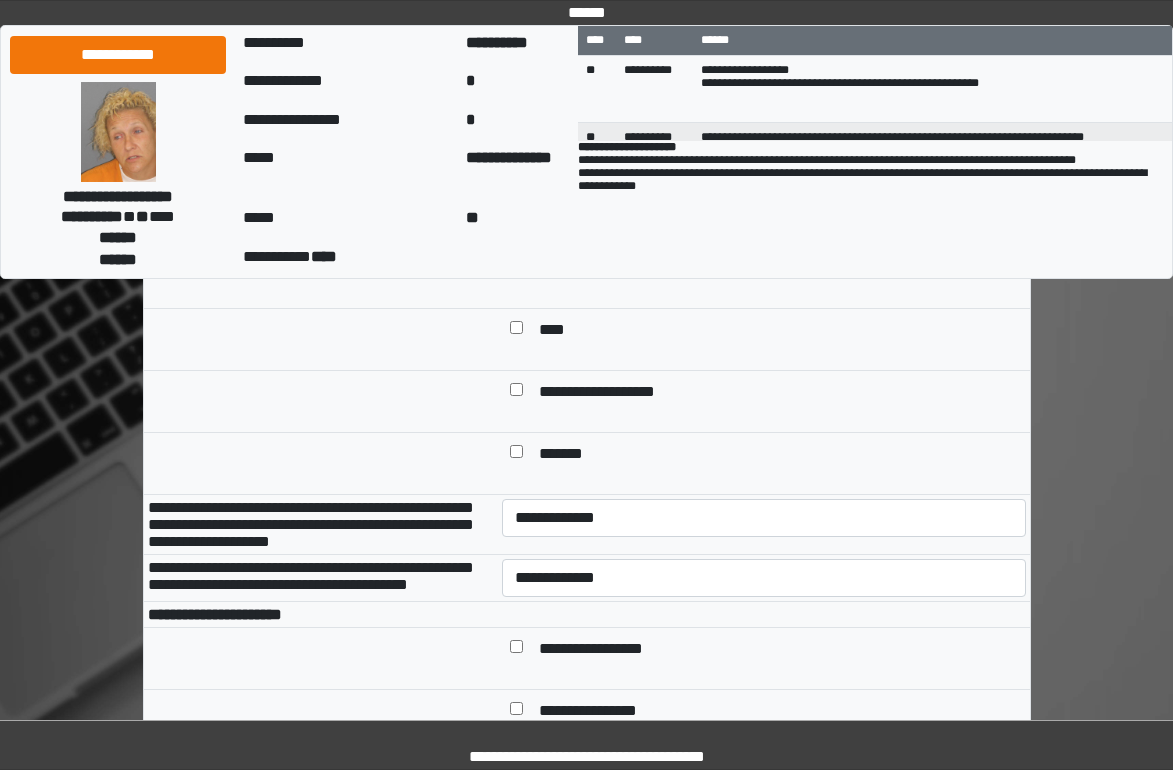 type on "**********" 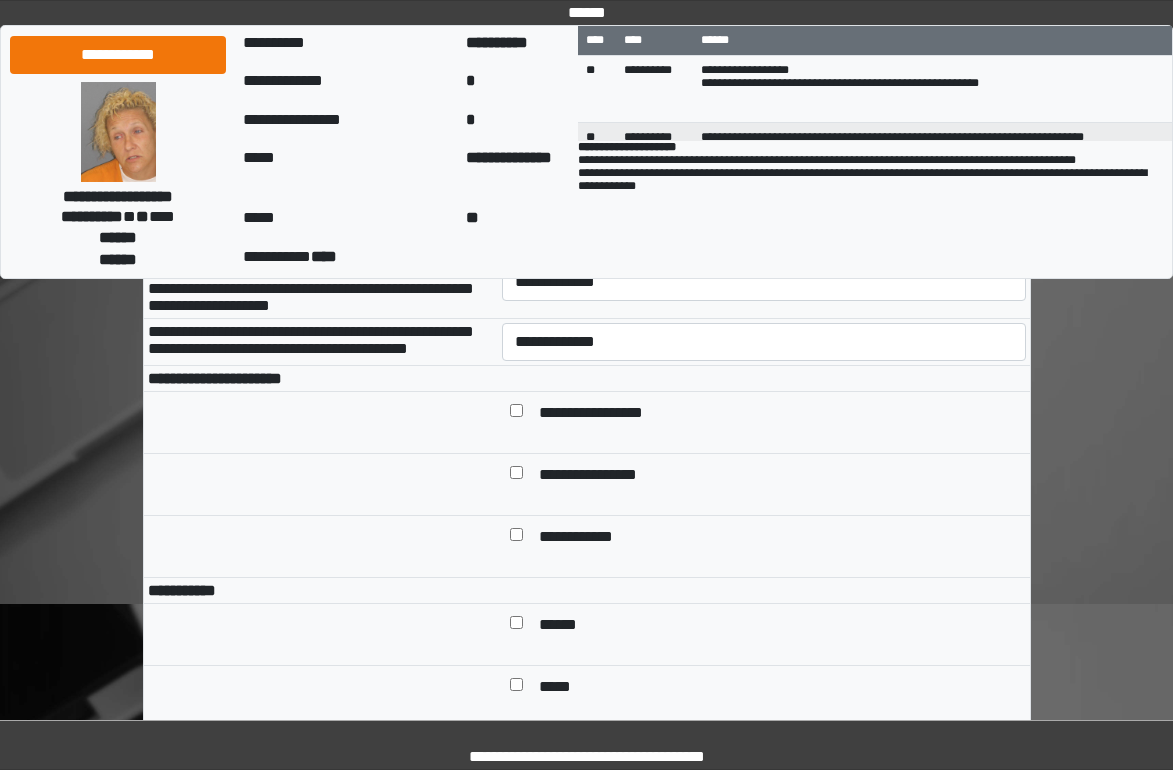 scroll, scrollTop: 900, scrollLeft: 0, axis: vertical 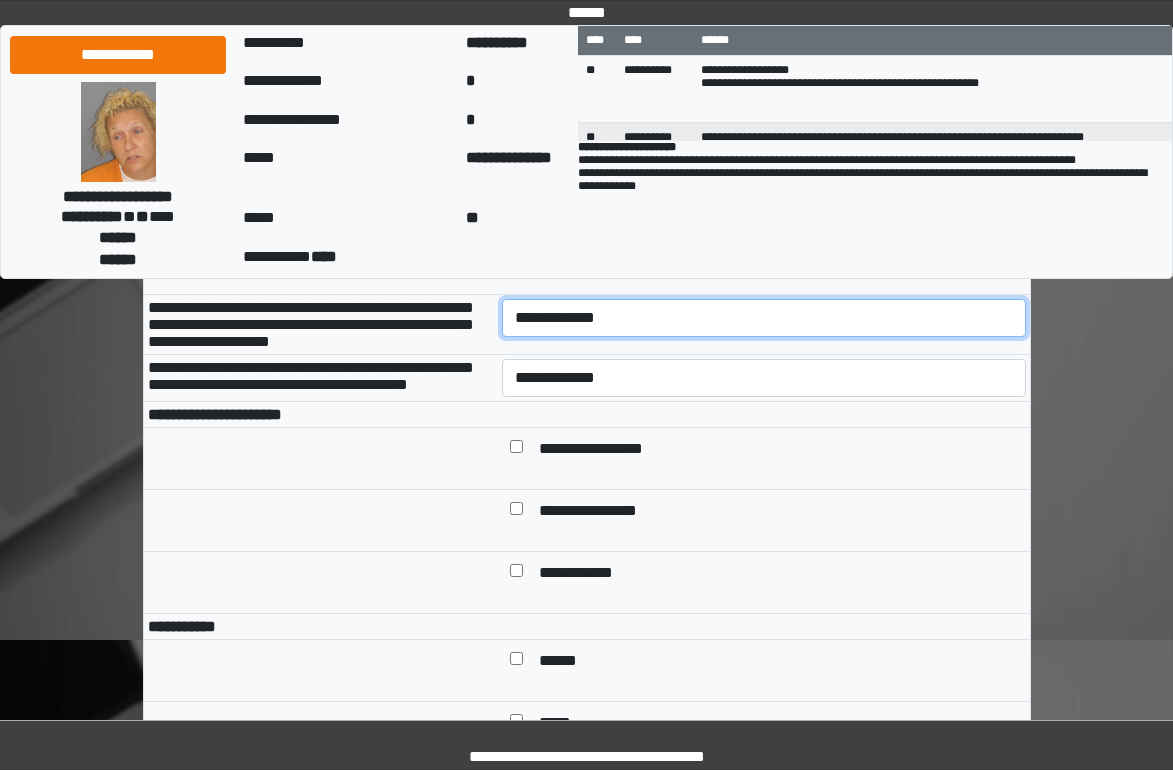 click on "**********" at bounding box center [764, 318] 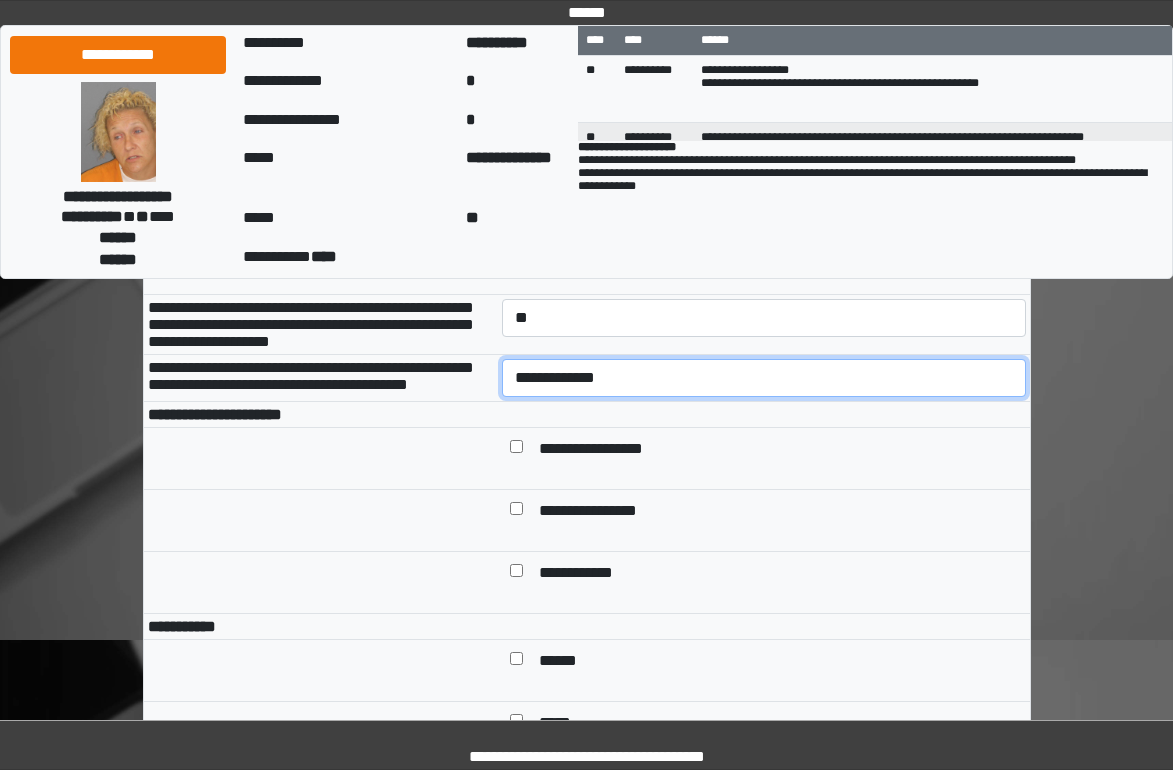 drag, startPoint x: 576, startPoint y: 407, endPoint x: 587, endPoint y: 434, distance: 29.15476 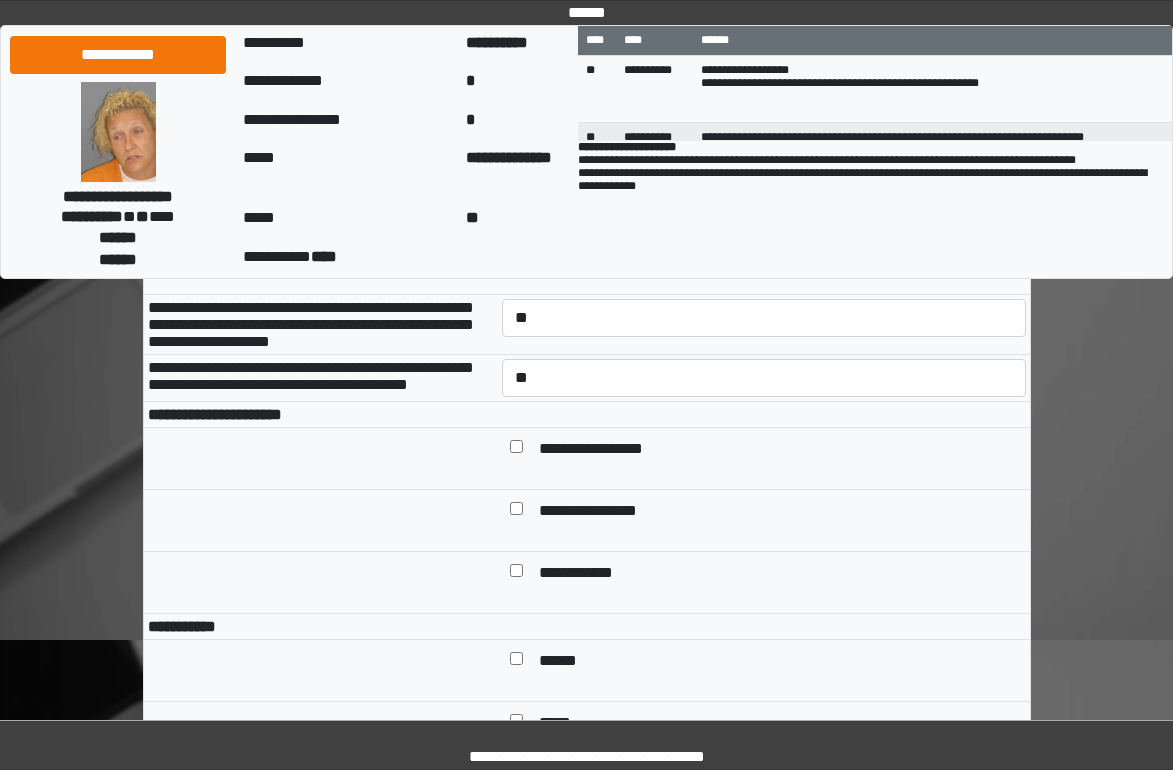 click on "**********" at bounding box center [606, 450] 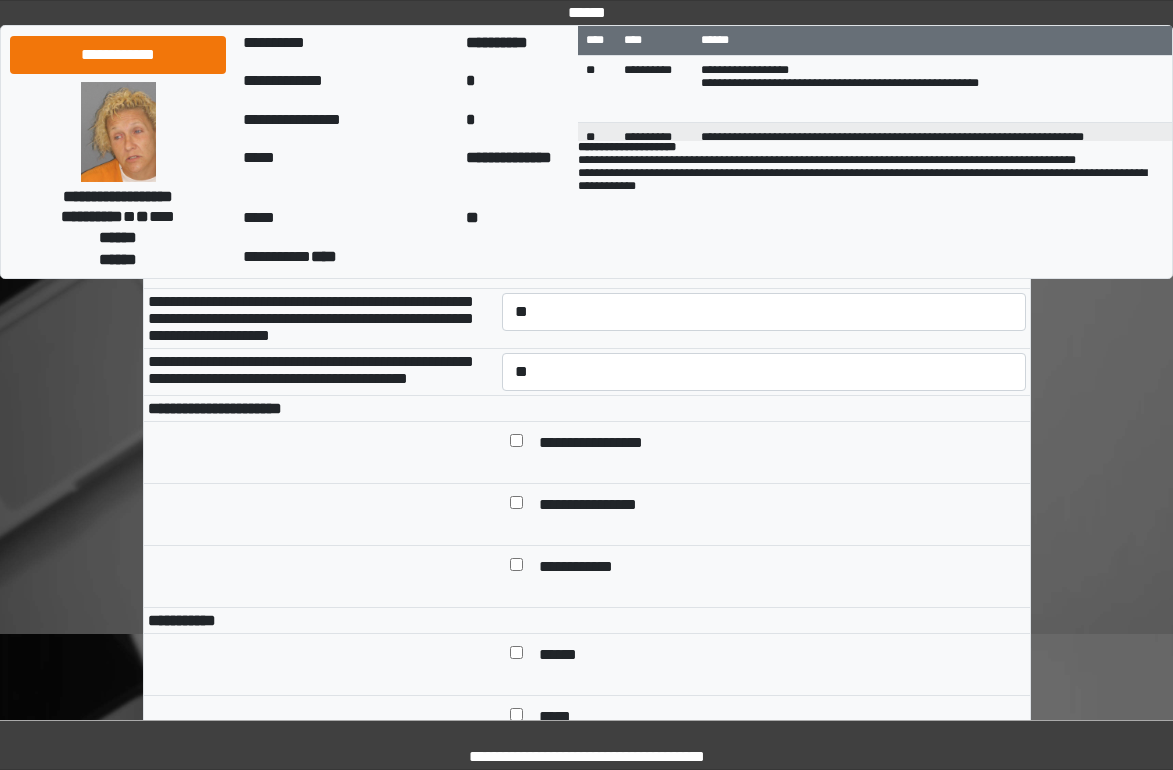 scroll, scrollTop: 1200, scrollLeft: 0, axis: vertical 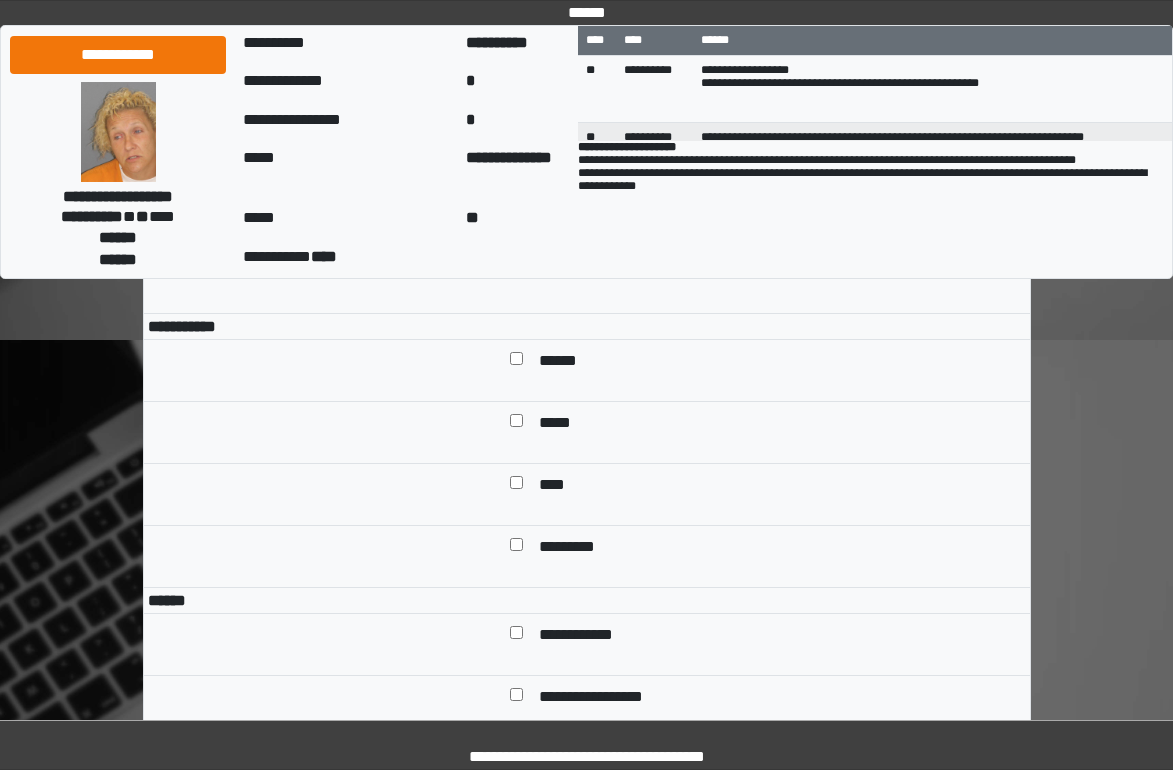 drag, startPoint x: 559, startPoint y: 431, endPoint x: 558, endPoint y: 450, distance: 19.026299 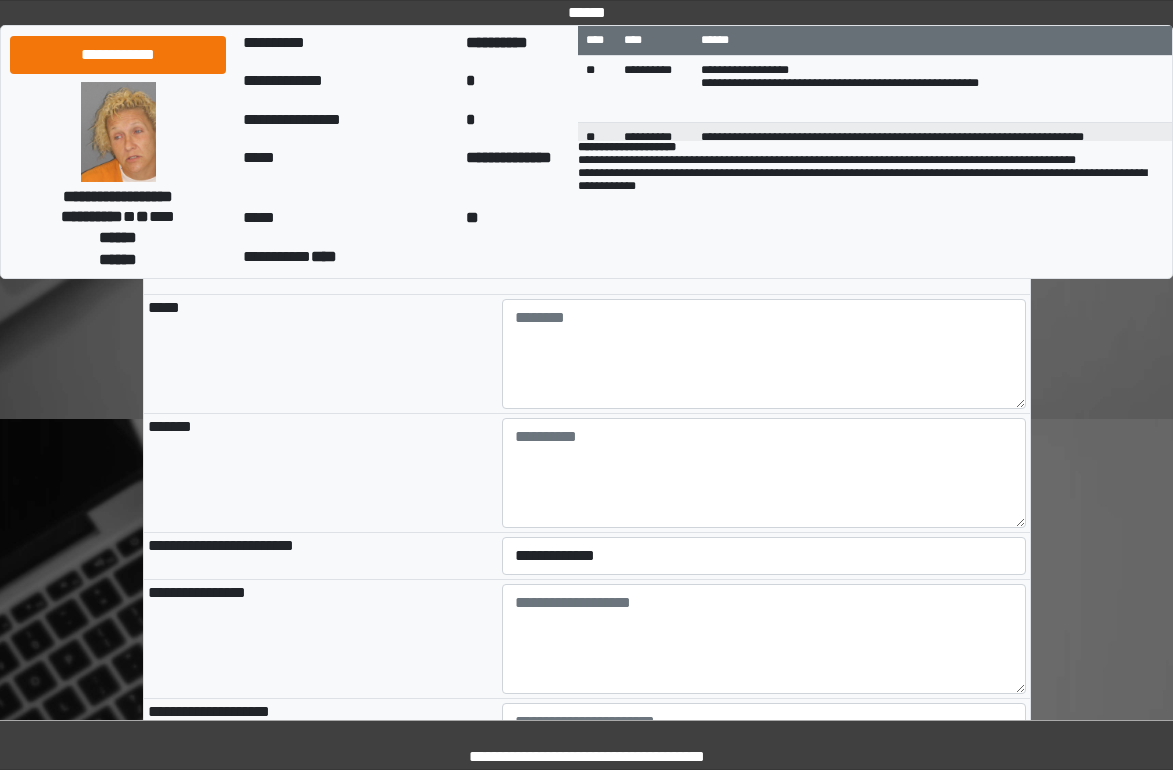 scroll, scrollTop: 1900, scrollLeft: 0, axis: vertical 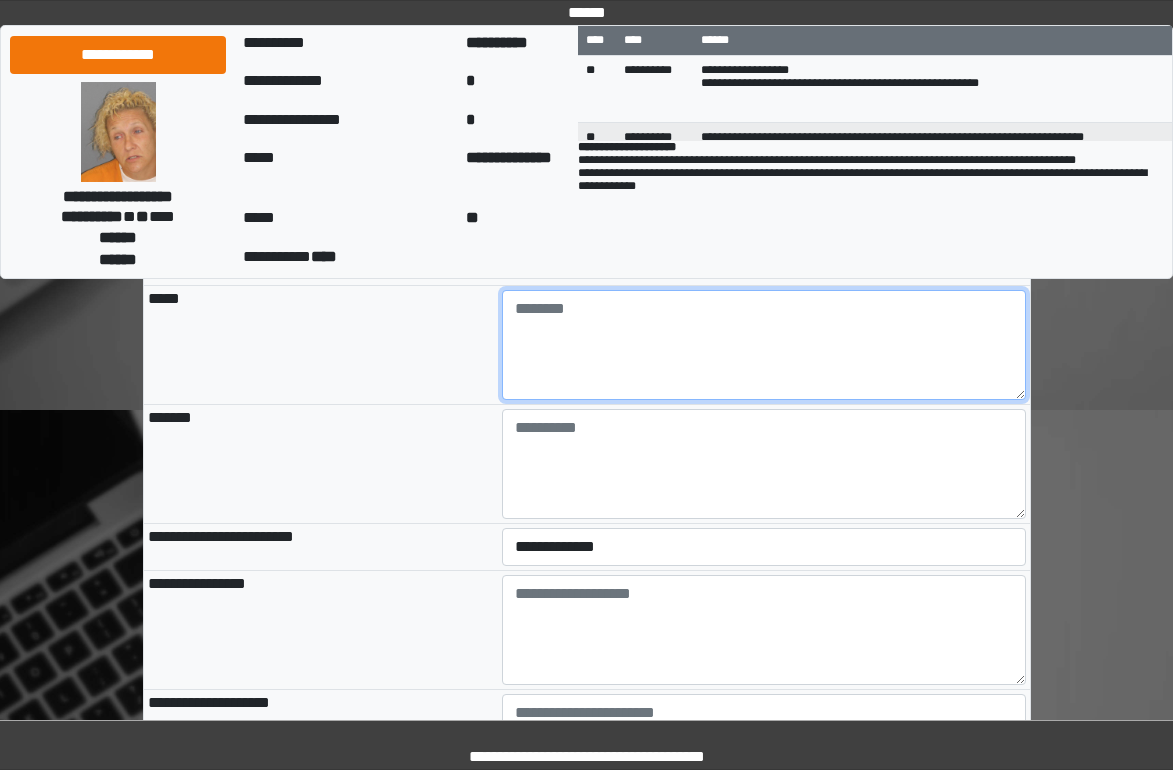 drag, startPoint x: 634, startPoint y: 447, endPoint x: 644, endPoint y: 458, distance: 14.866069 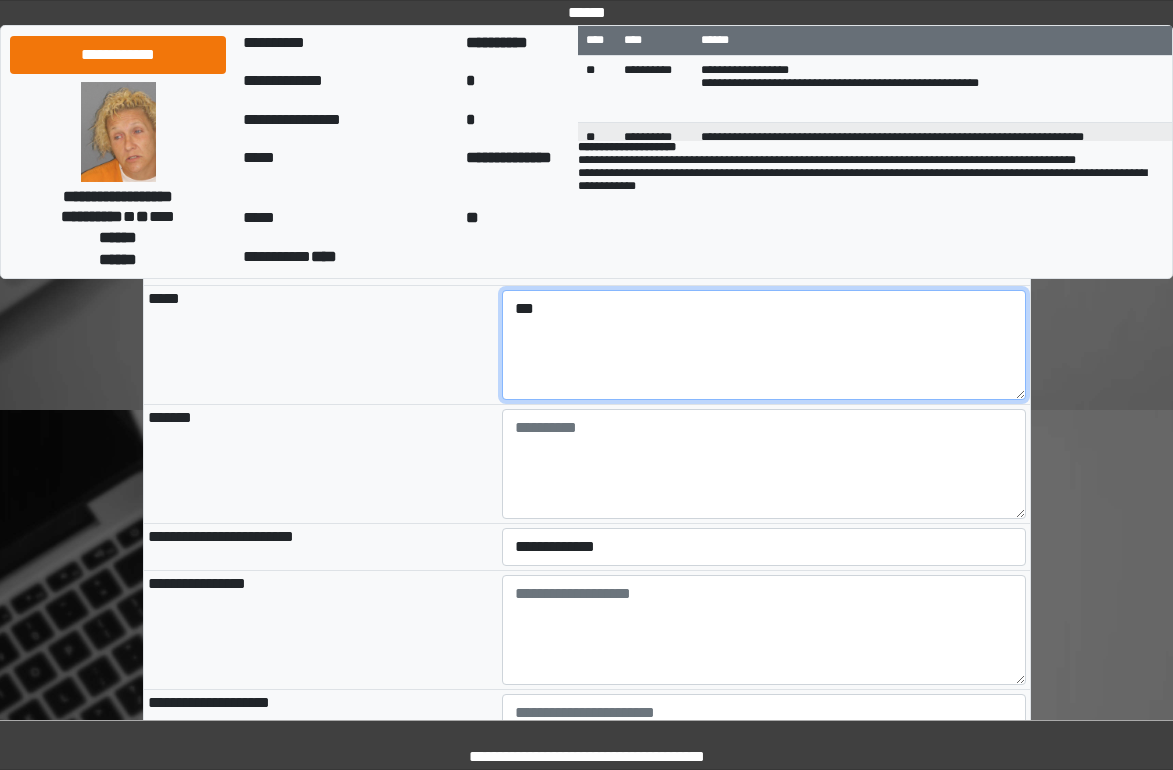 type on "***" 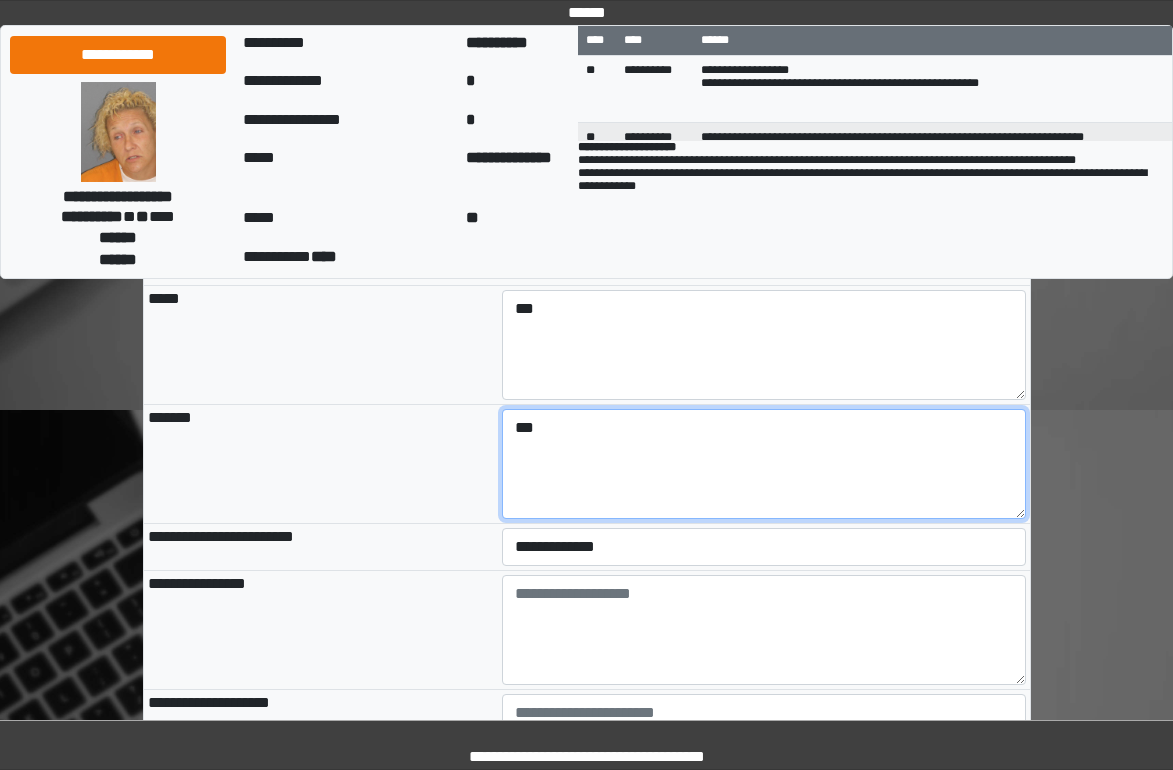 type on "***" 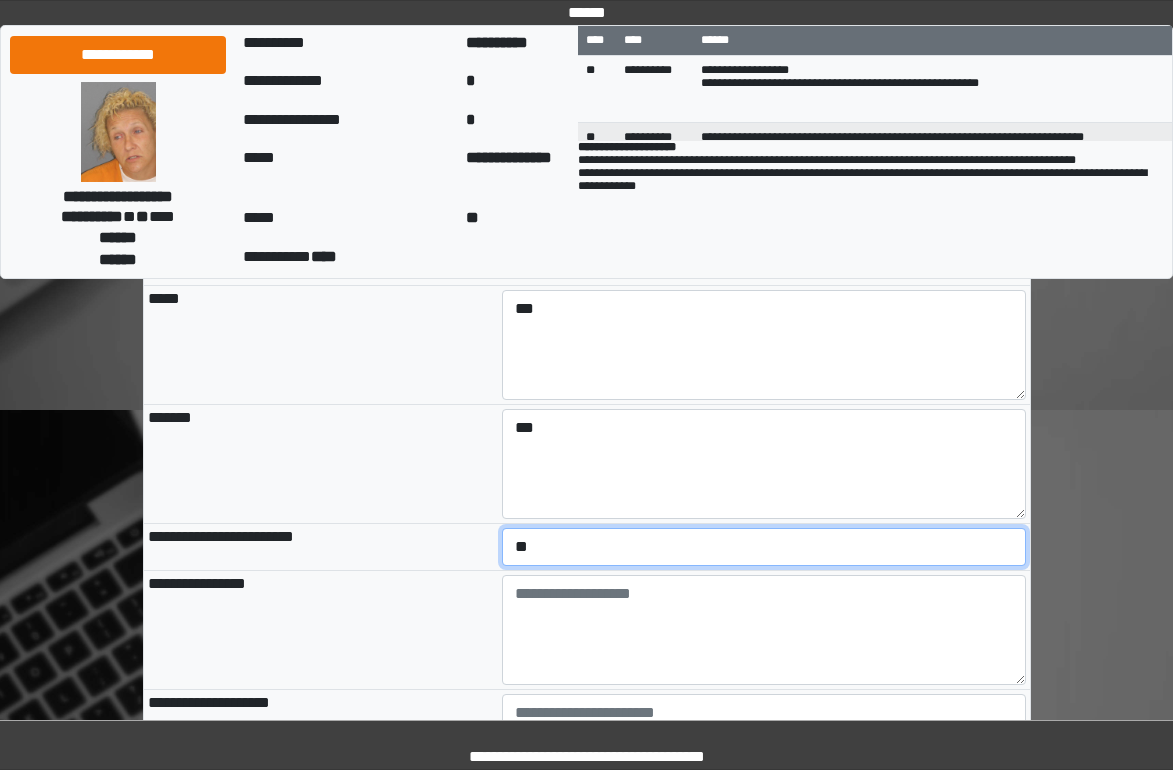 select on "*" 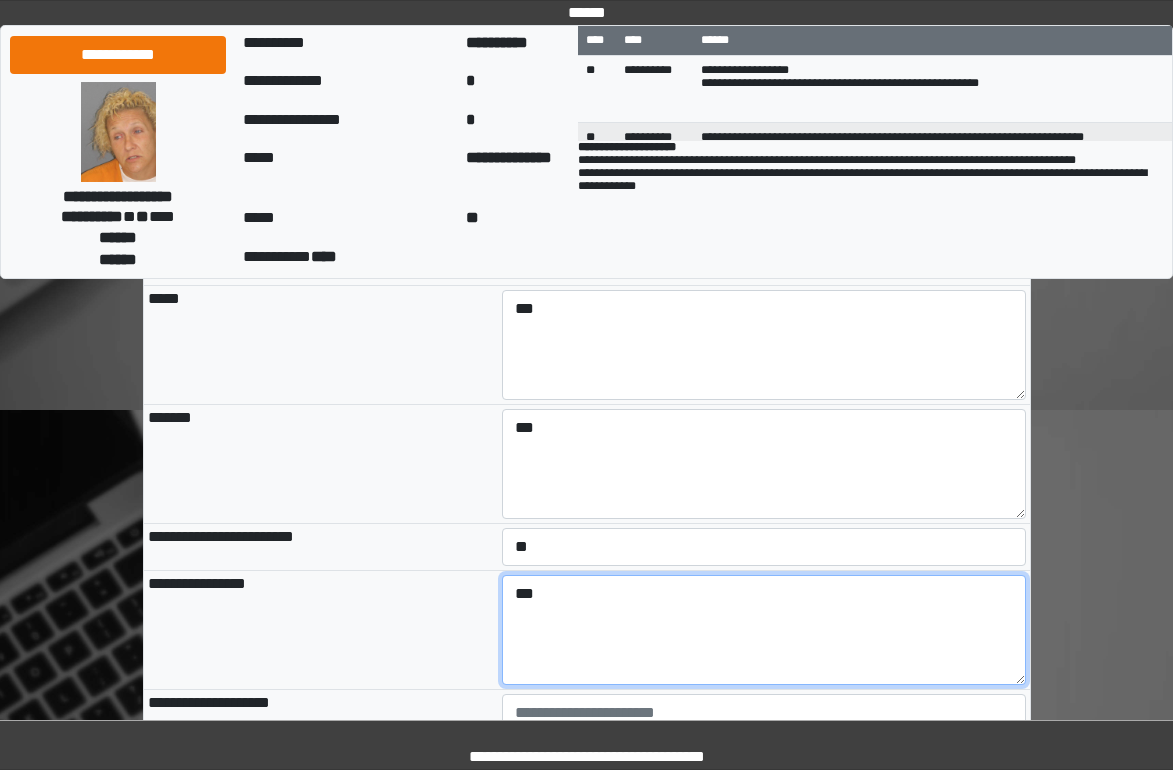 type on "***" 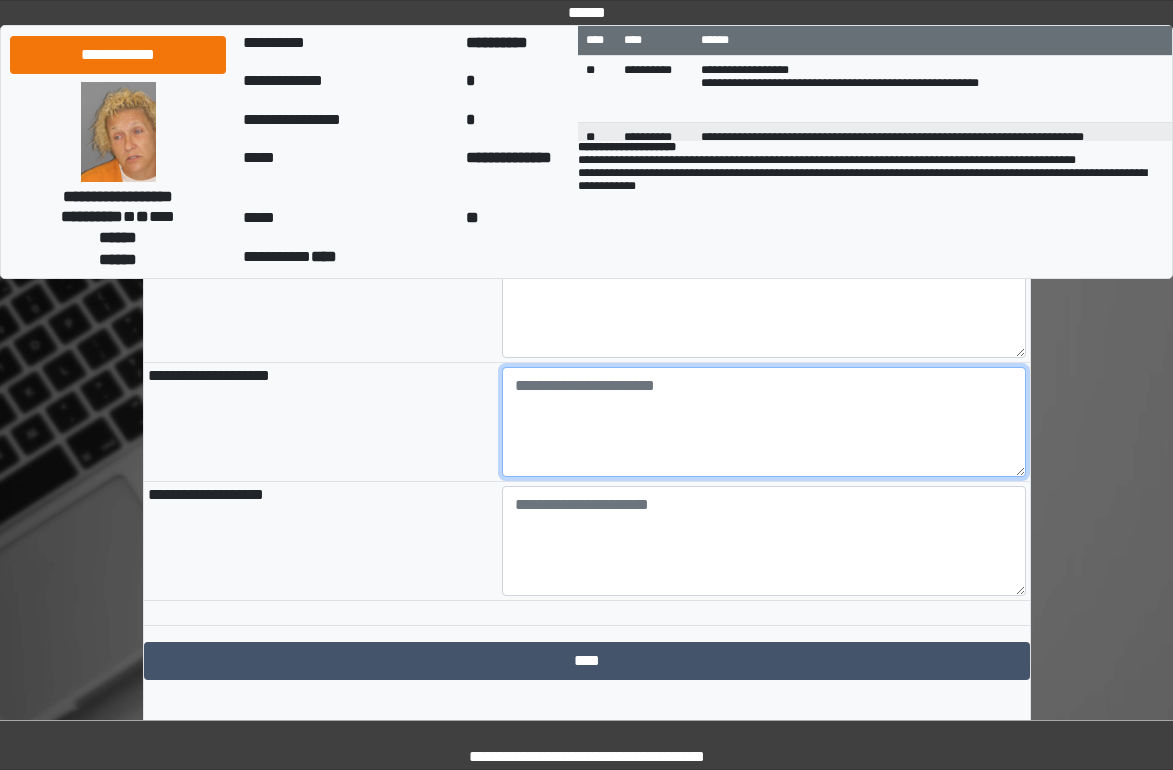 scroll, scrollTop: 2305, scrollLeft: 0, axis: vertical 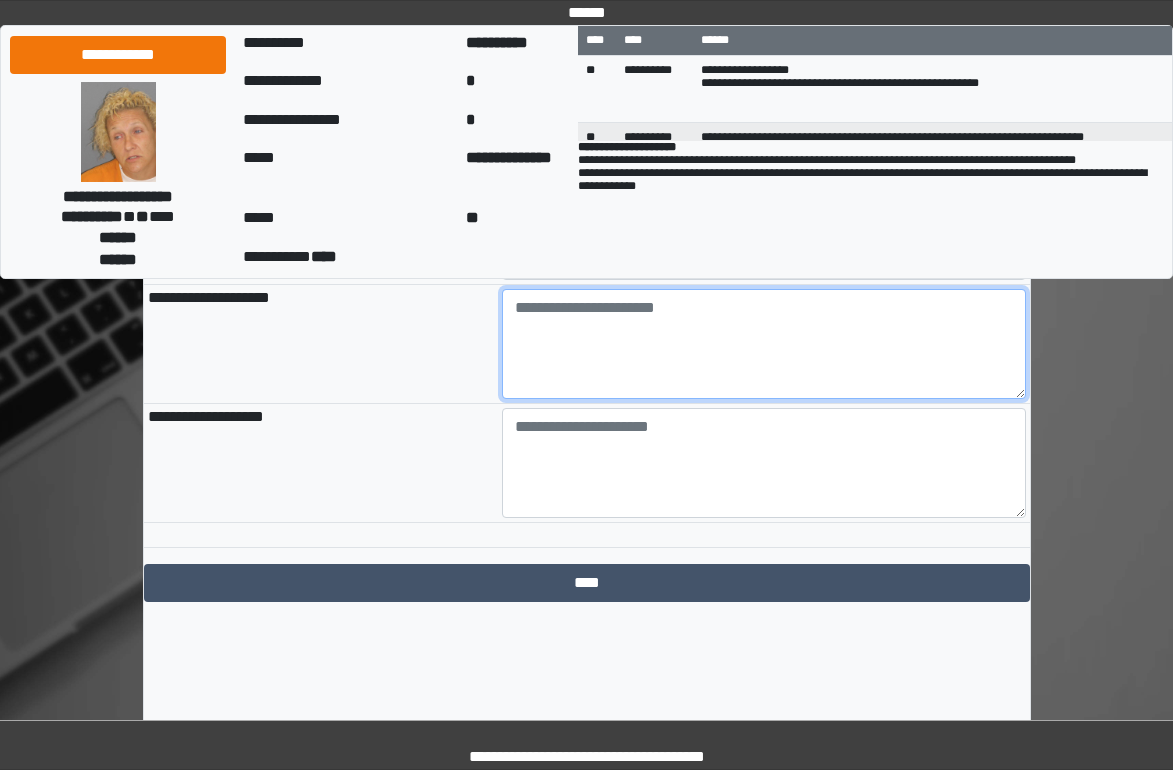 paste on "**********" 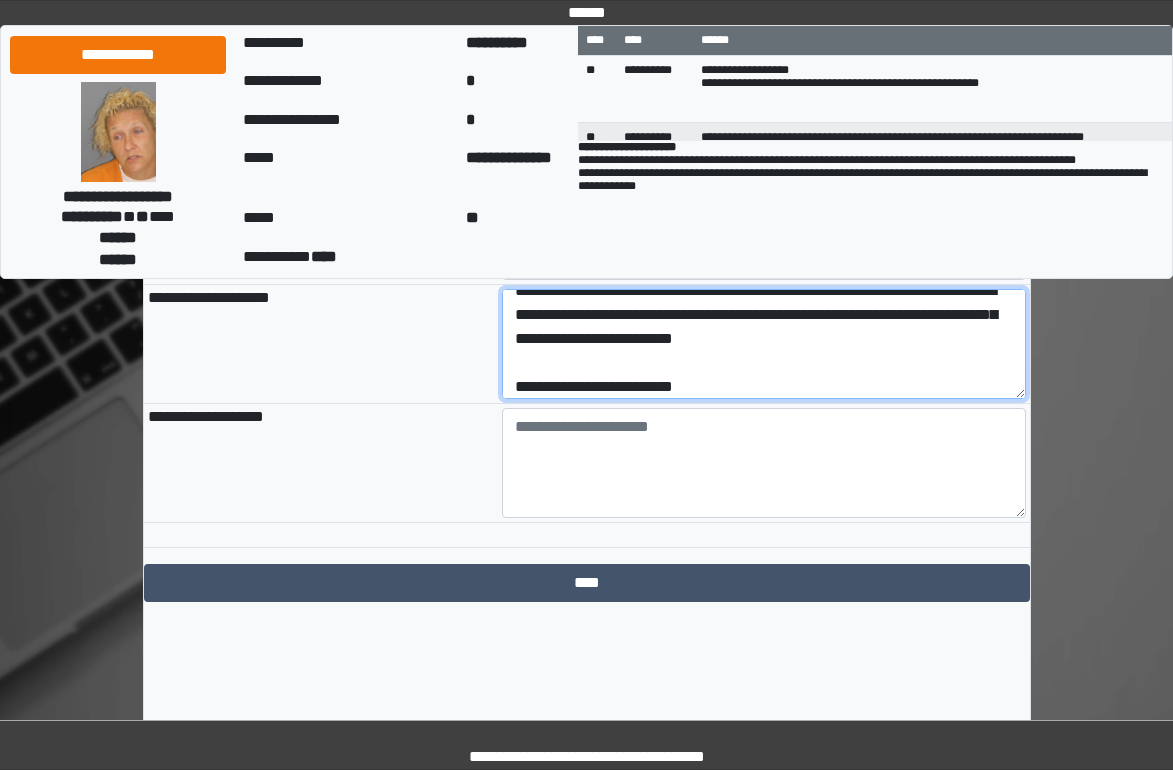 scroll, scrollTop: 216, scrollLeft: 0, axis: vertical 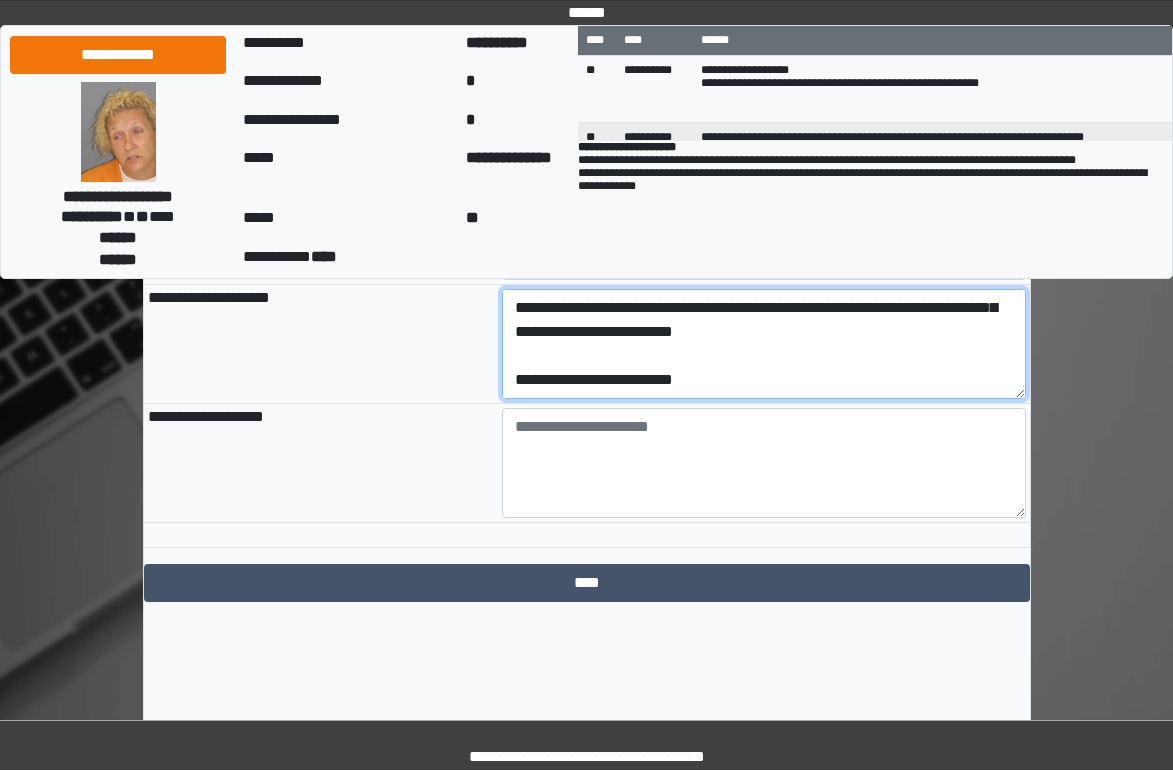 drag, startPoint x: 756, startPoint y: 466, endPoint x: 409, endPoint y: 472, distance: 347.05188 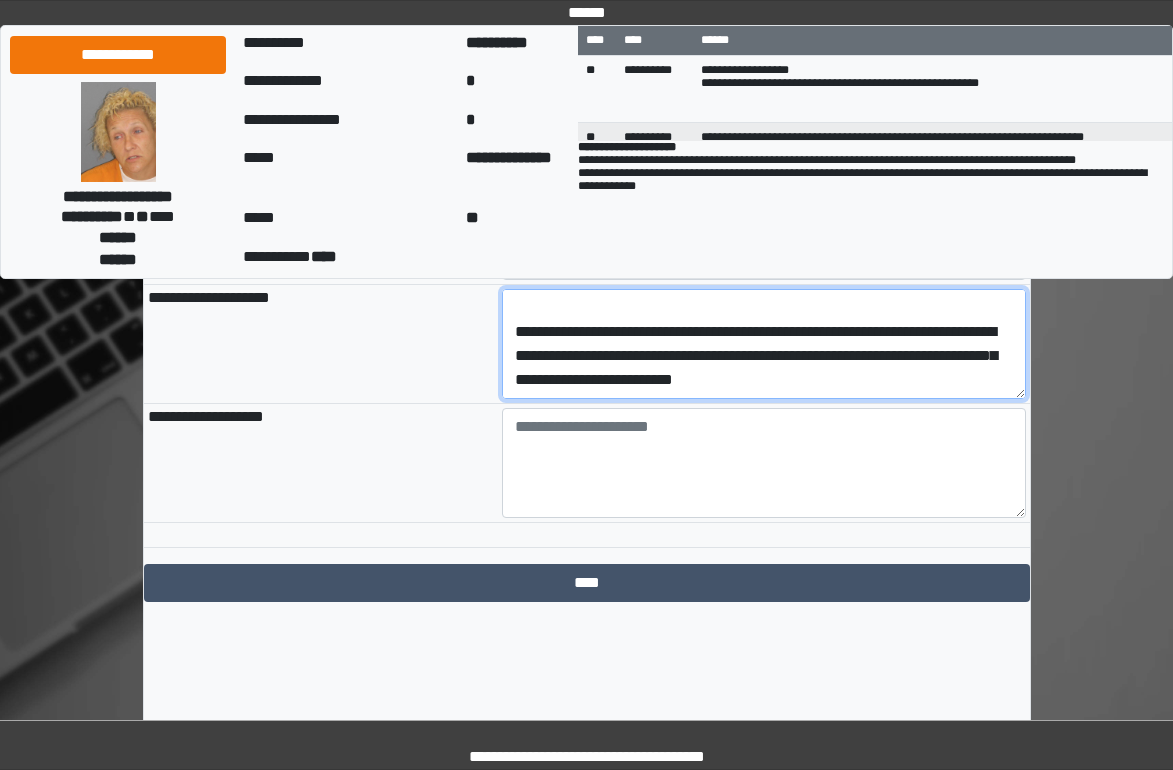 scroll, scrollTop: 168, scrollLeft: 0, axis: vertical 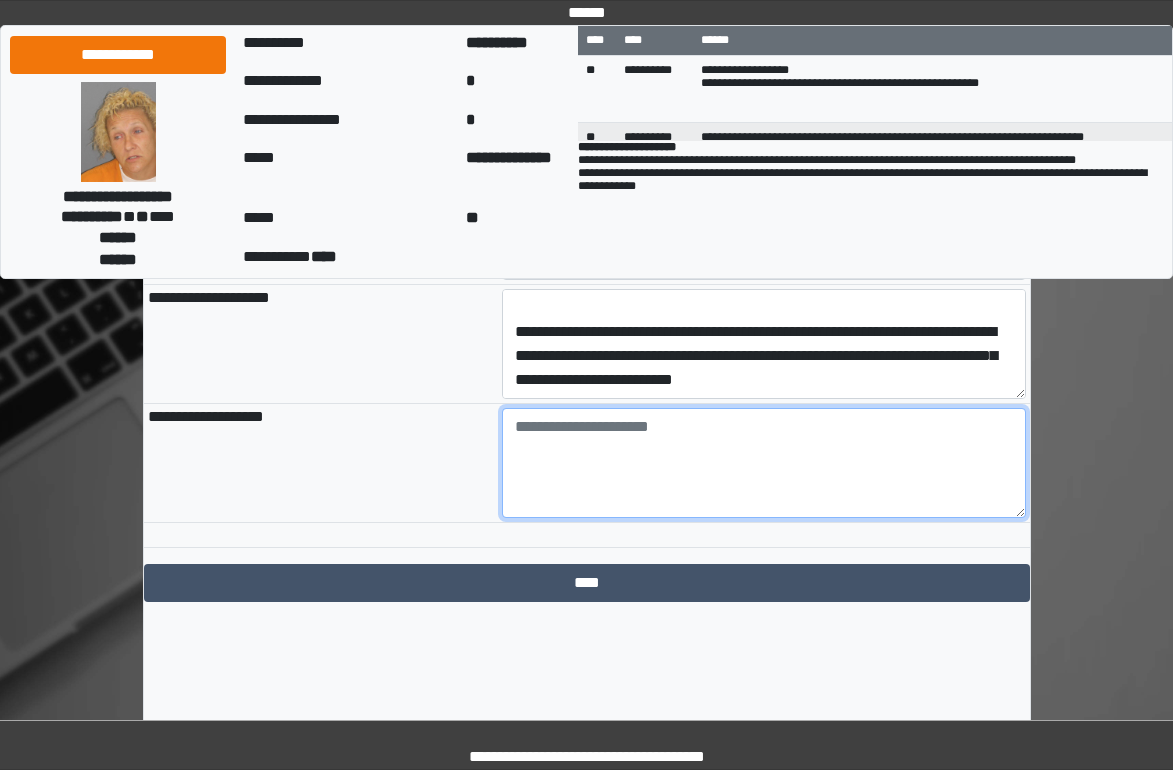 click at bounding box center (764, 463) 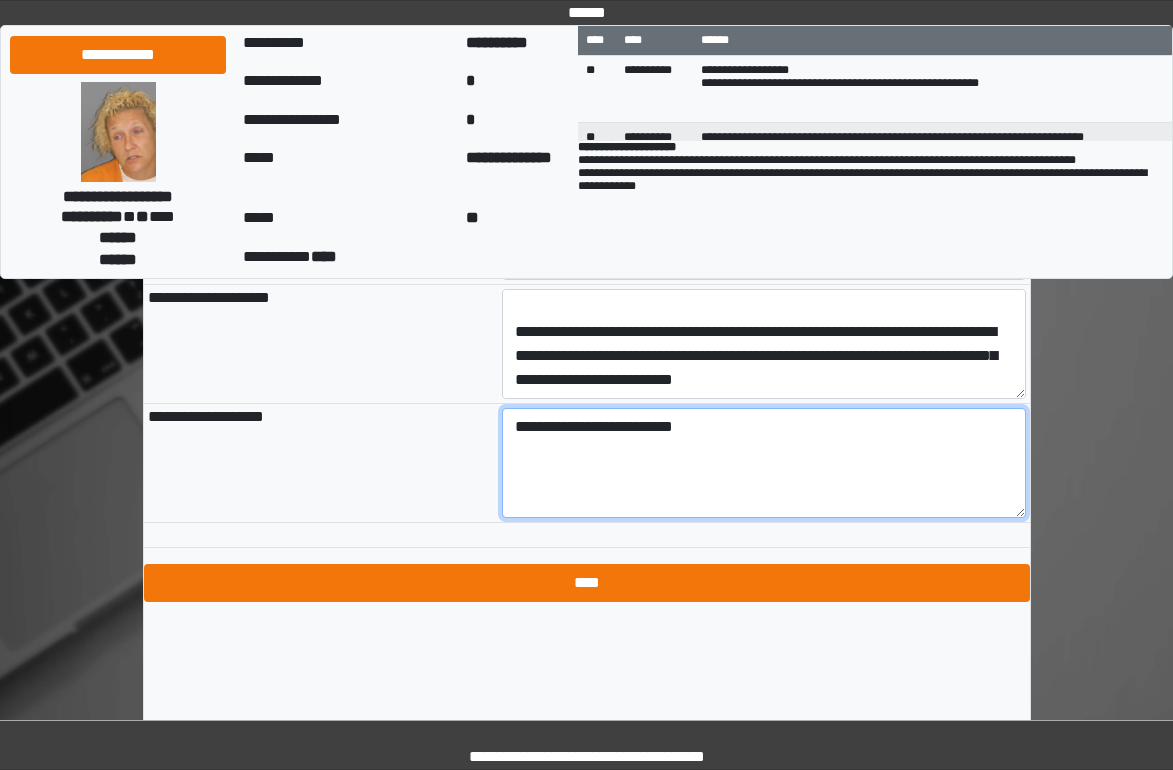 type on "**********" 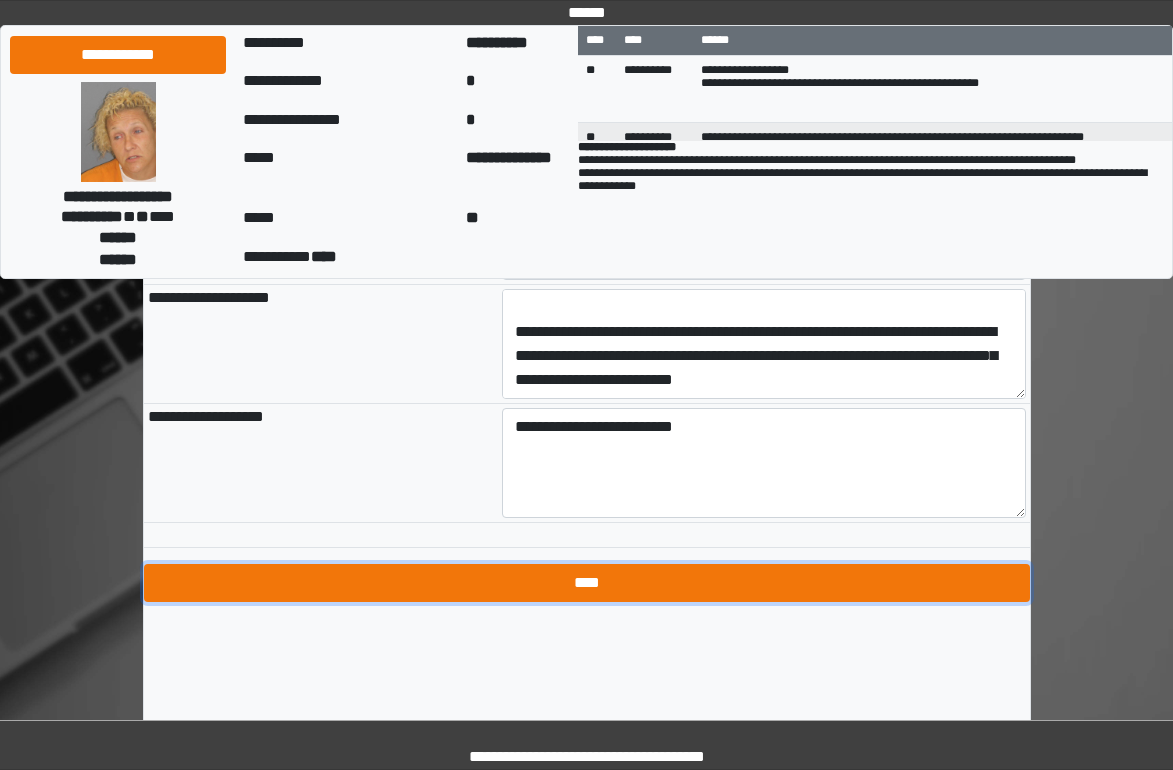 click on "****" at bounding box center [587, 583] 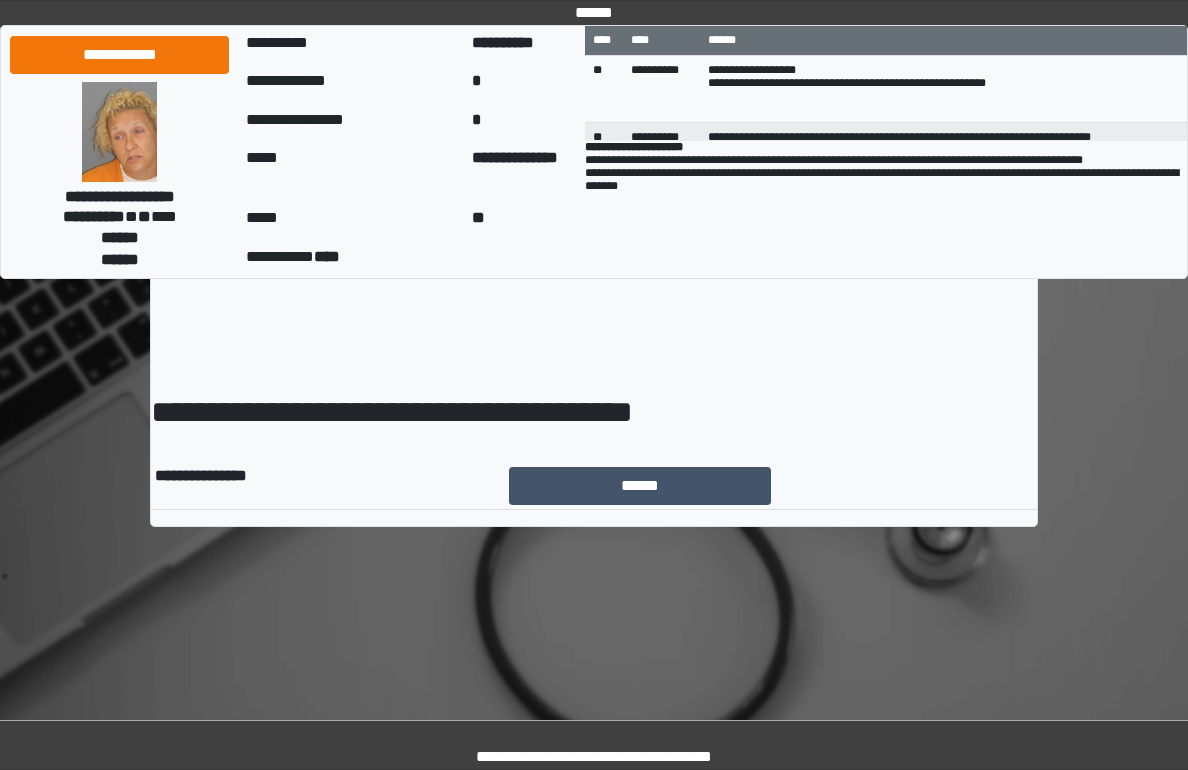 scroll, scrollTop: 0, scrollLeft: 0, axis: both 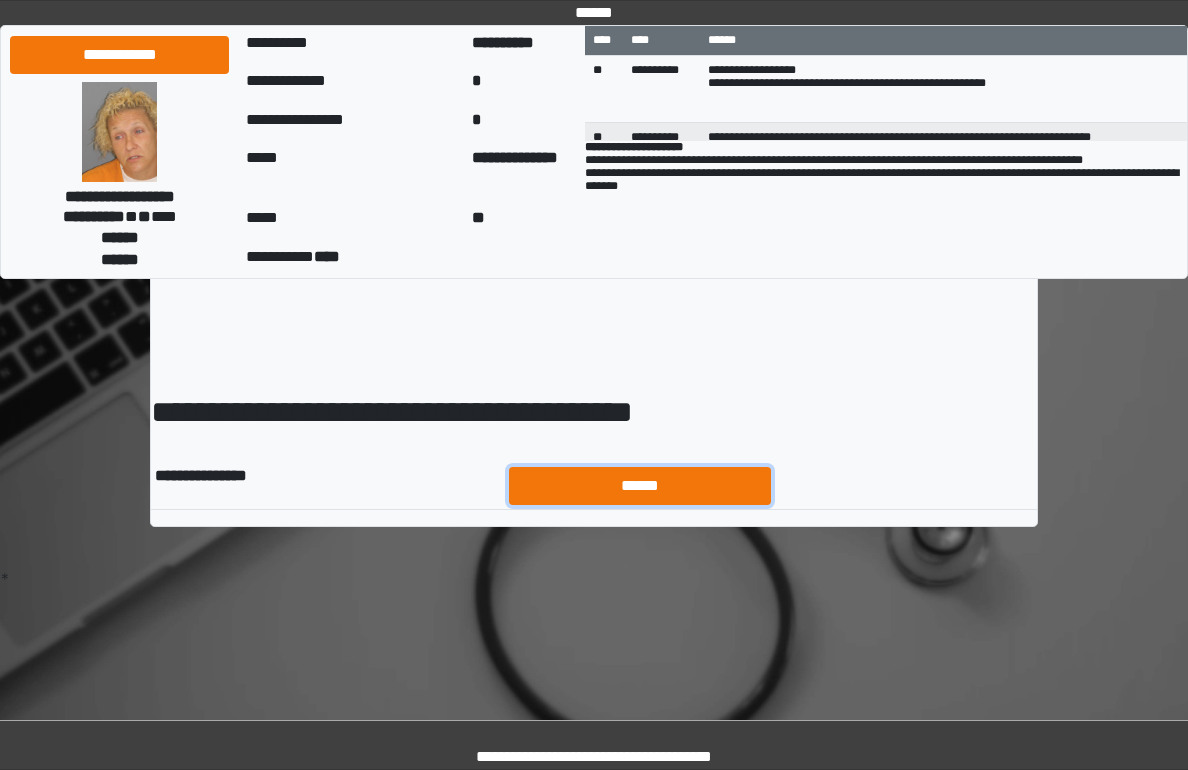 click on "******" at bounding box center (640, 486) 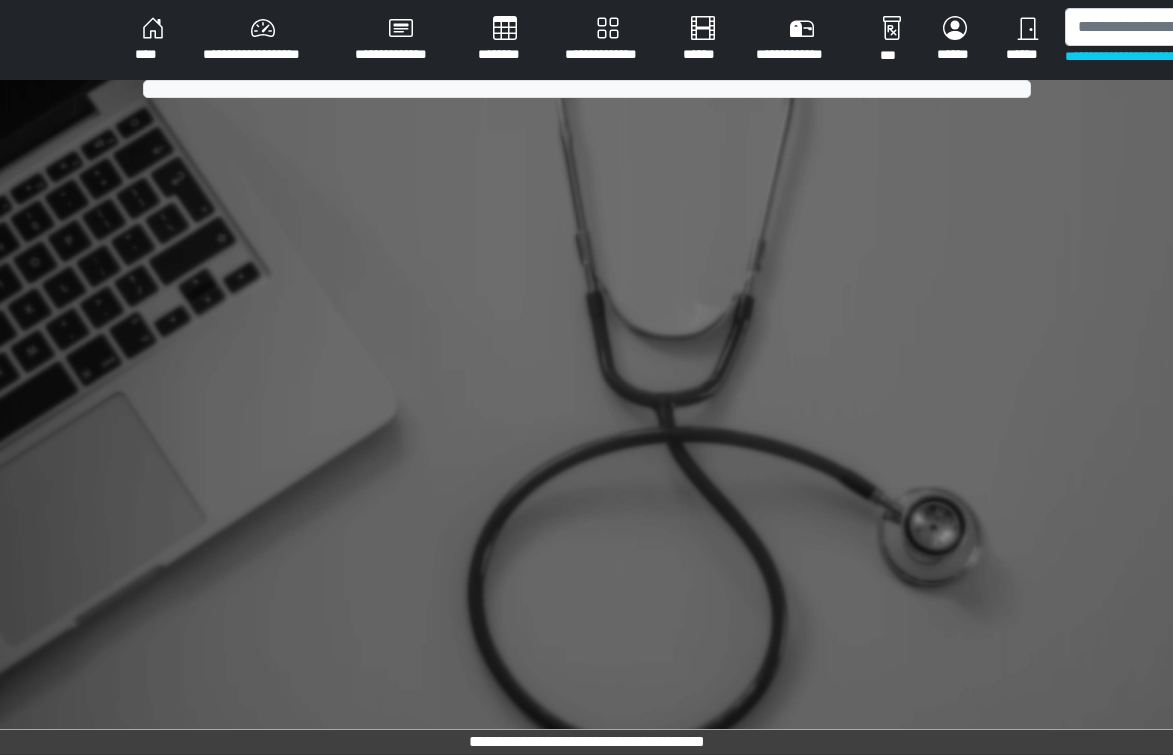 scroll, scrollTop: 0, scrollLeft: 0, axis: both 